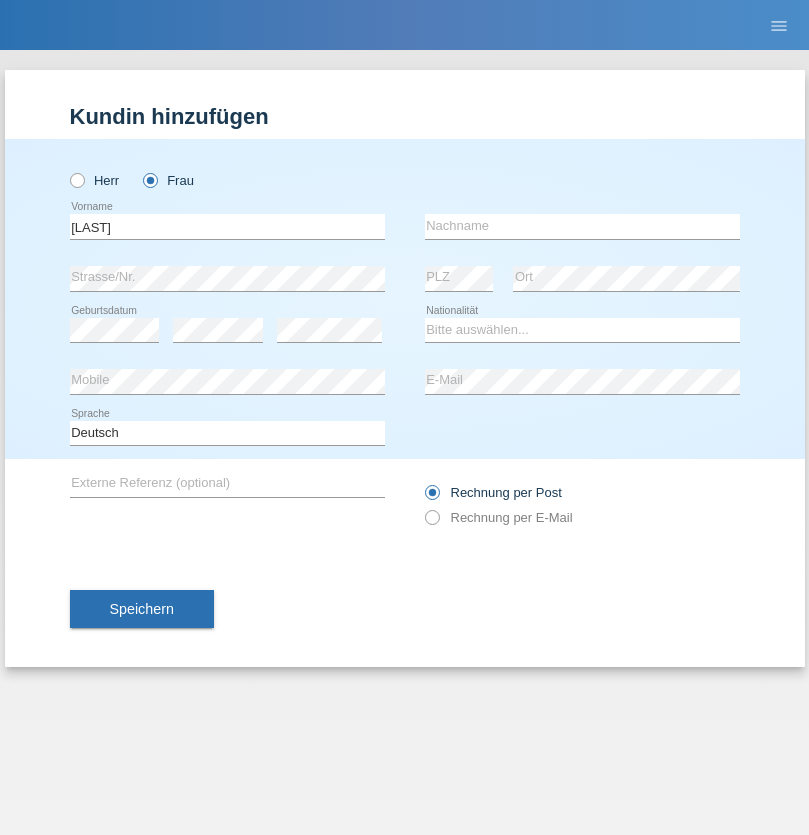 scroll, scrollTop: 0, scrollLeft: 0, axis: both 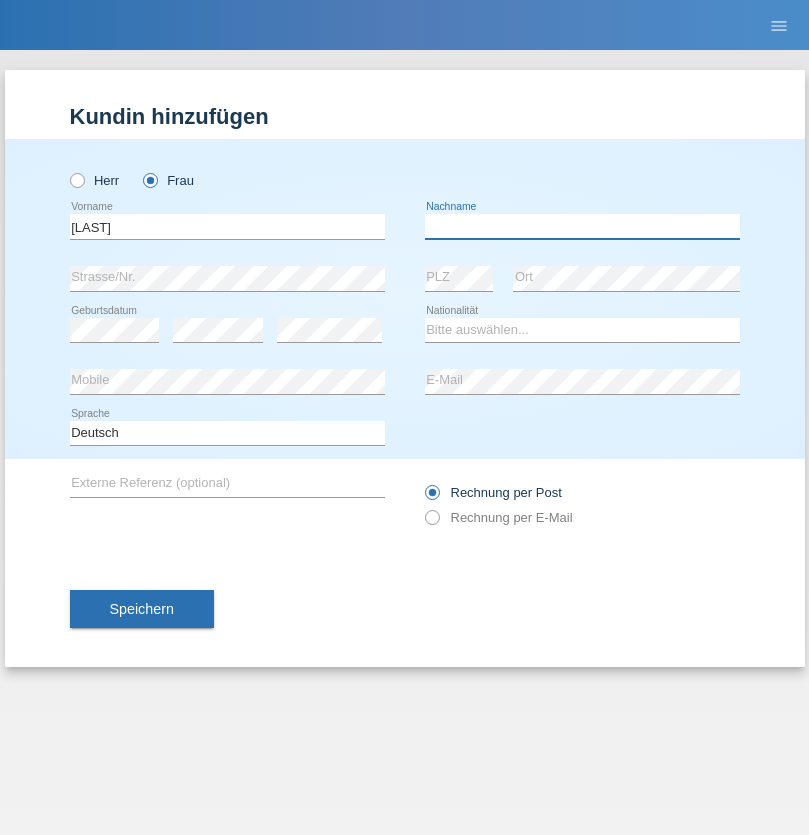 click at bounding box center (582, 226) 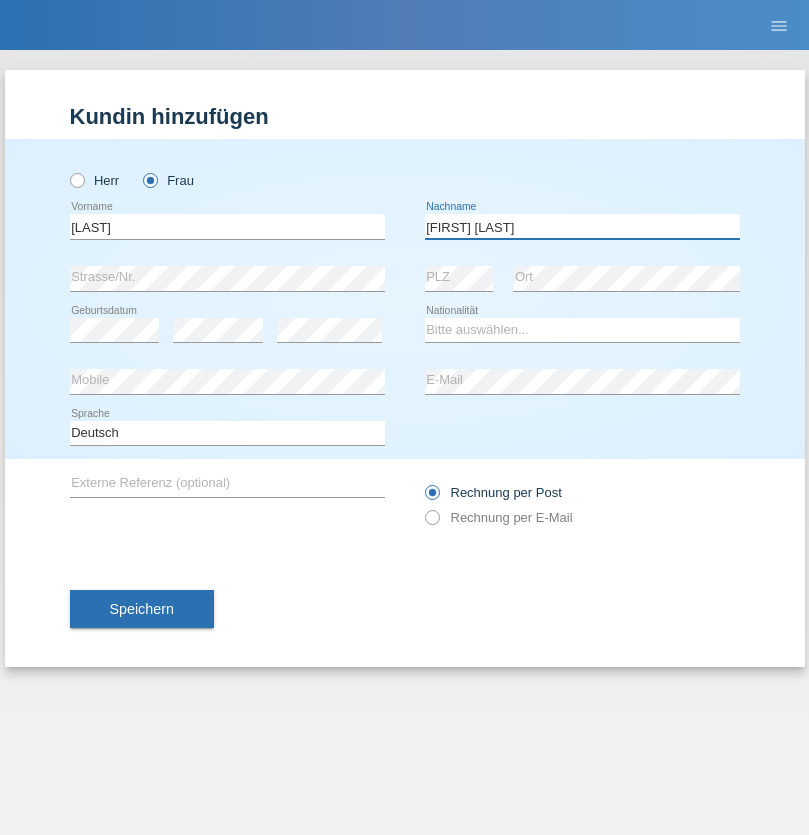type on "Poliana Paula" 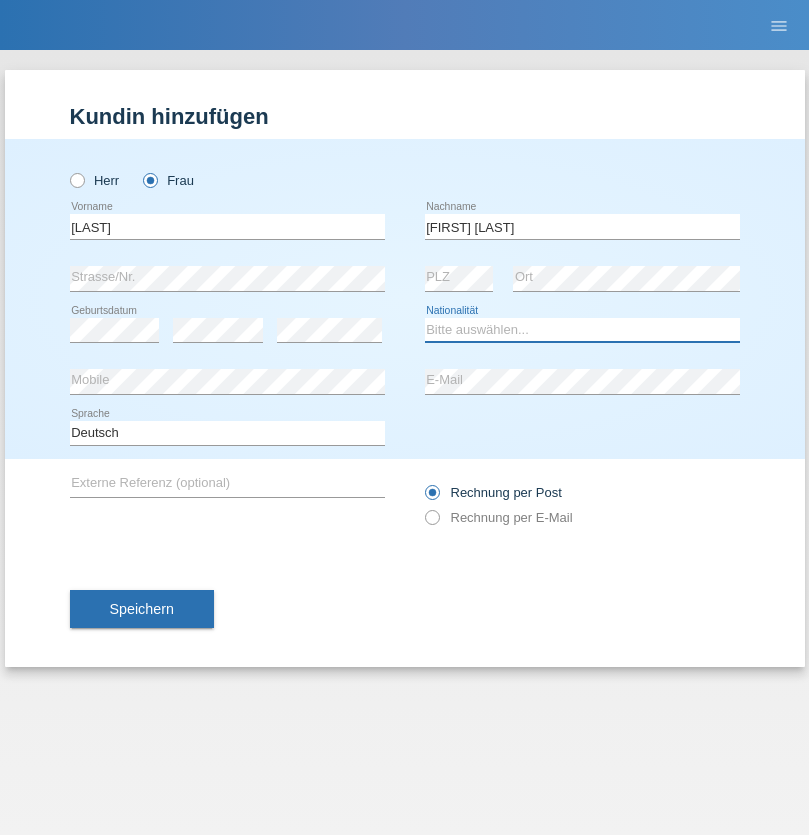 select on "BR" 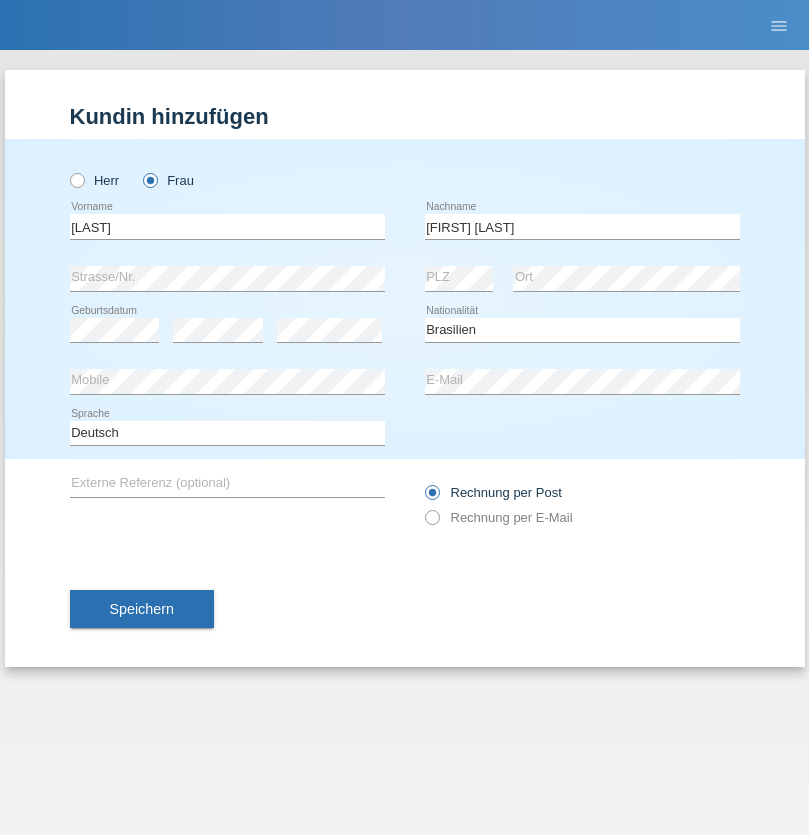 select on "C" 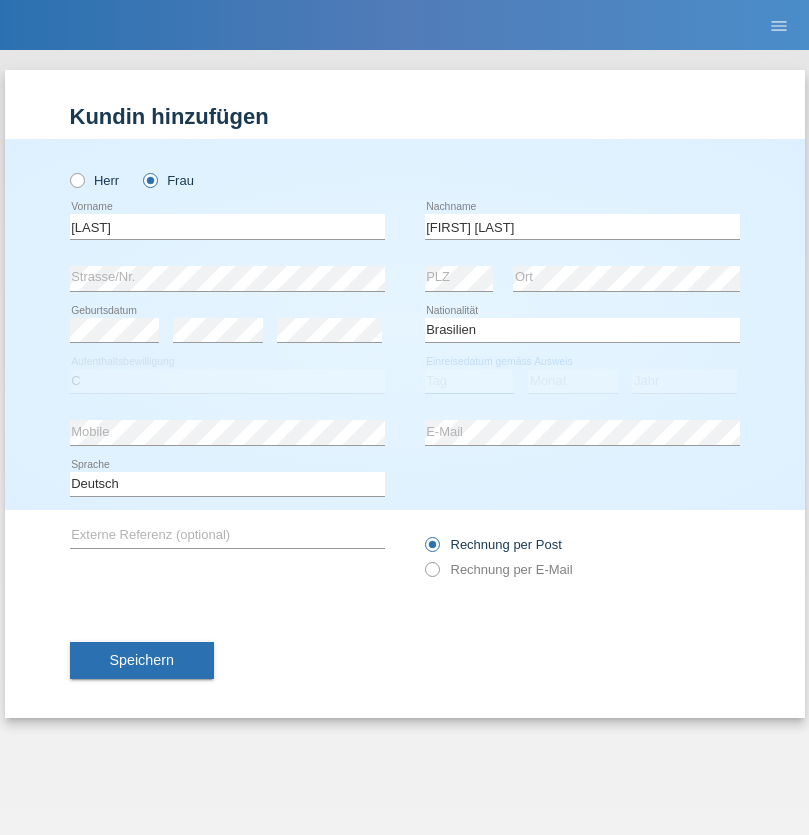select on "27" 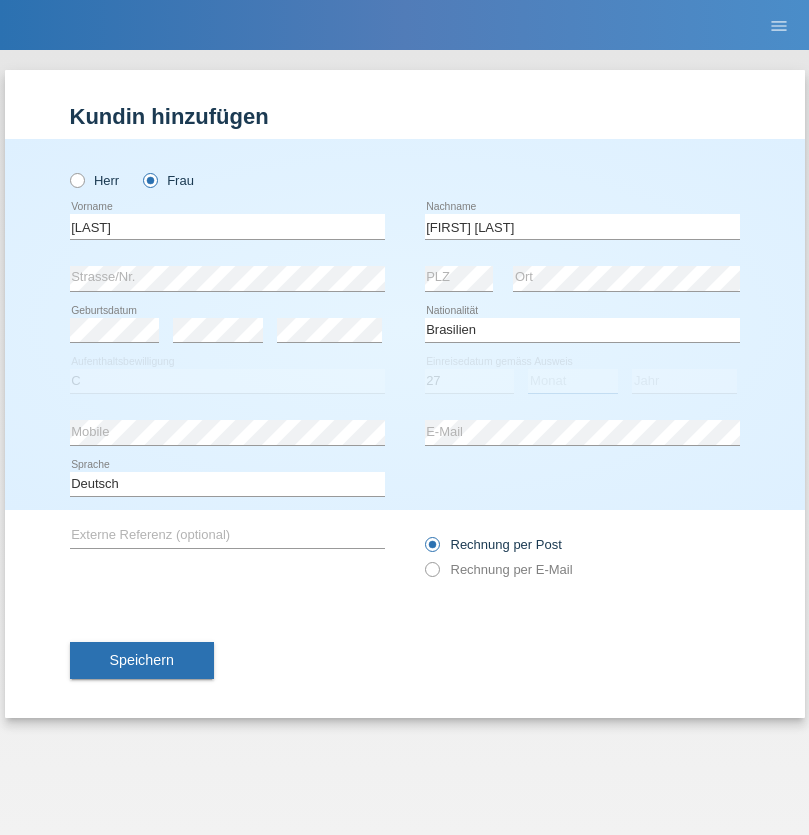 select on "12" 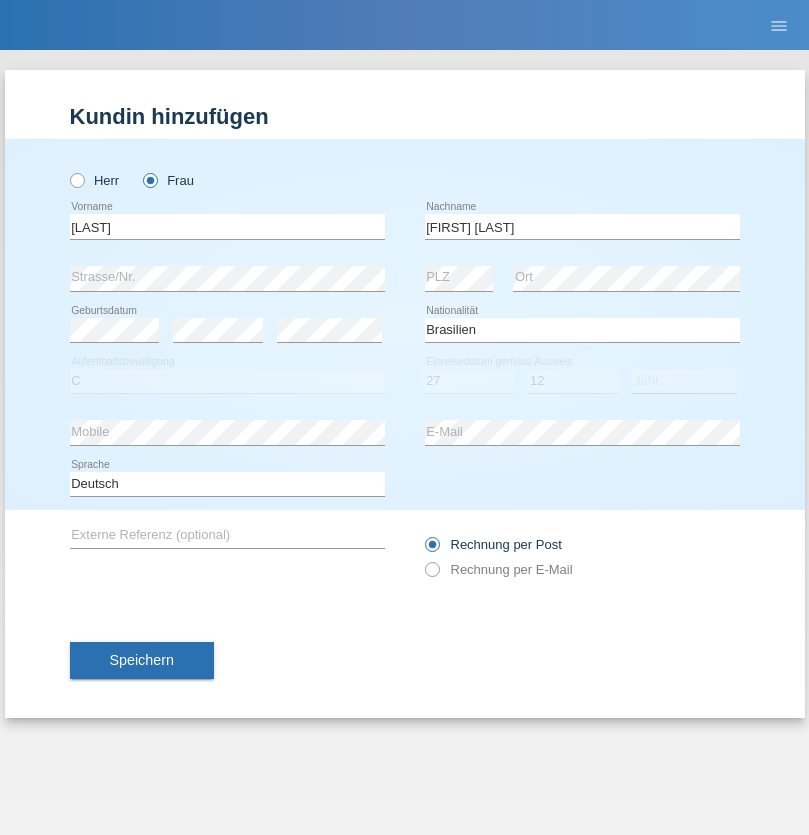 select on "1992" 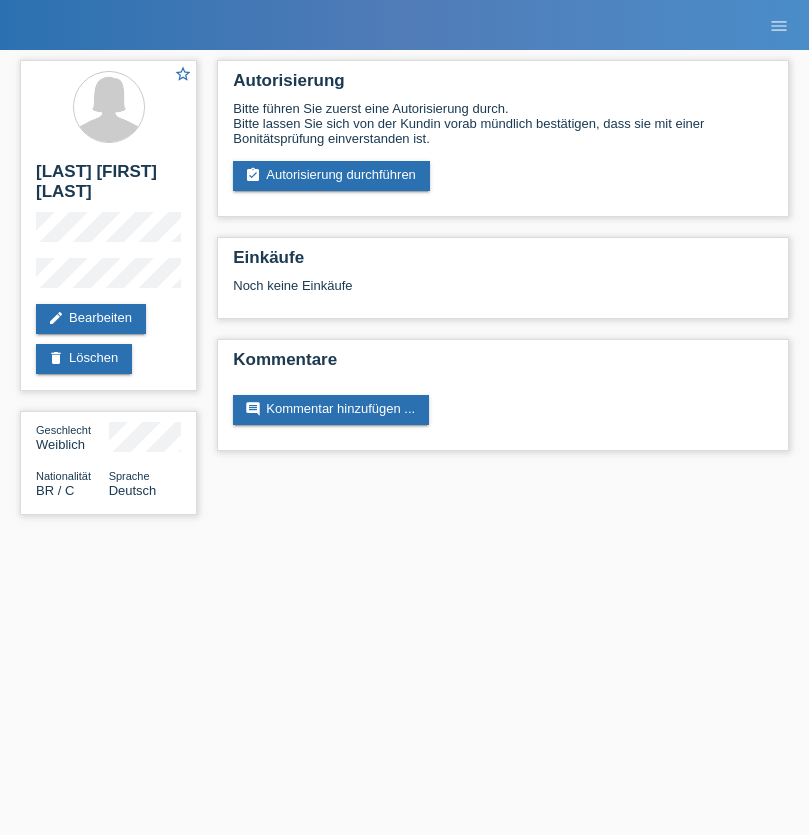 scroll, scrollTop: 0, scrollLeft: 0, axis: both 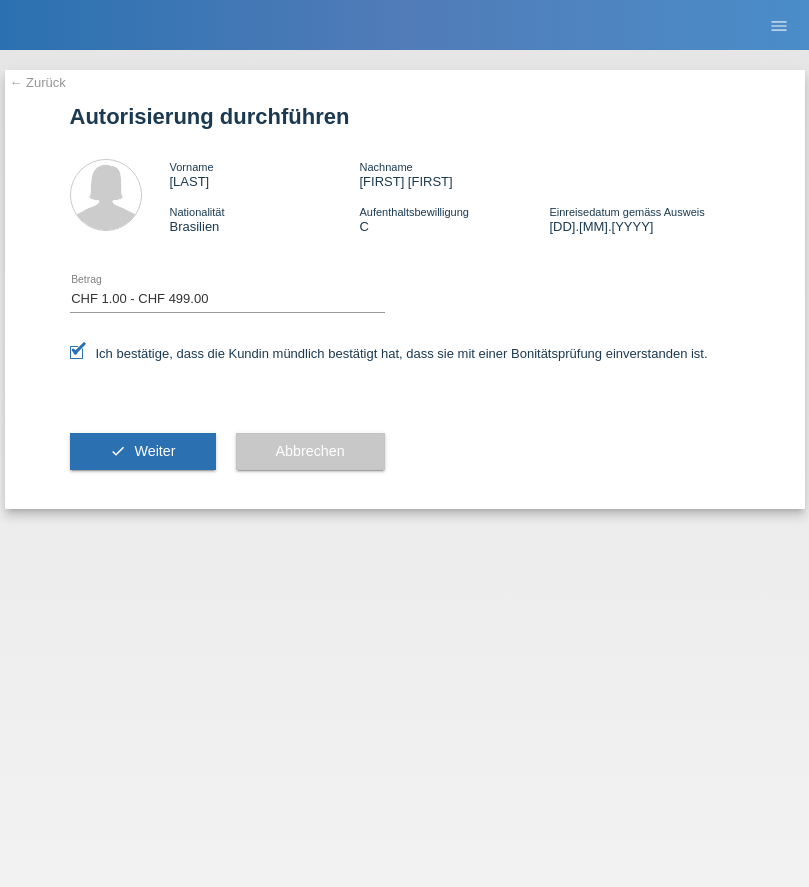 select on "1" 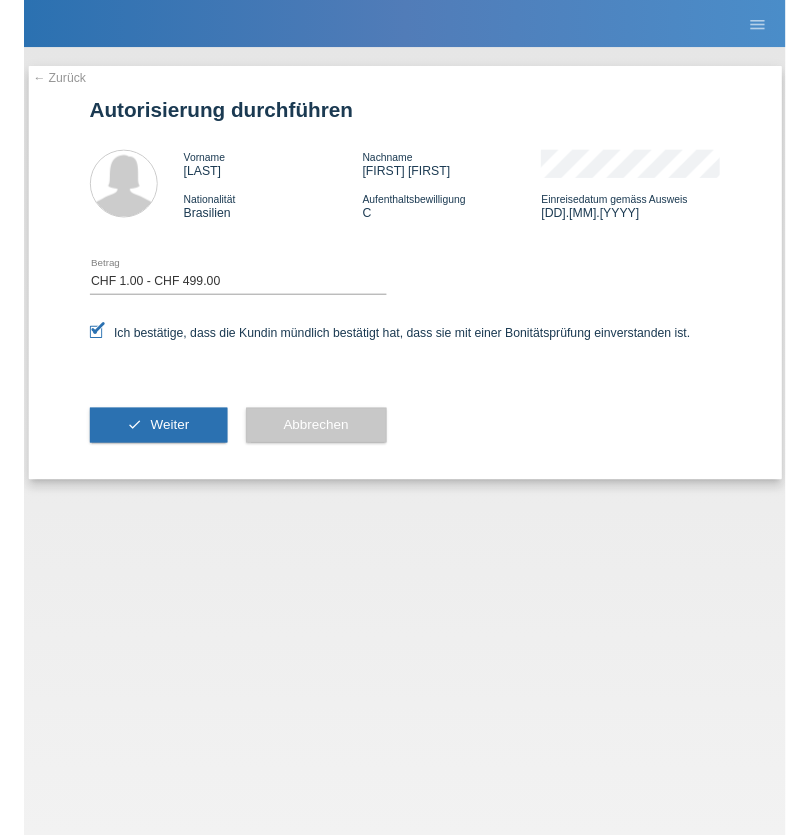 scroll, scrollTop: 0, scrollLeft: 0, axis: both 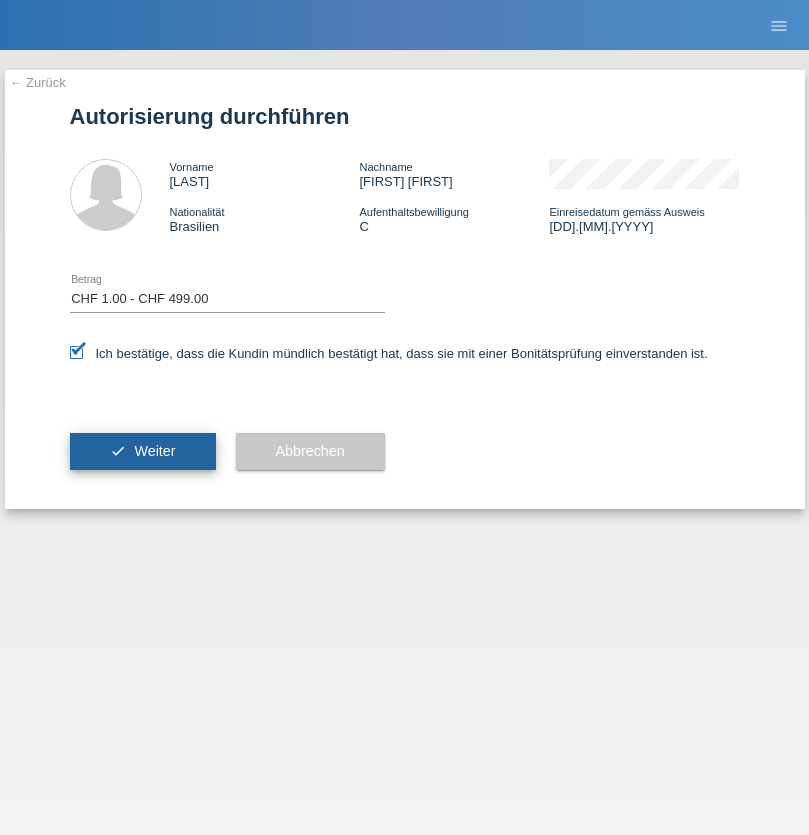 click on "Weiter" at bounding box center [154, 451] 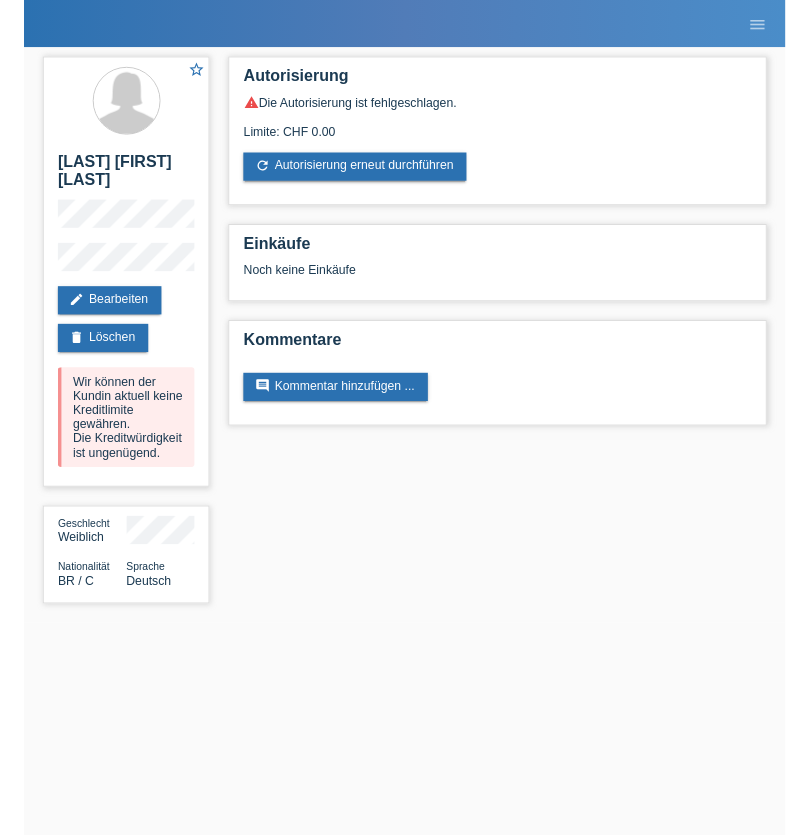 scroll, scrollTop: 0, scrollLeft: 0, axis: both 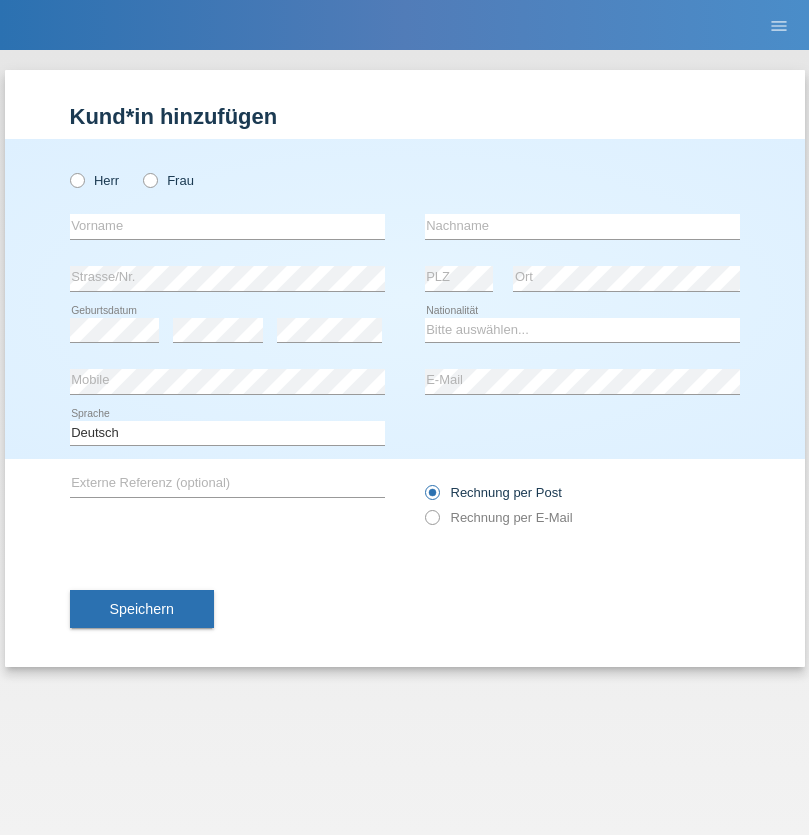 radio on "true" 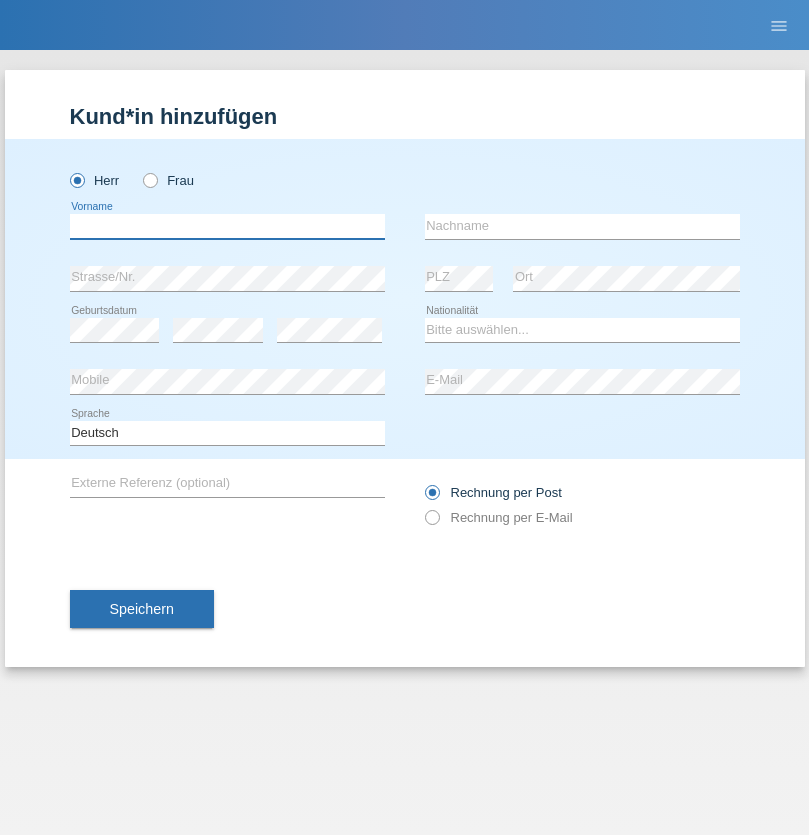 click at bounding box center (227, 226) 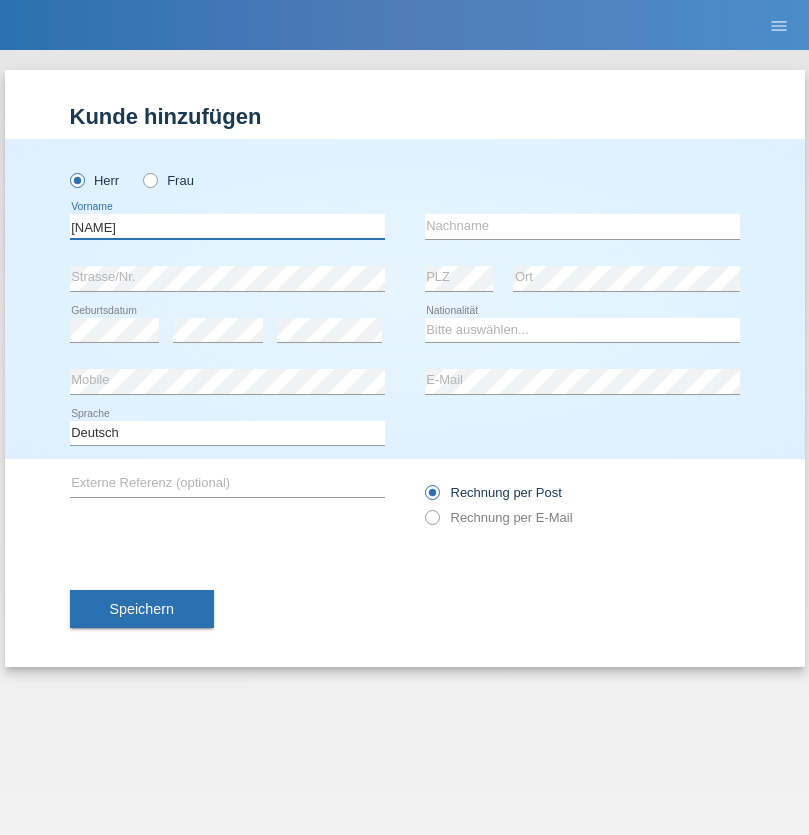type on "Hugo" 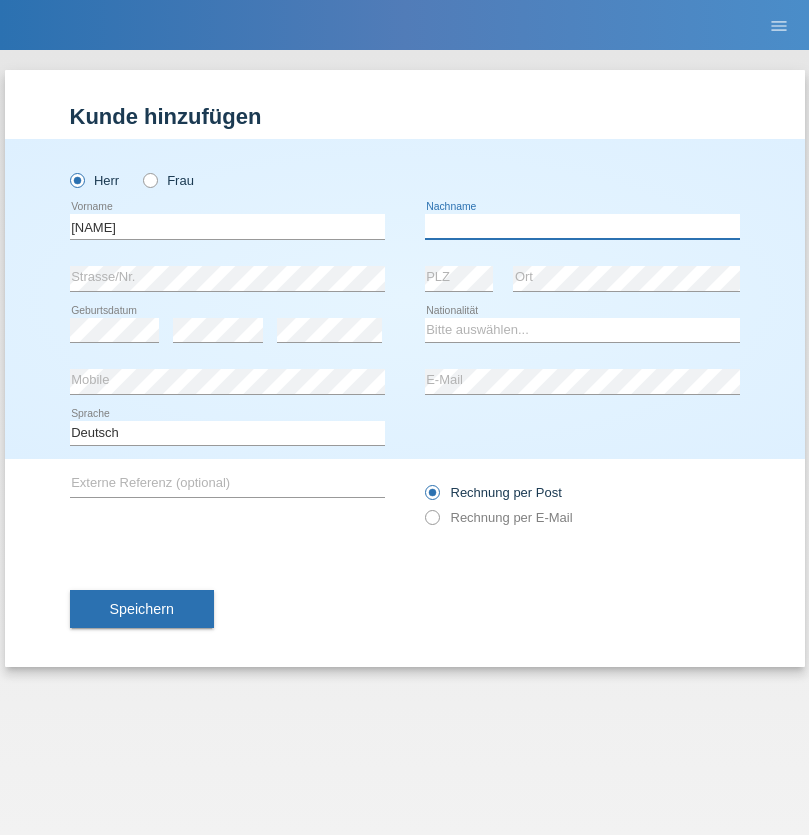 click at bounding box center [582, 226] 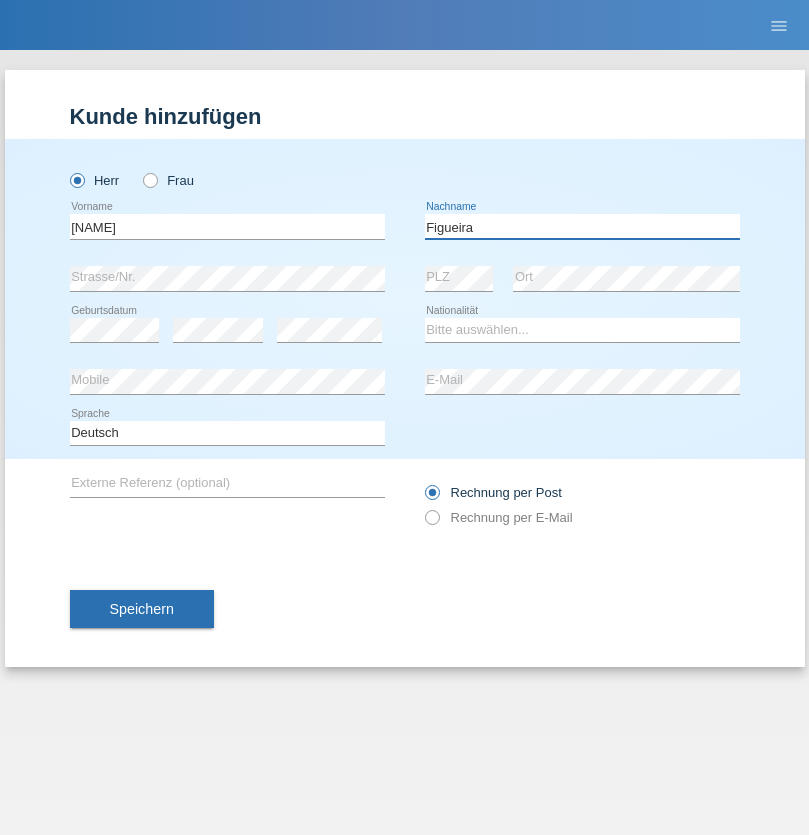 type on "Figueira" 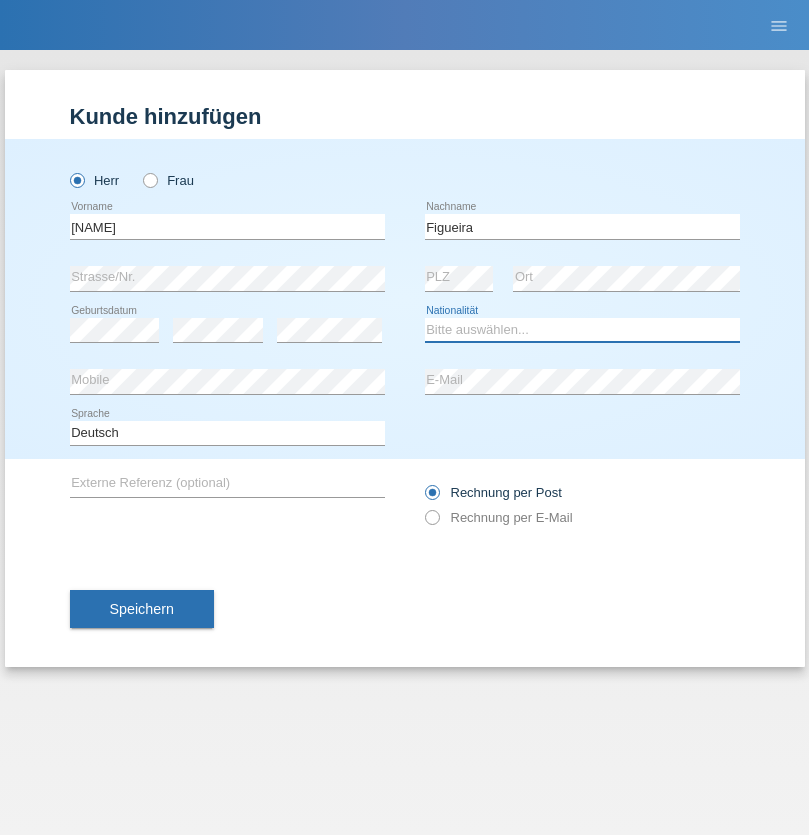 select on "PT" 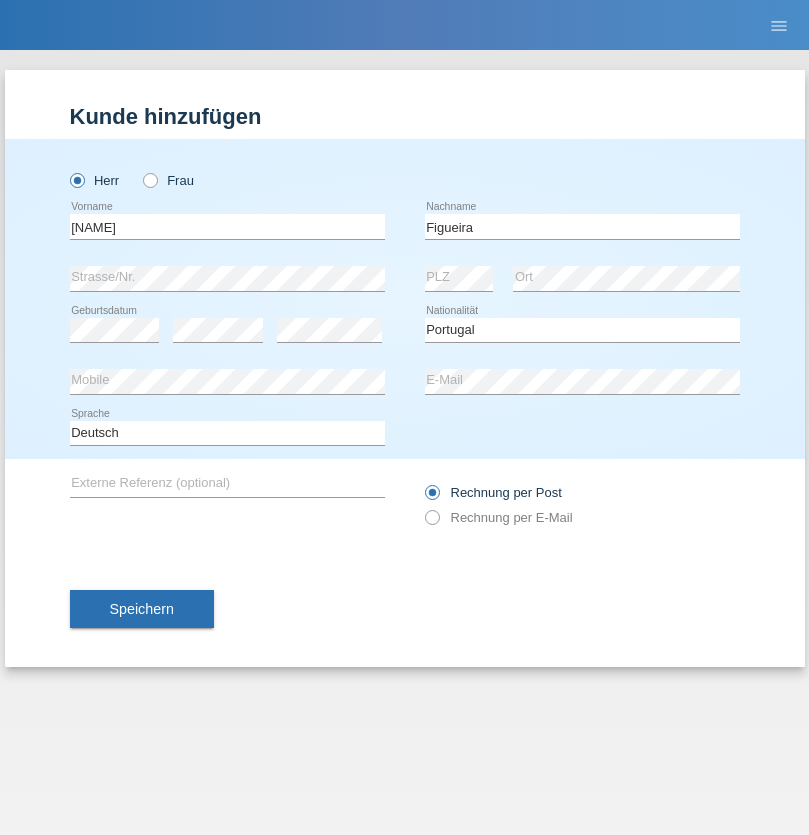 select on "C" 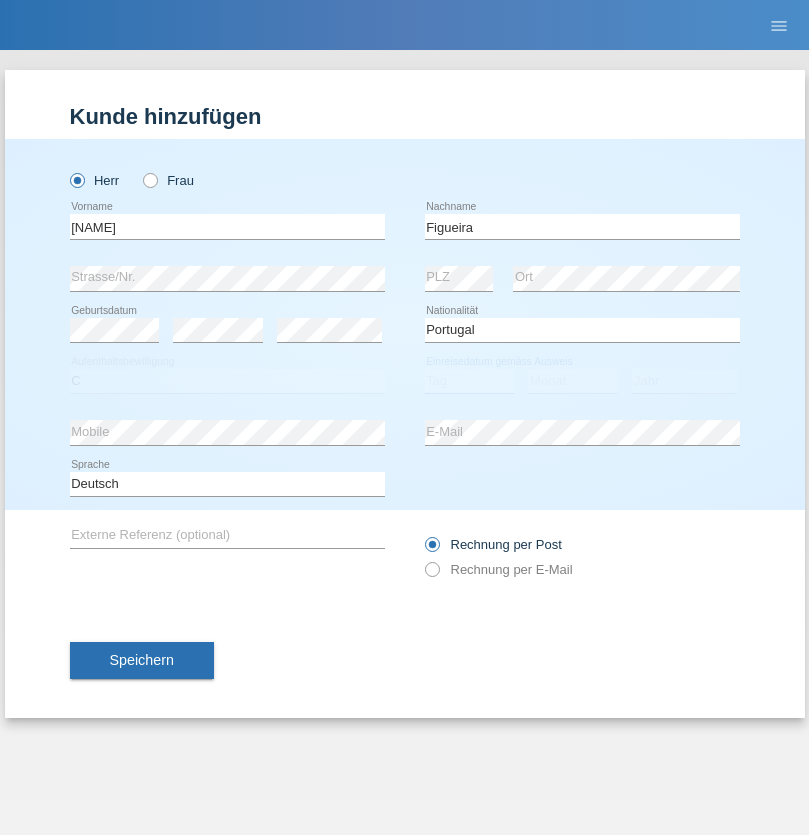 select on "04" 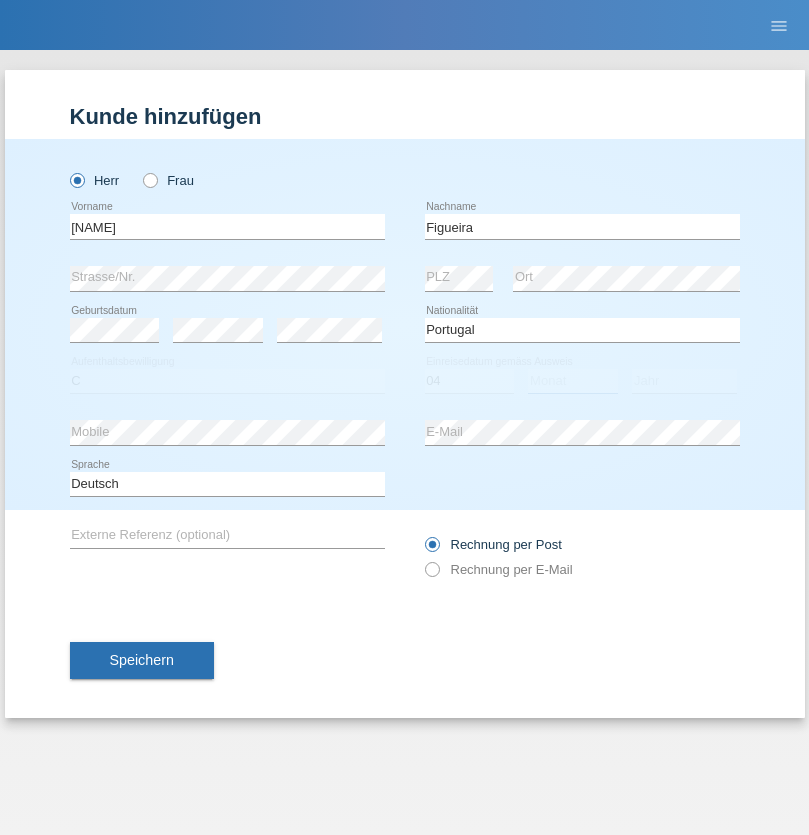 select on "02" 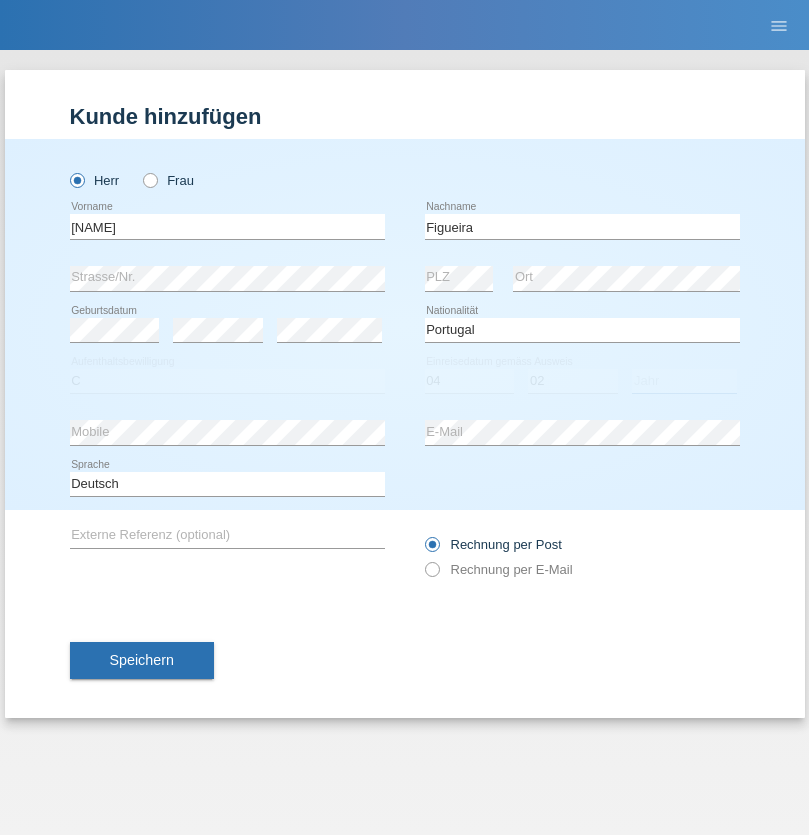 select on "2012" 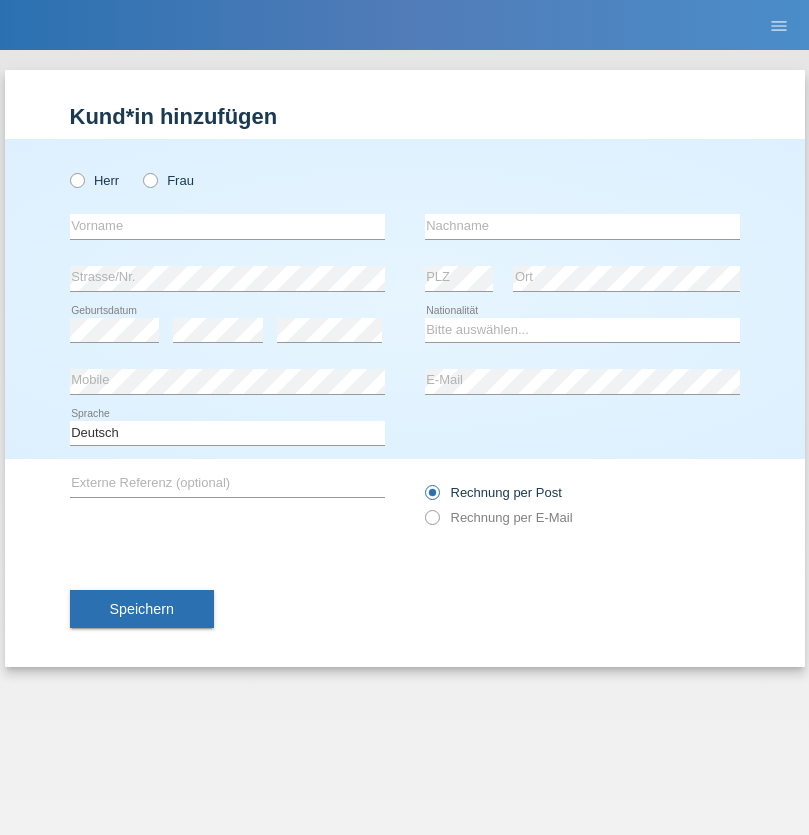 scroll, scrollTop: 0, scrollLeft: 0, axis: both 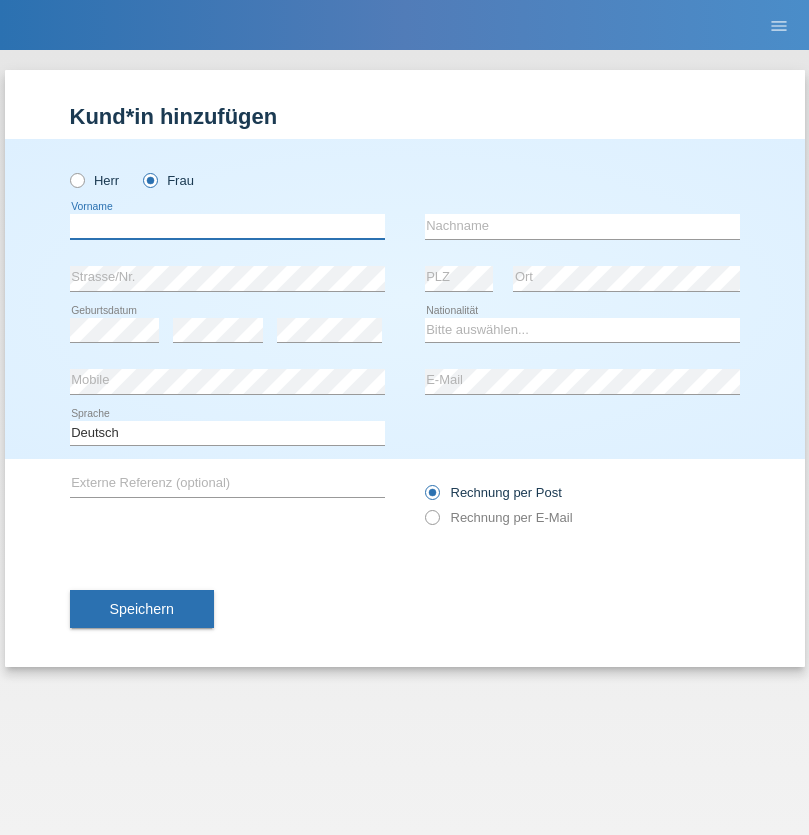 click at bounding box center (227, 226) 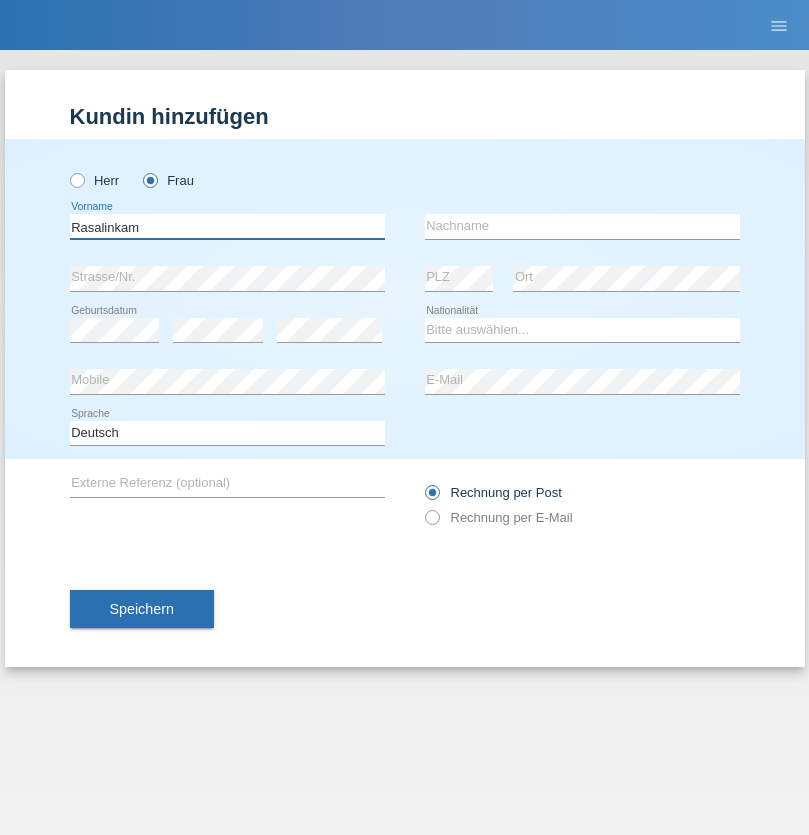 type on "Rasalinkam" 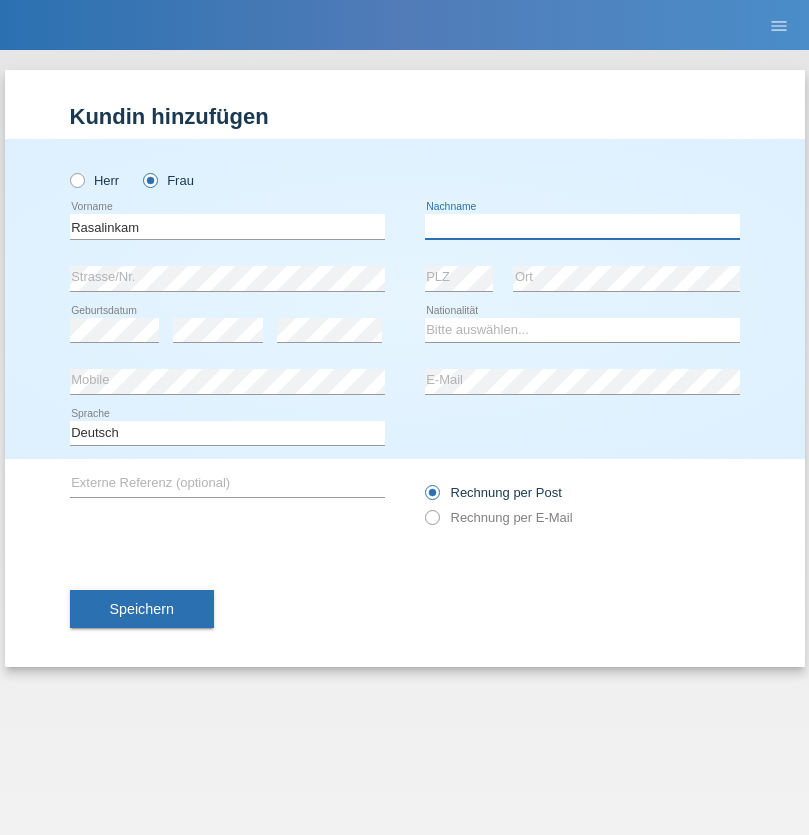 click at bounding box center [582, 226] 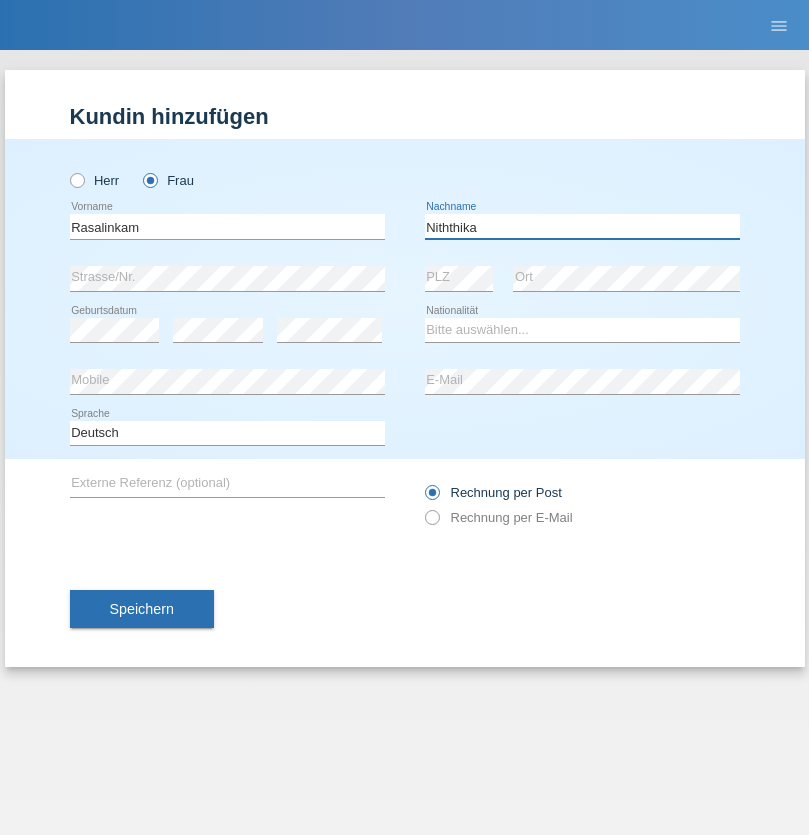 type on "Niththika" 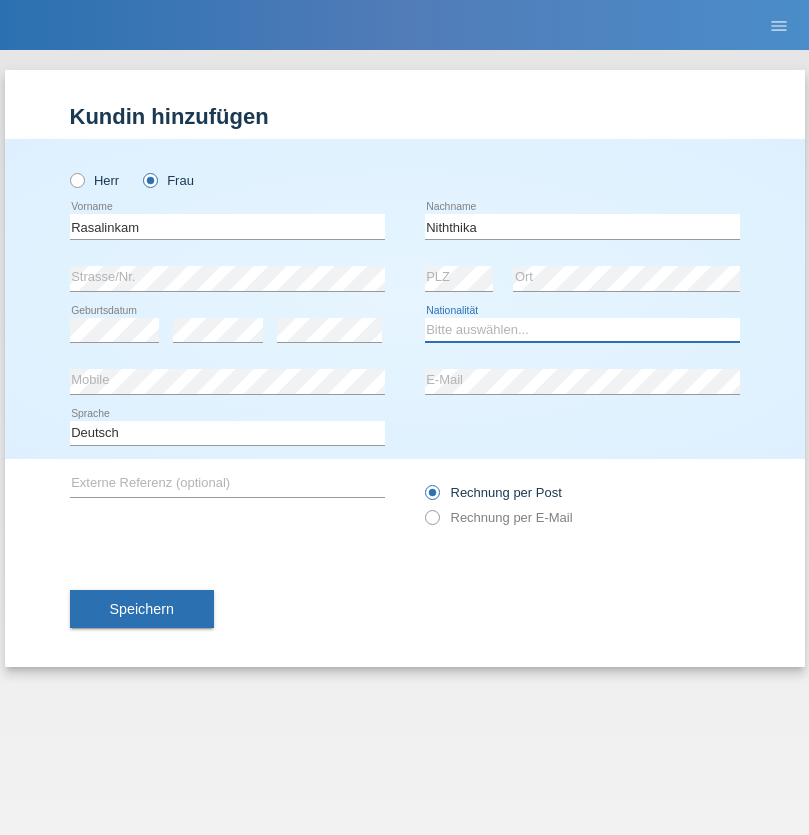 select on "LK" 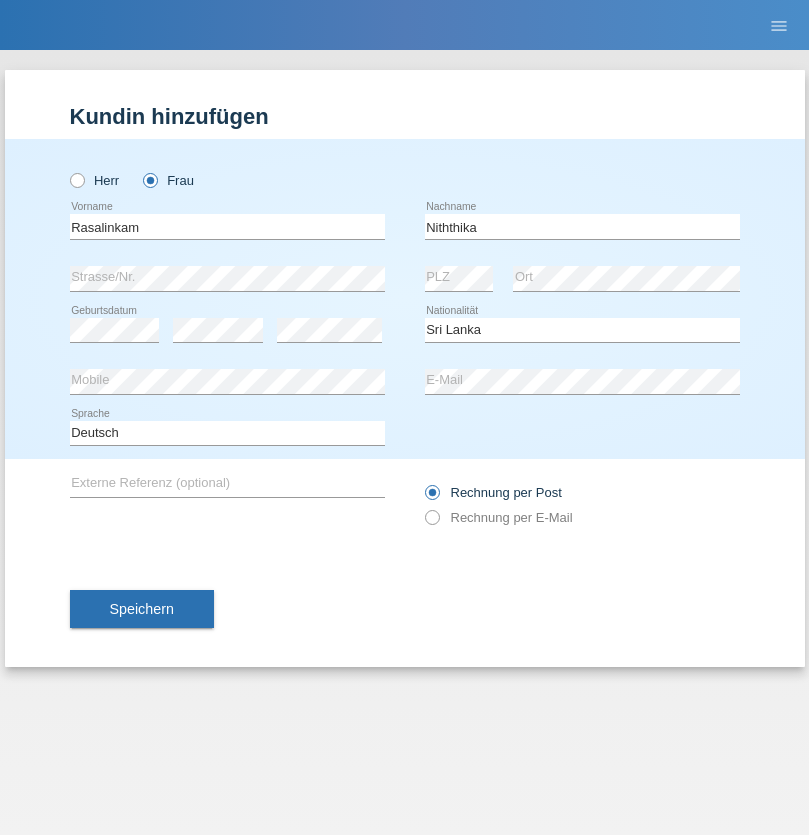 select on "C" 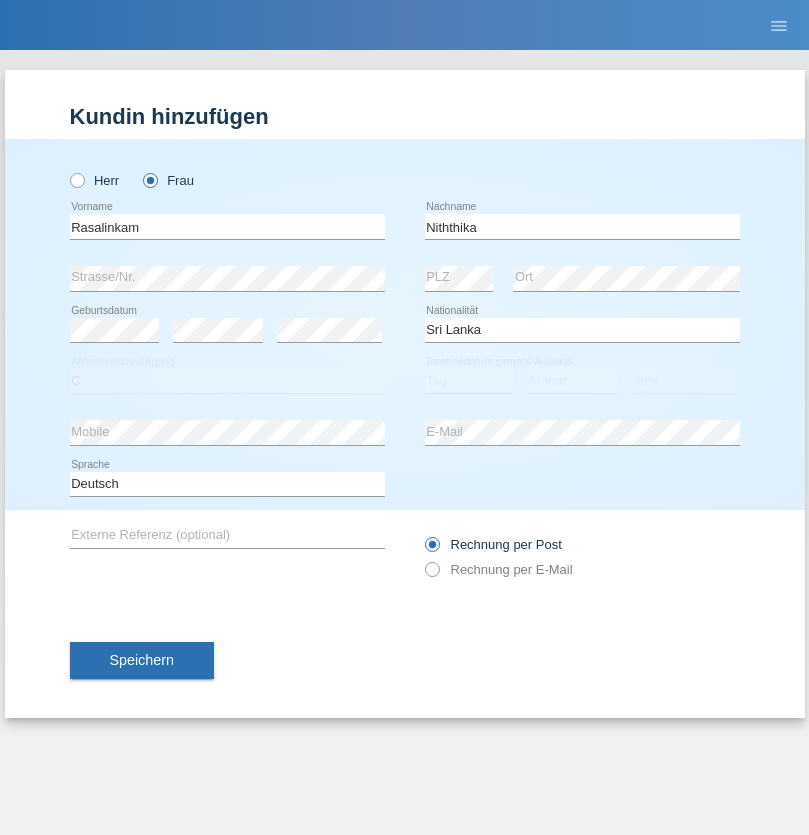 select on "03" 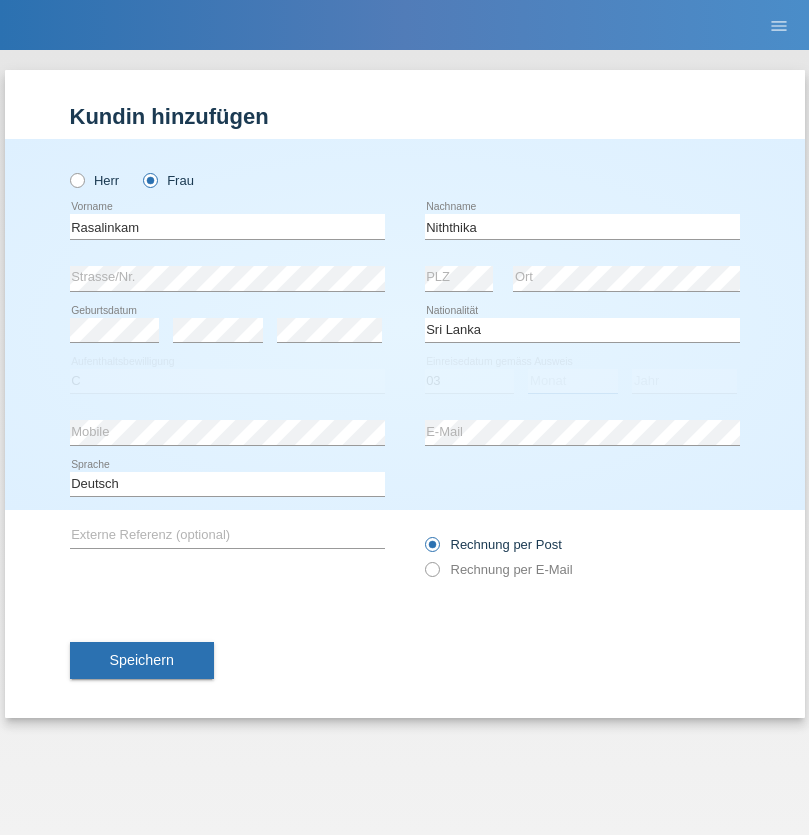 select on "08" 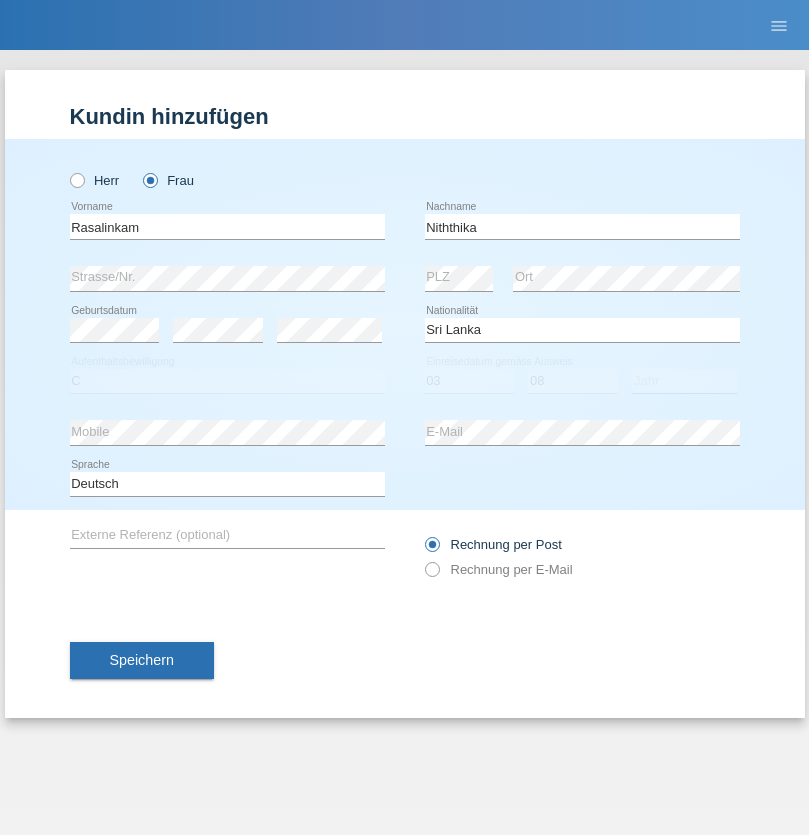 select on "2021" 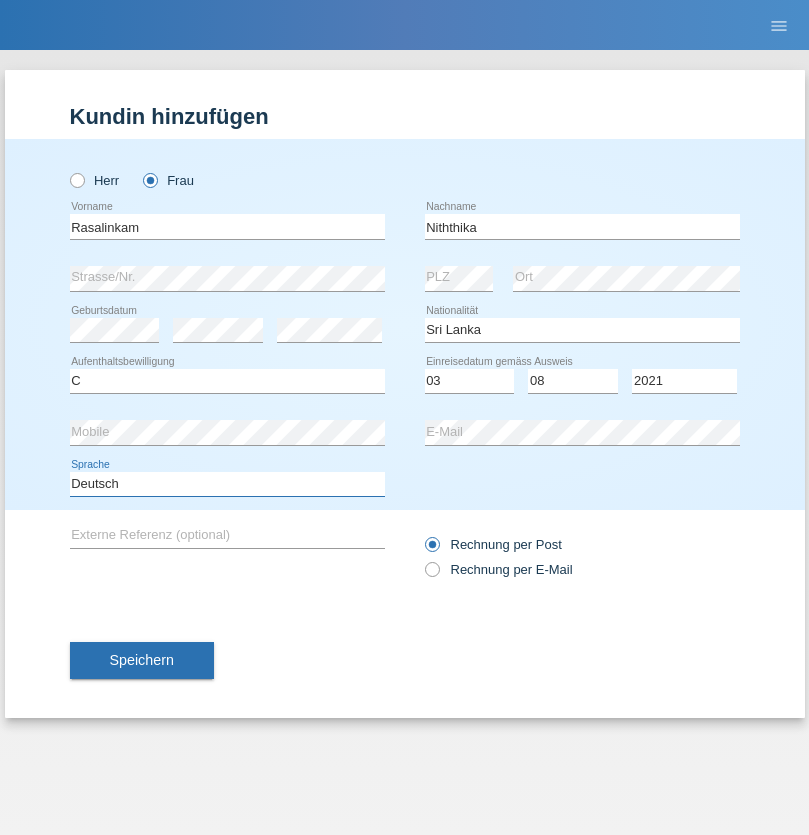 select on "en" 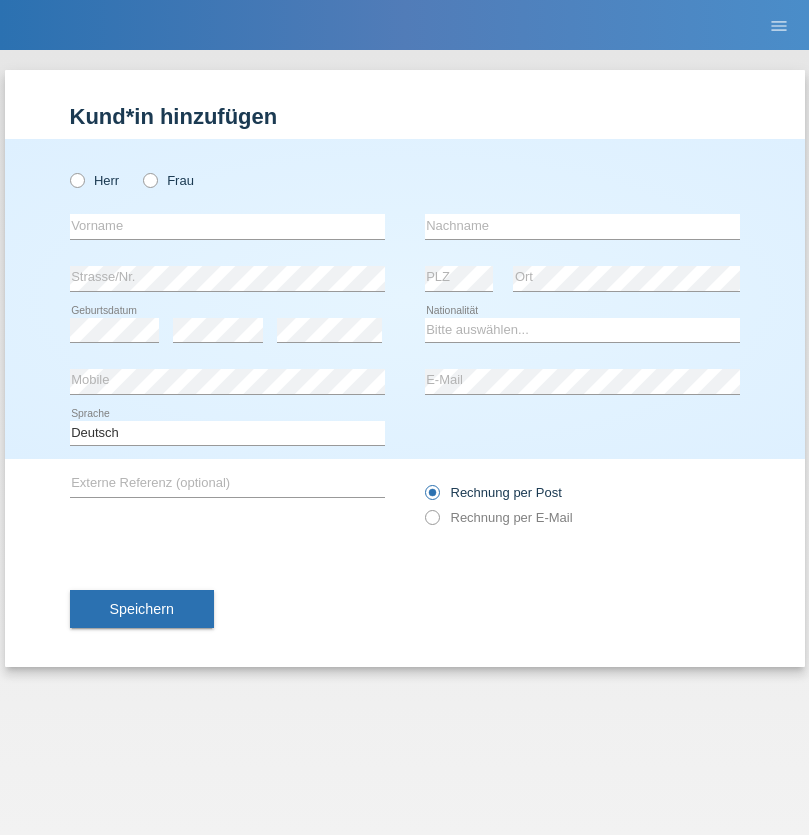 scroll, scrollTop: 0, scrollLeft: 0, axis: both 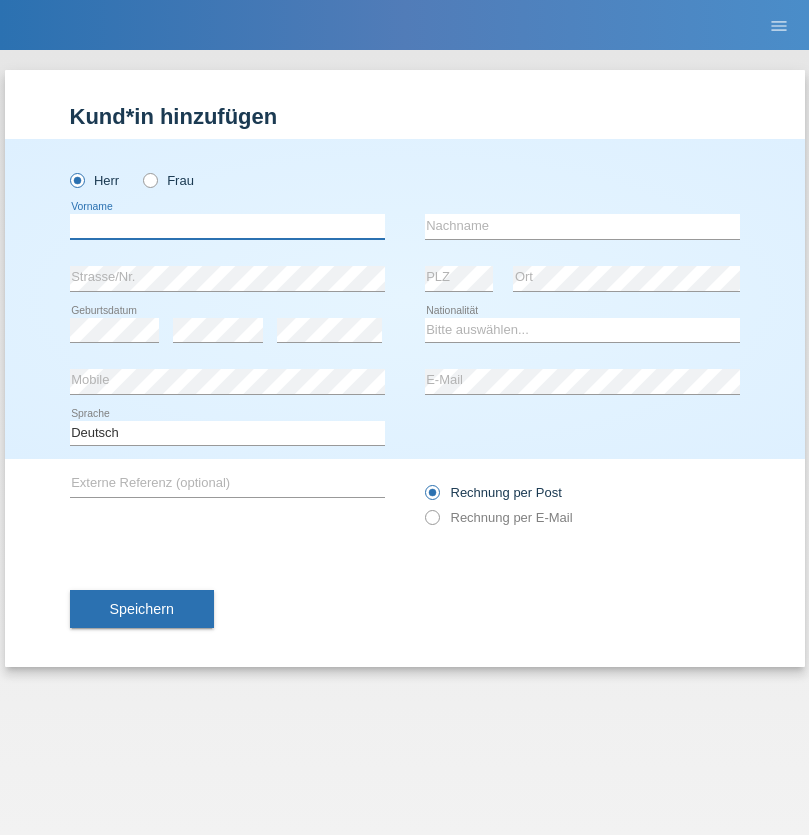 click at bounding box center [227, 226] 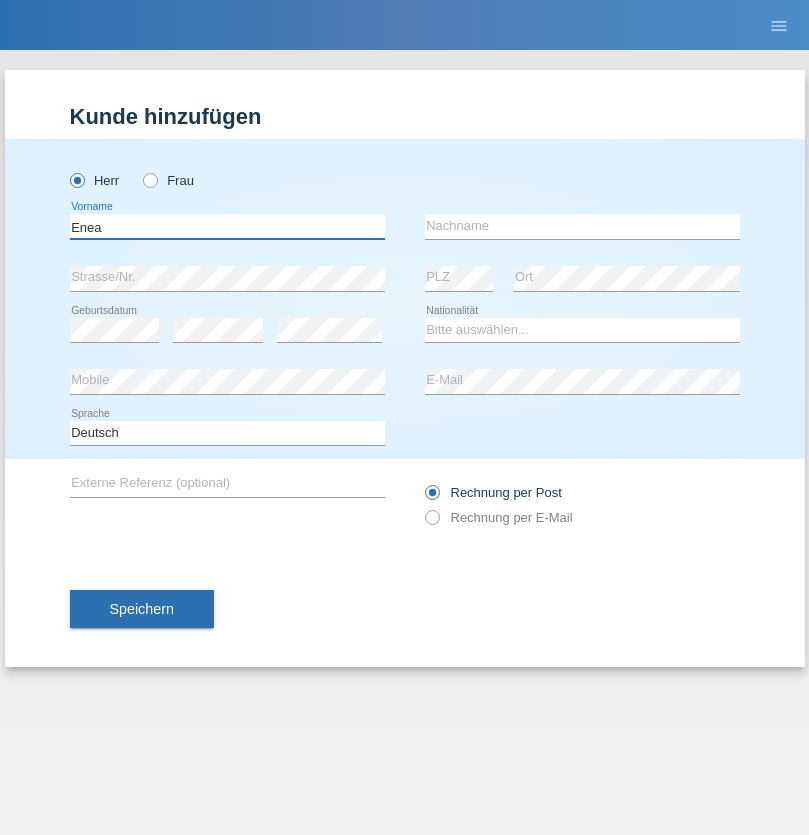 type on "Enea" 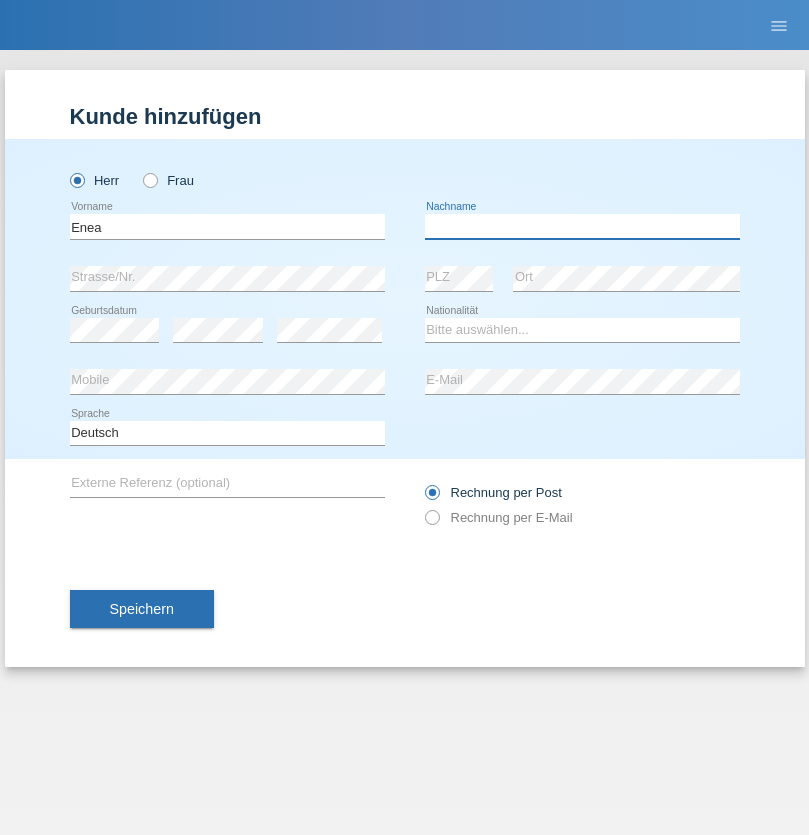 click at bounding box center (582, 226) 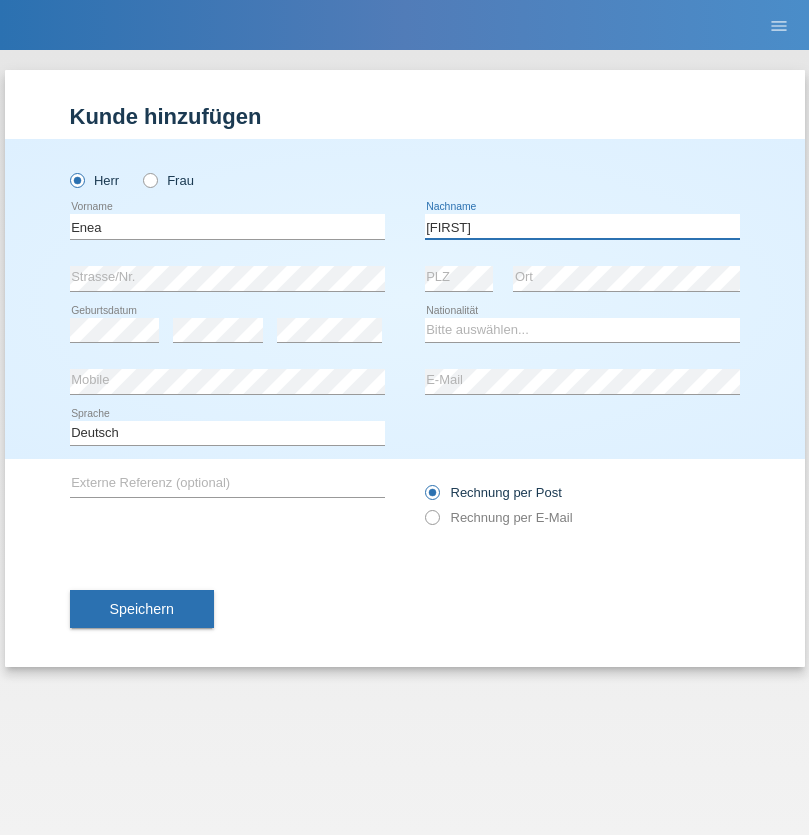 type on "[FIRST]" 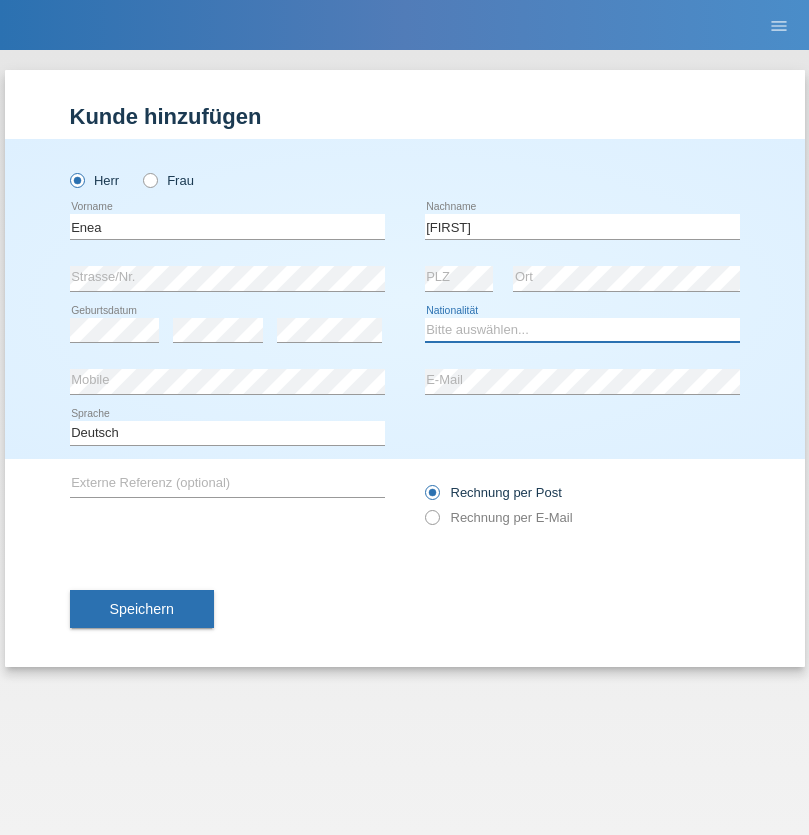 select on "OM" 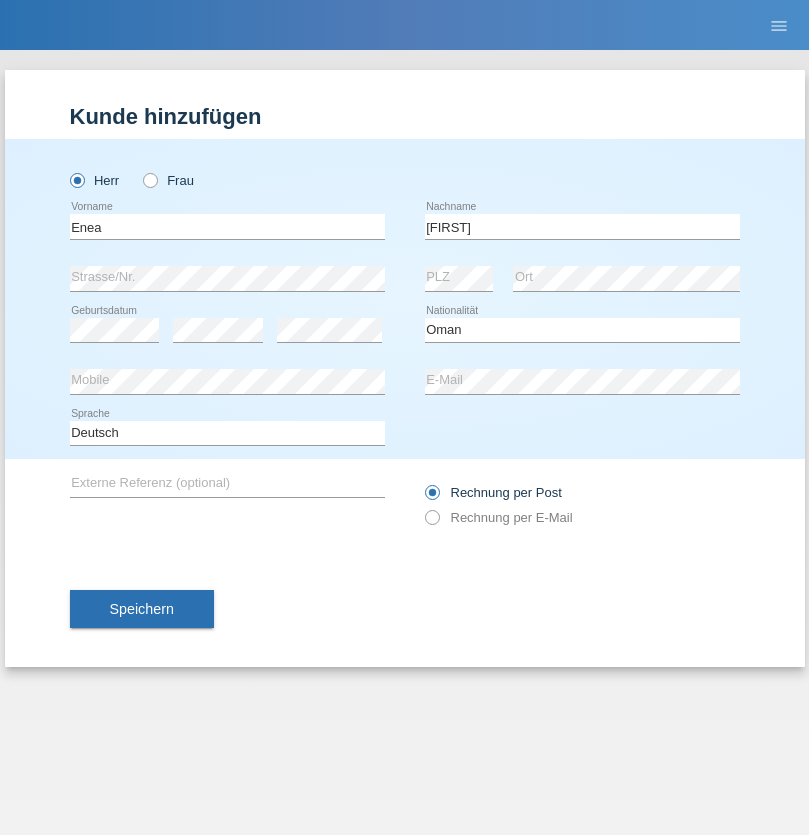 select on "C" 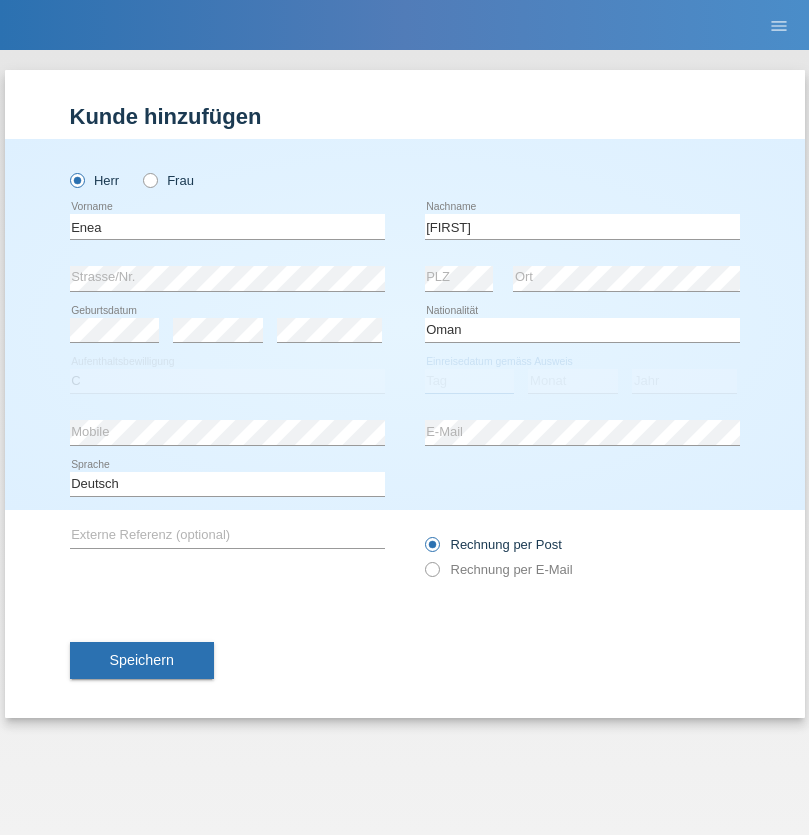 select on "17" 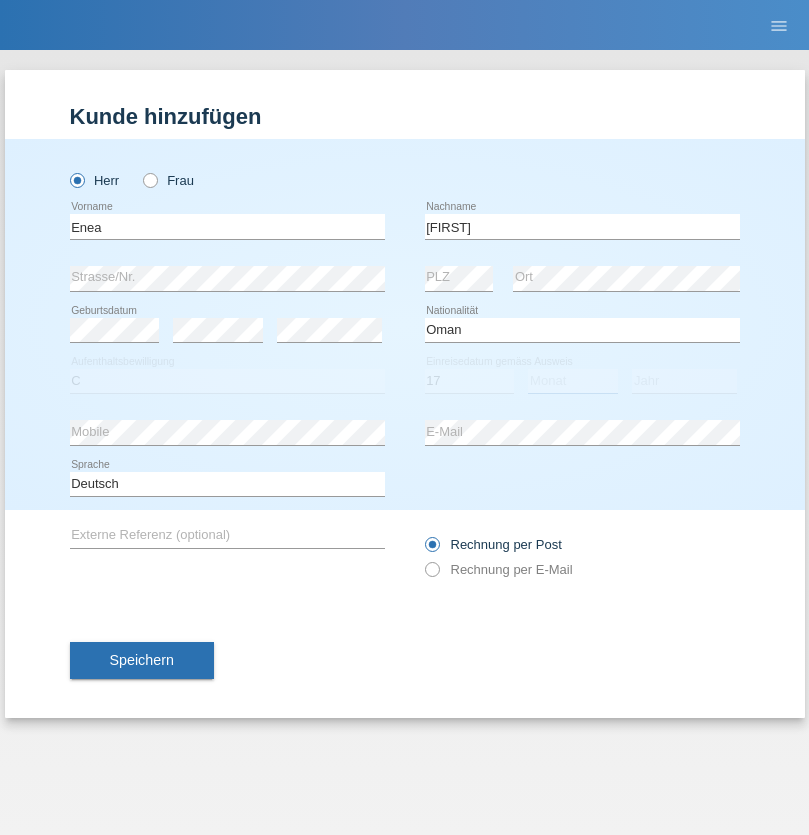 select on "06" 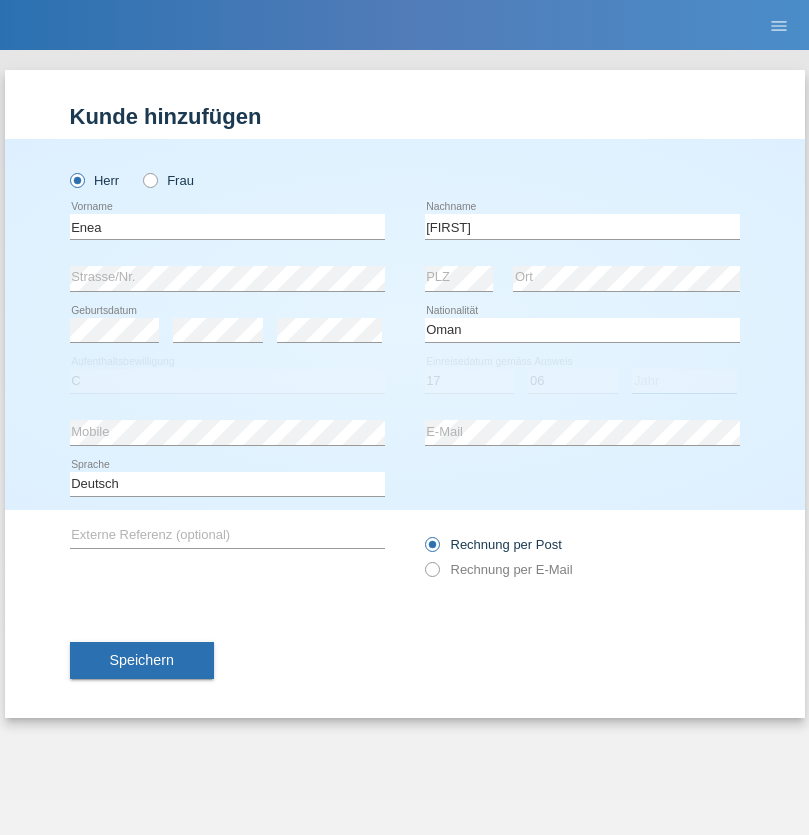 select on "2021" 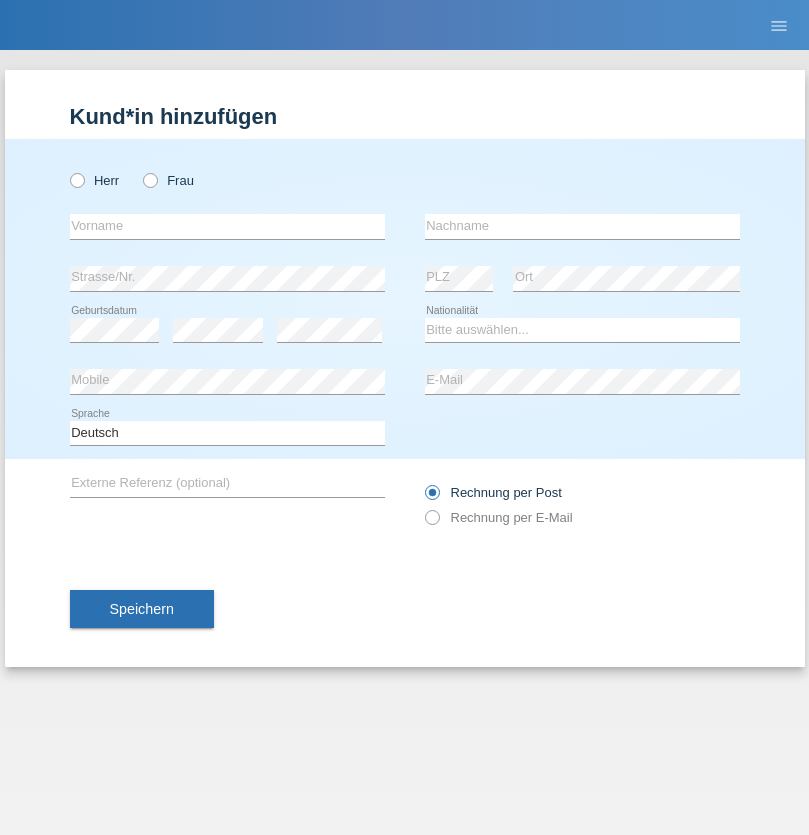 scroll, scrollTop: 0, scrollLeft: 0, axis: both 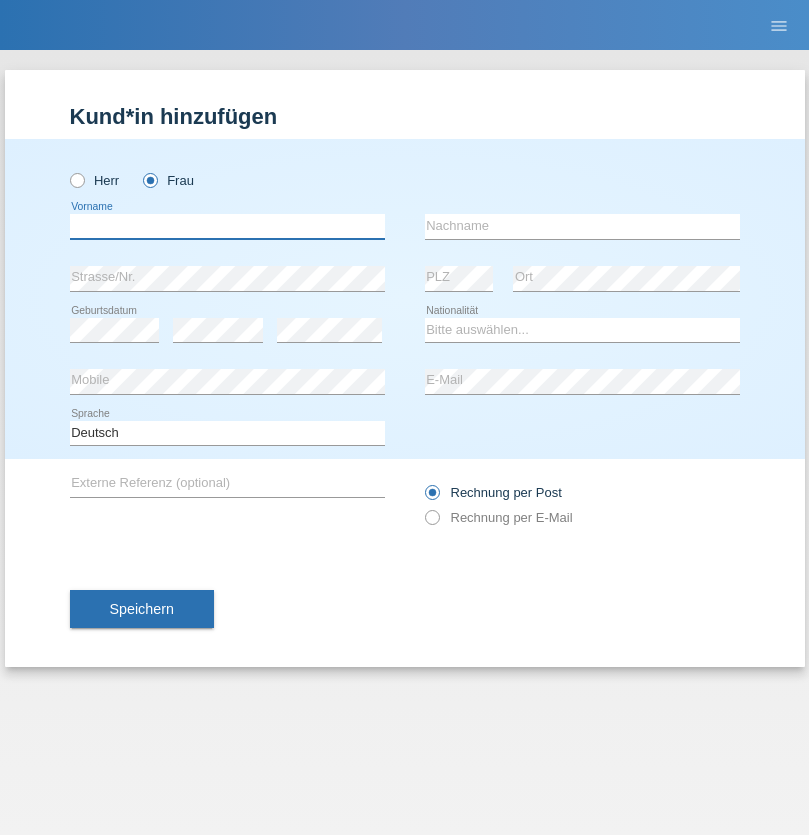 click at bounding box center [227, 226] 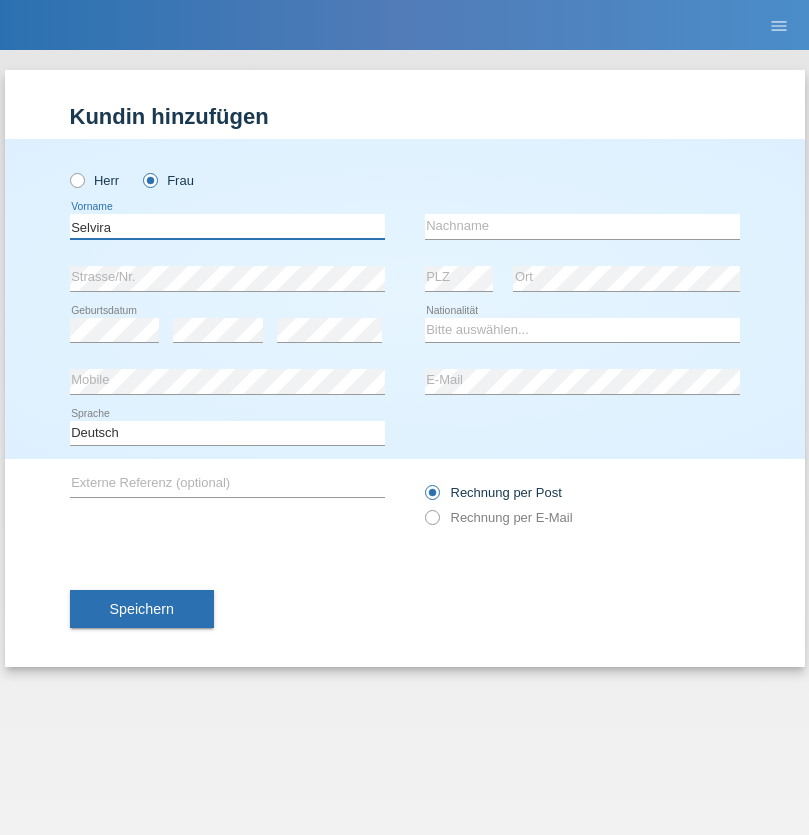 type on "Selvira" 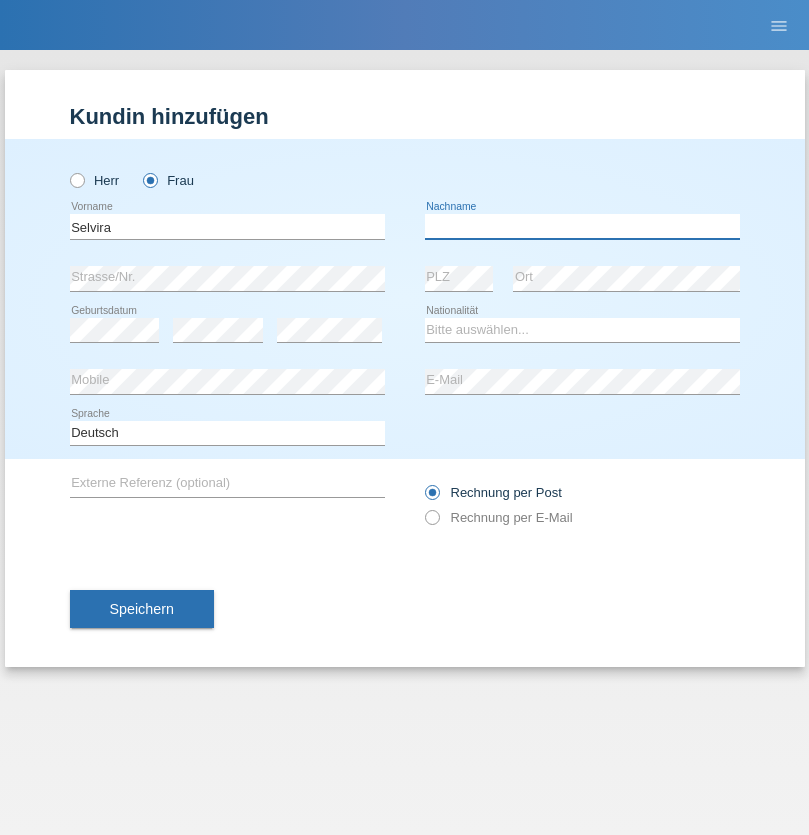 click at bounding box center (582, 226) 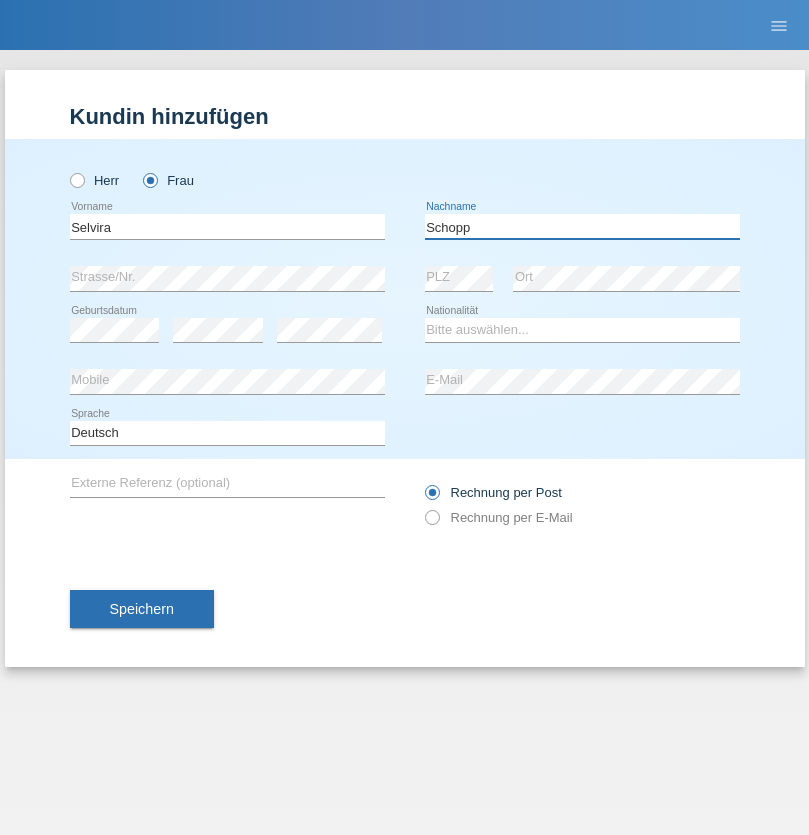 type on "Schopp" 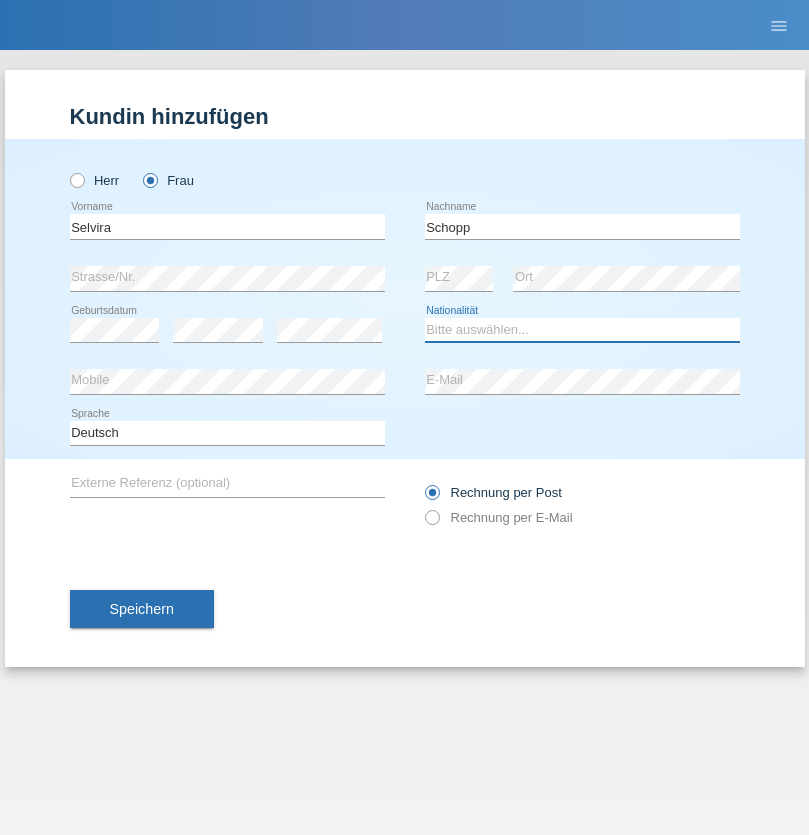 select on "CH" 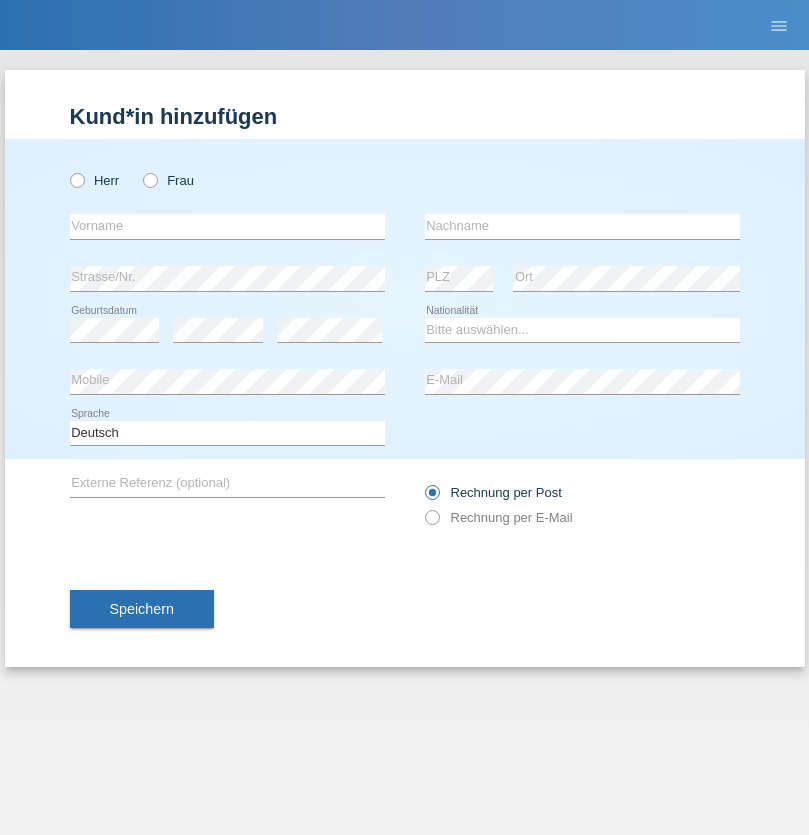 scroll, scrollTop: 0, scrollLeft: 0, axis: both 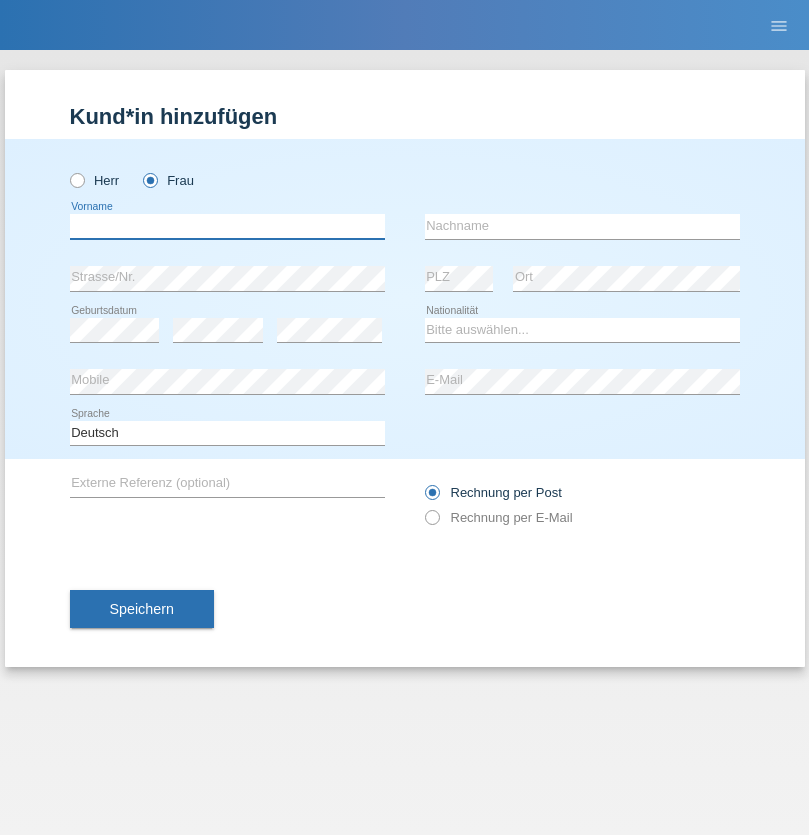 click at bounding box center [227, 226] 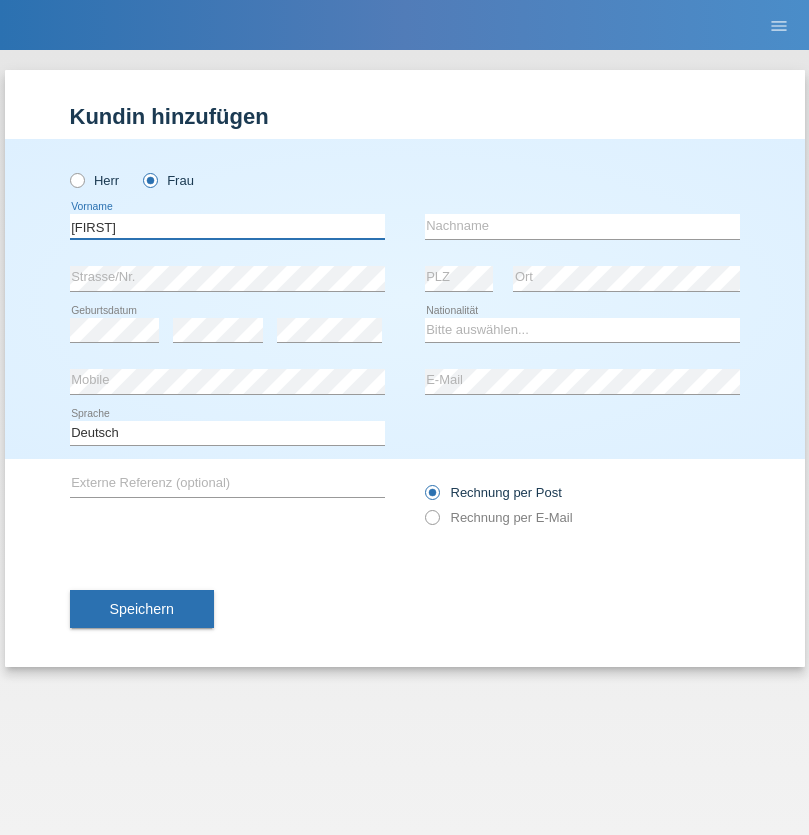 type on "MICHAELA" 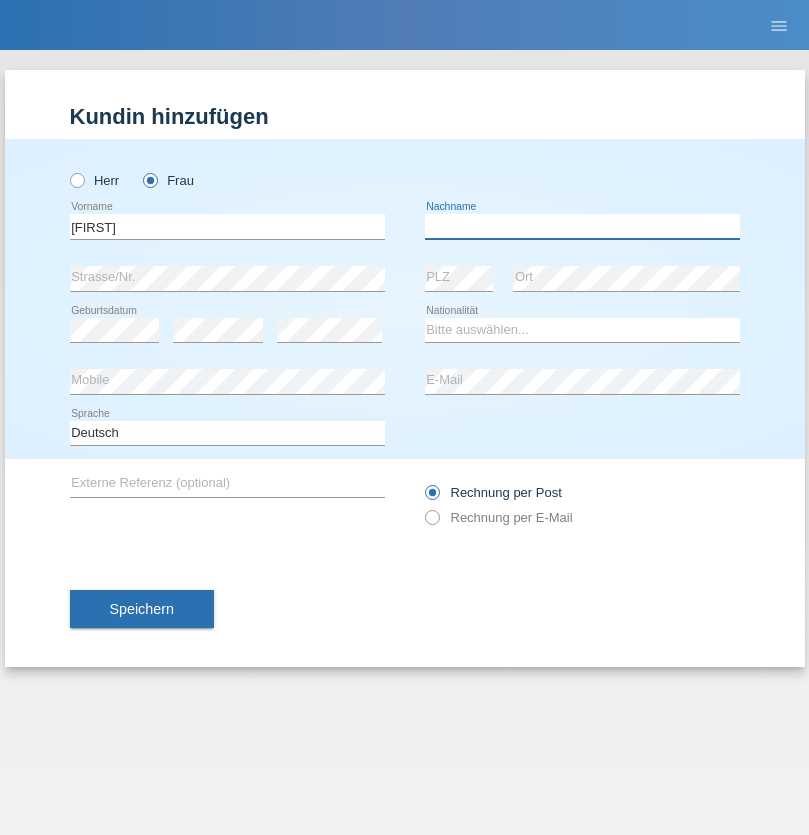 click at bounding box center [582, 226] 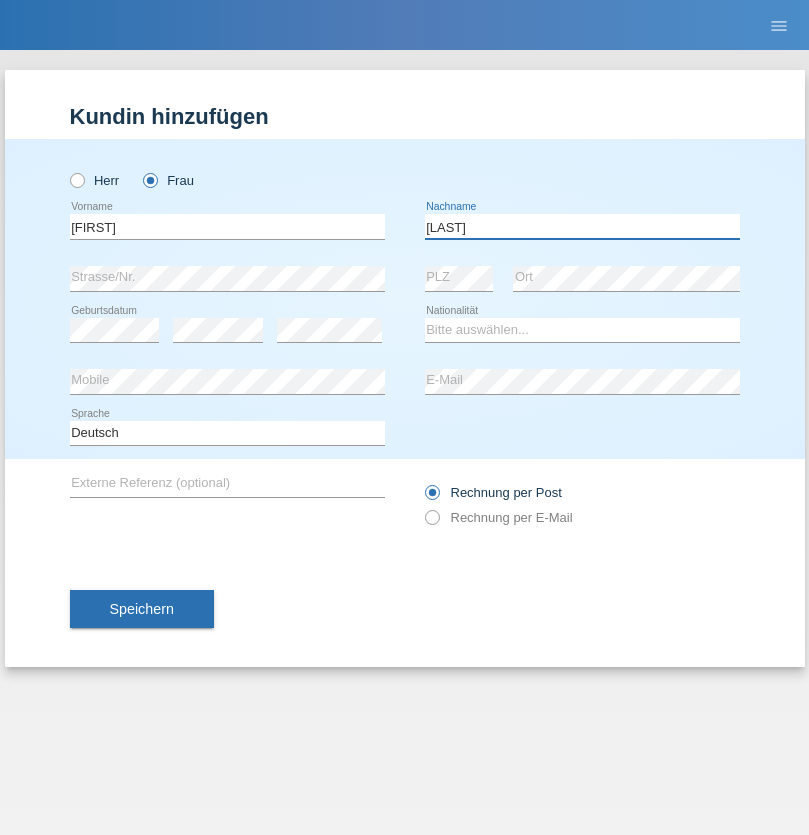 type on "BERNATOVA" 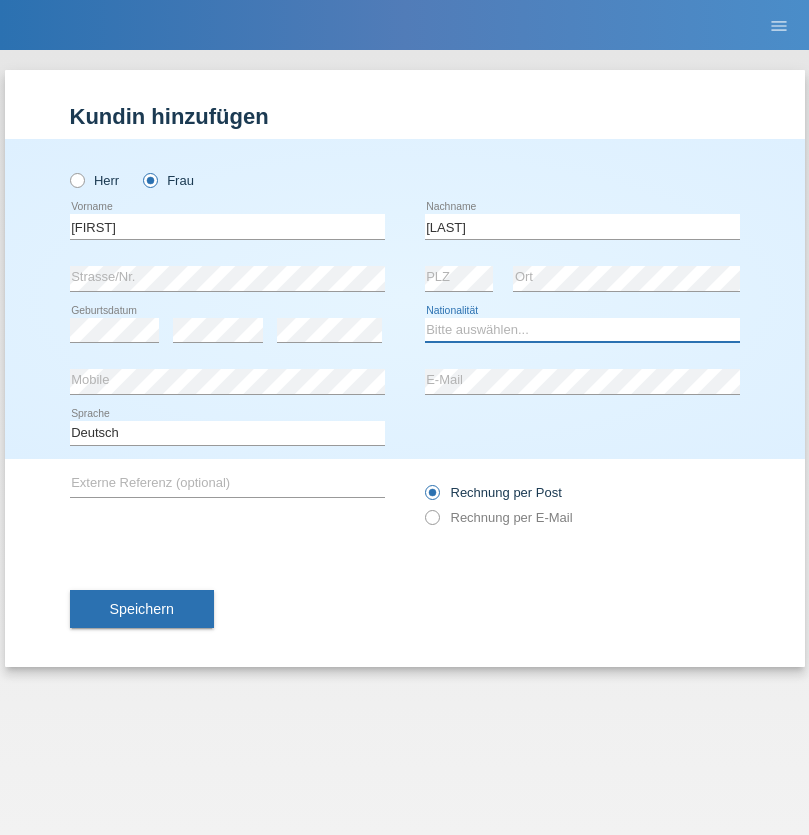 select on "SK" 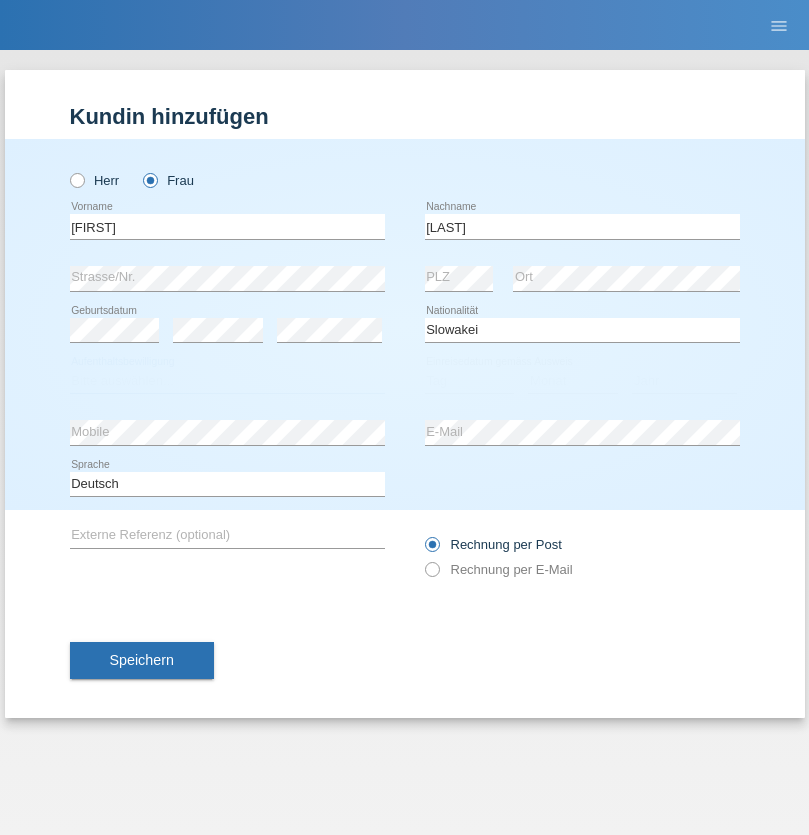 select on "C" 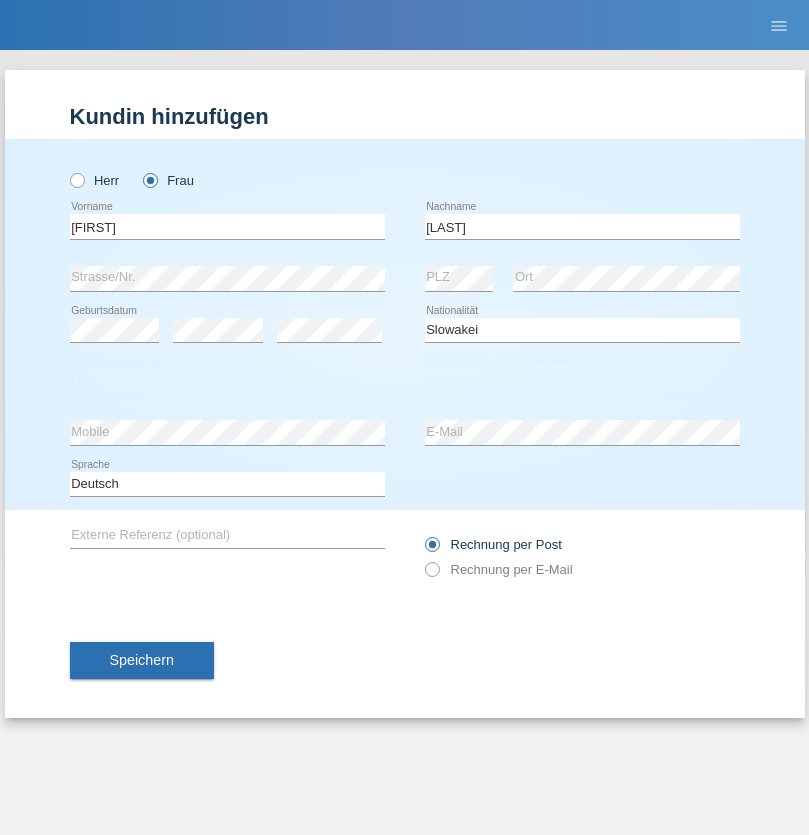 select on "05" 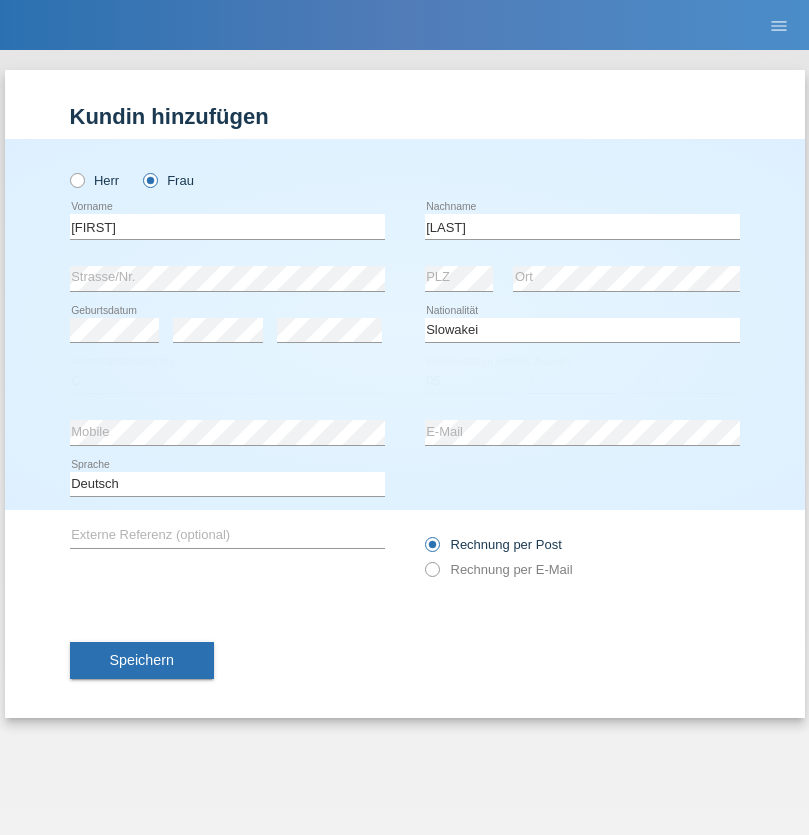 select on "04" 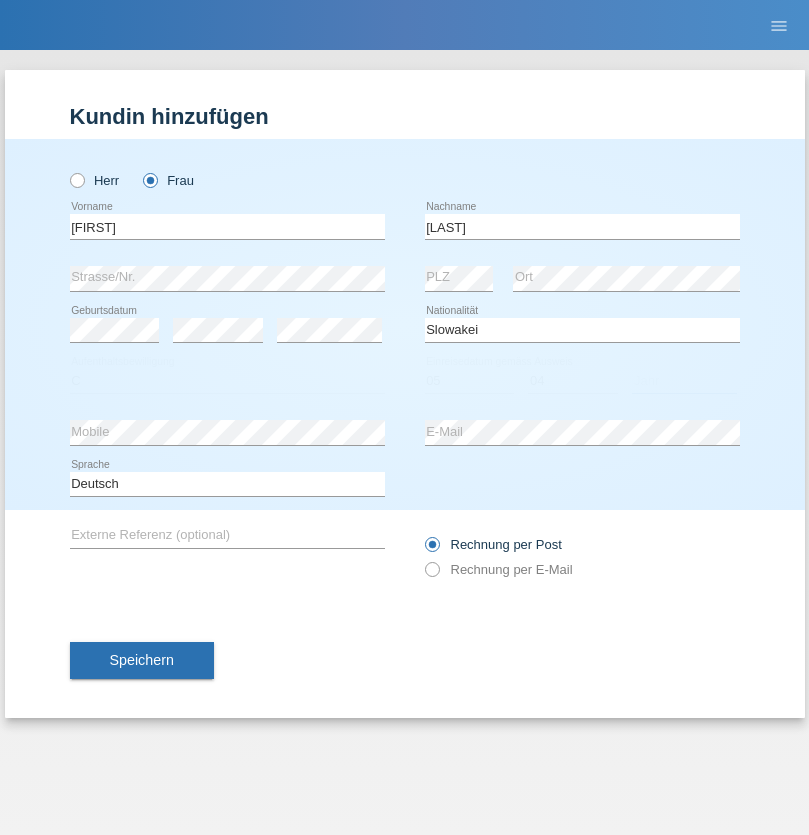 select on "2014" 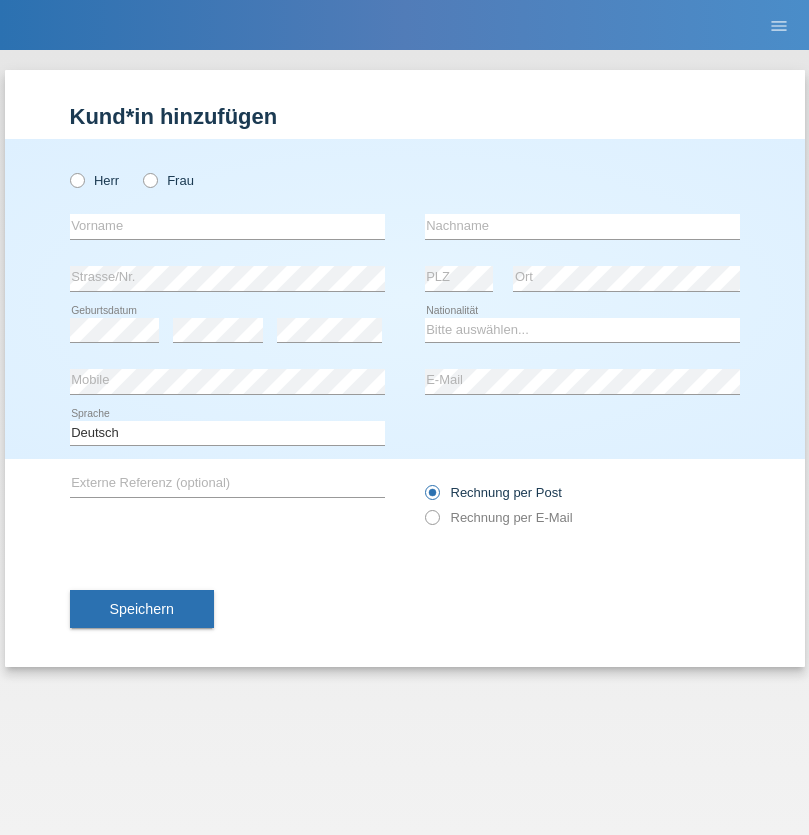scroll, scrollTop: 0, scrollLeft: 0, axis: both 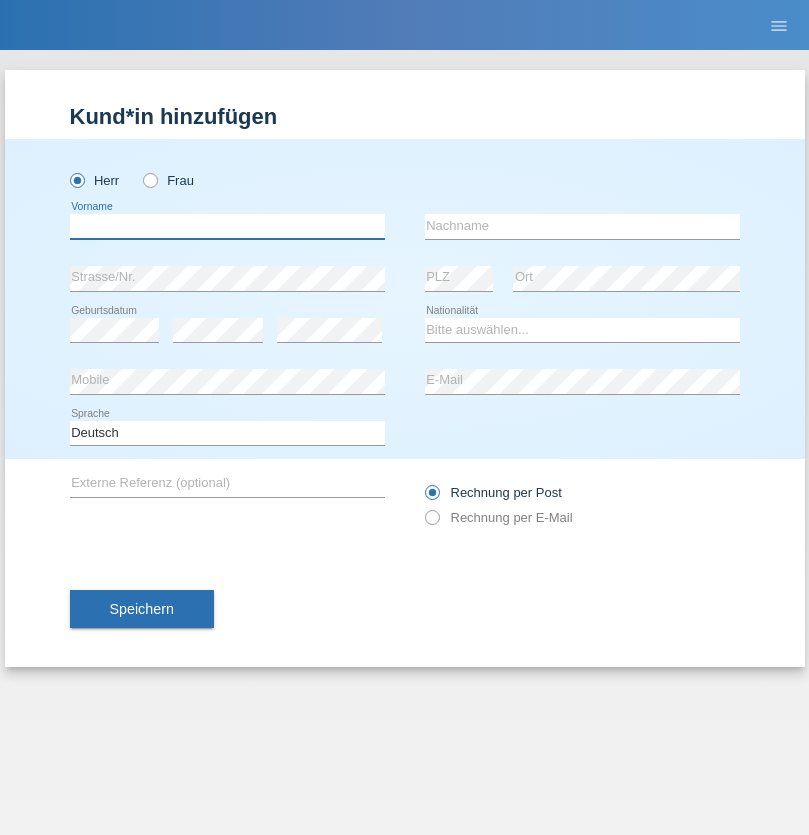 click at bounding box center [227, 226] 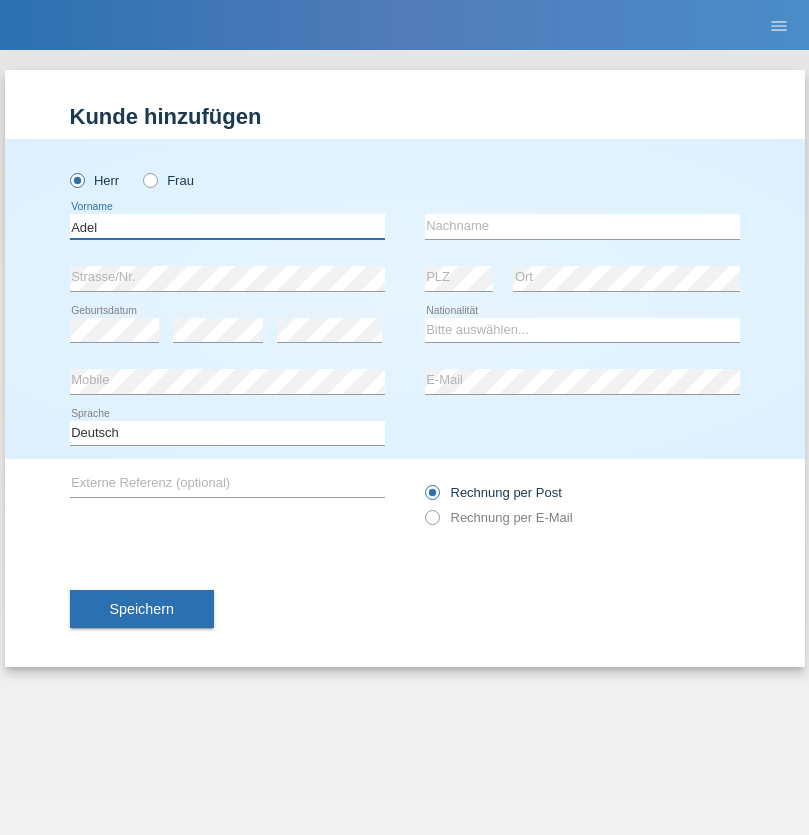 type on "Adel" 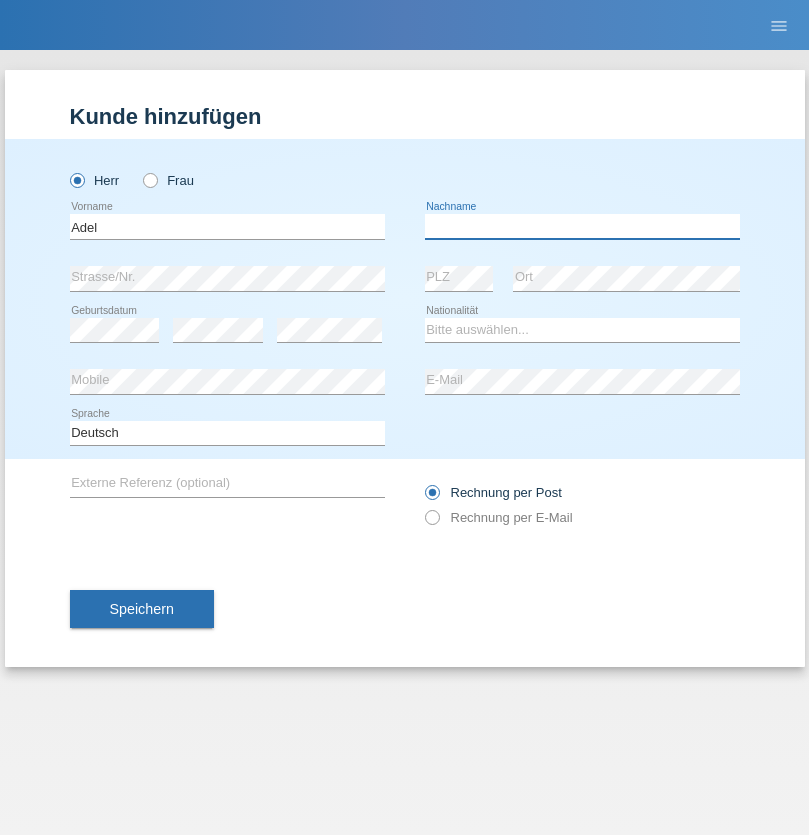 click at bounding box center (582, 226) 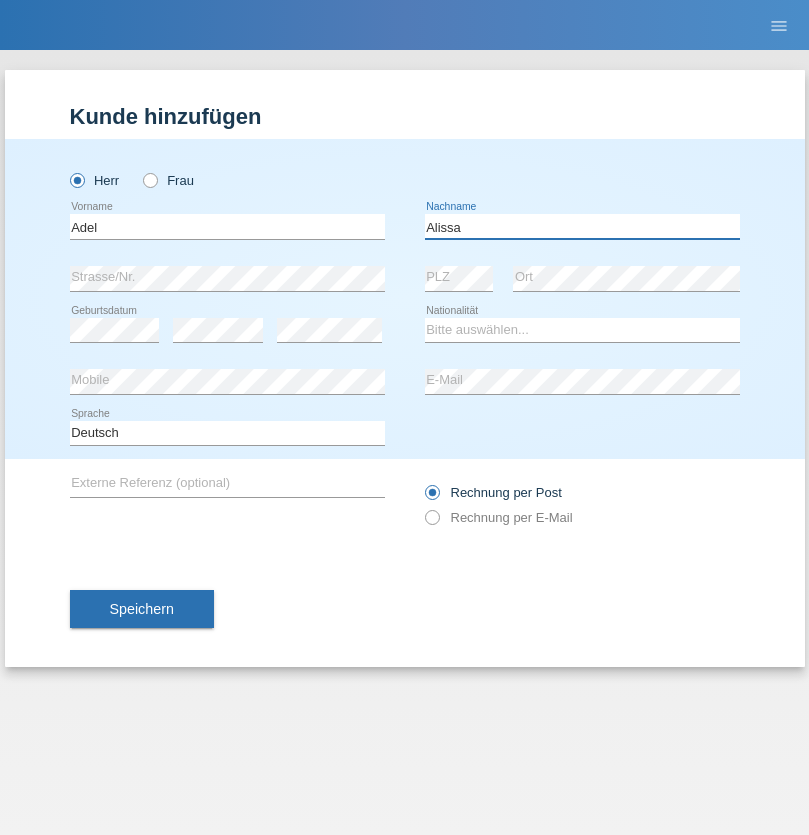 type on "Alissa" 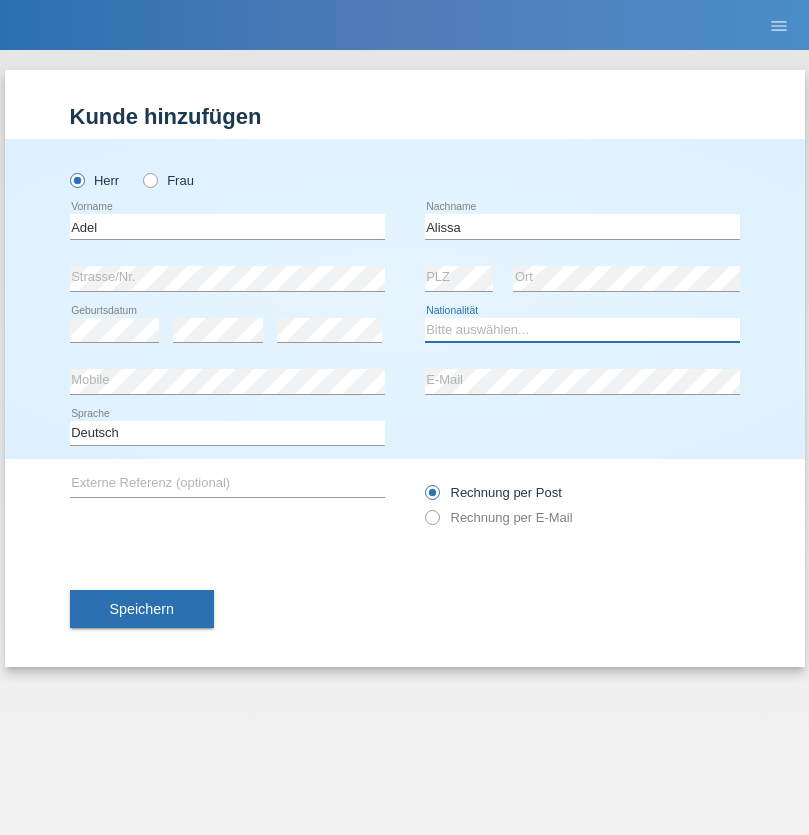 select on "SY" 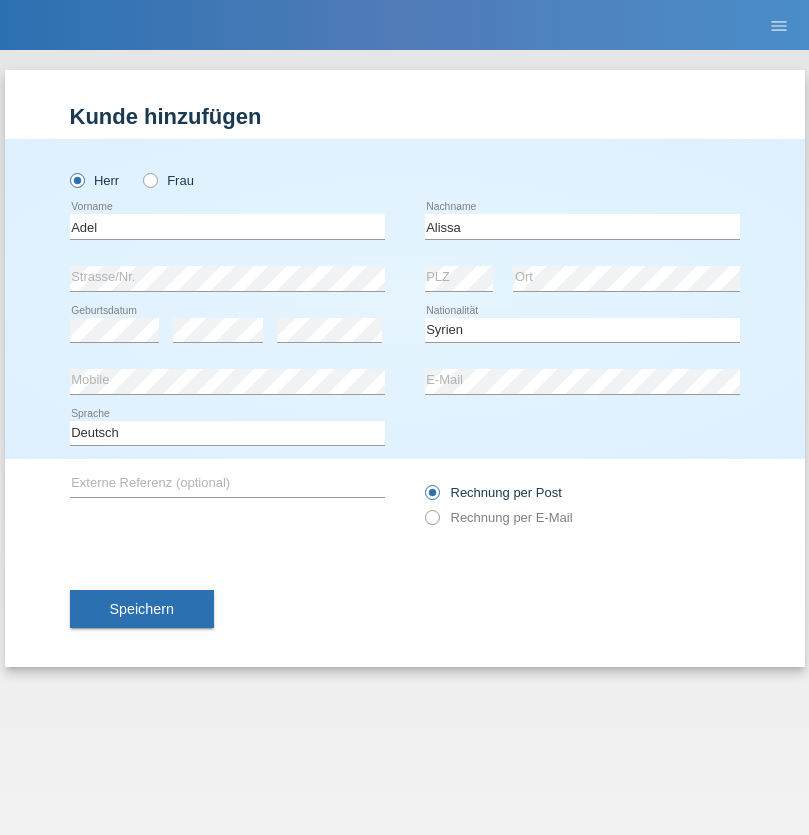 select on "C" 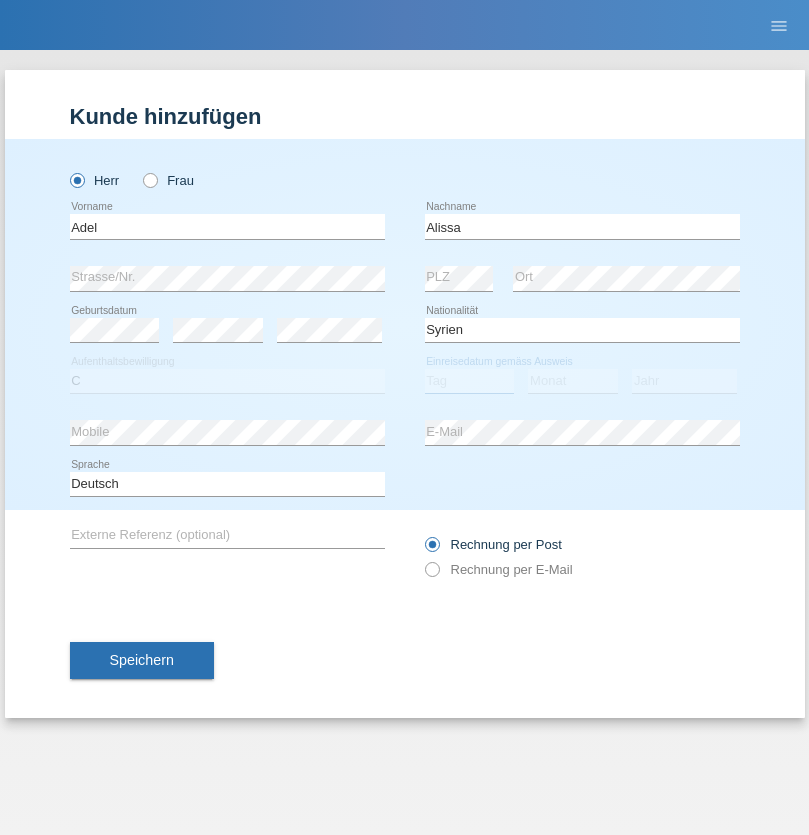 select on "20" 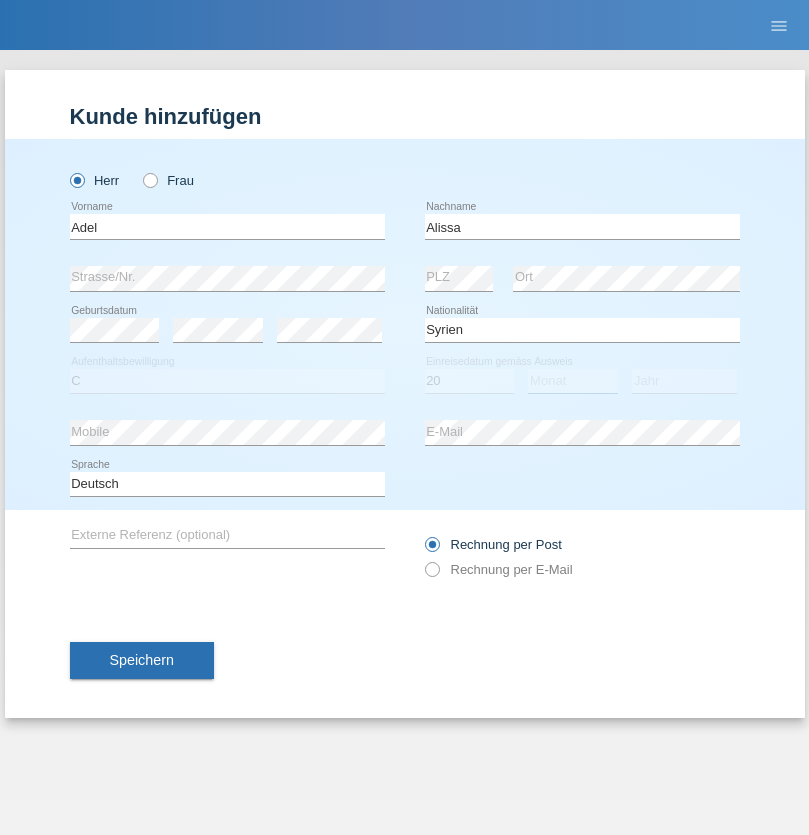 select on "09" 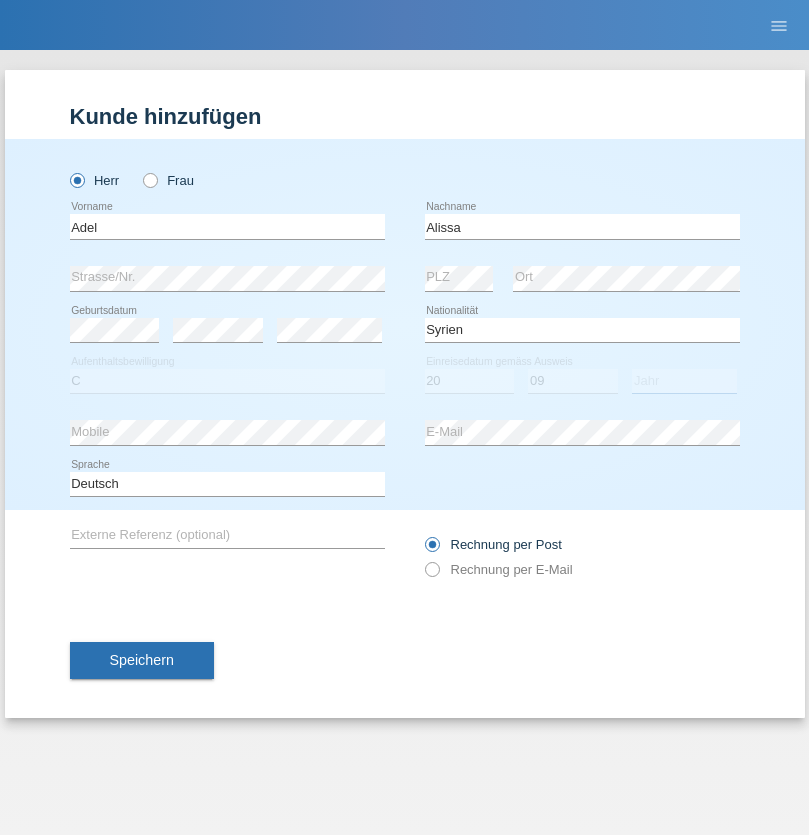 select on "2018" 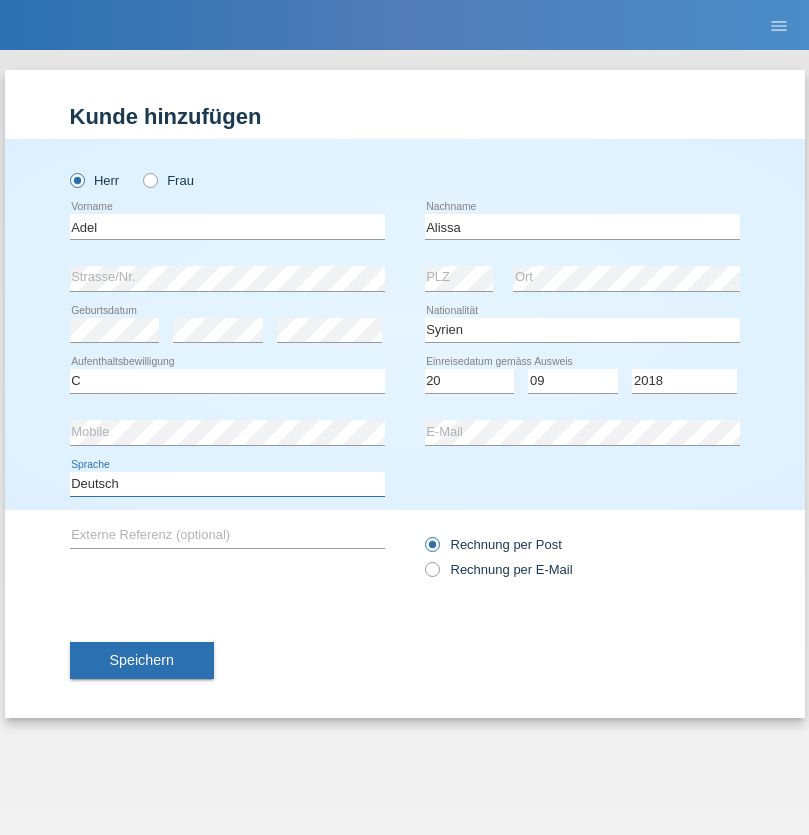 select on "en" 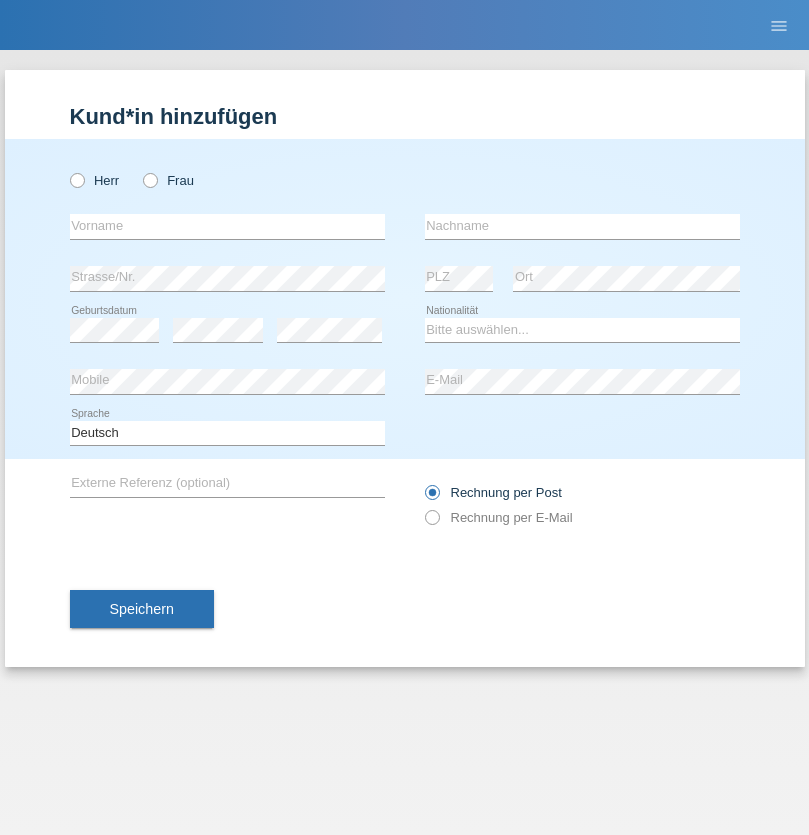 scroll, scrollTop: 0, scrollLeft: 0, axis: both 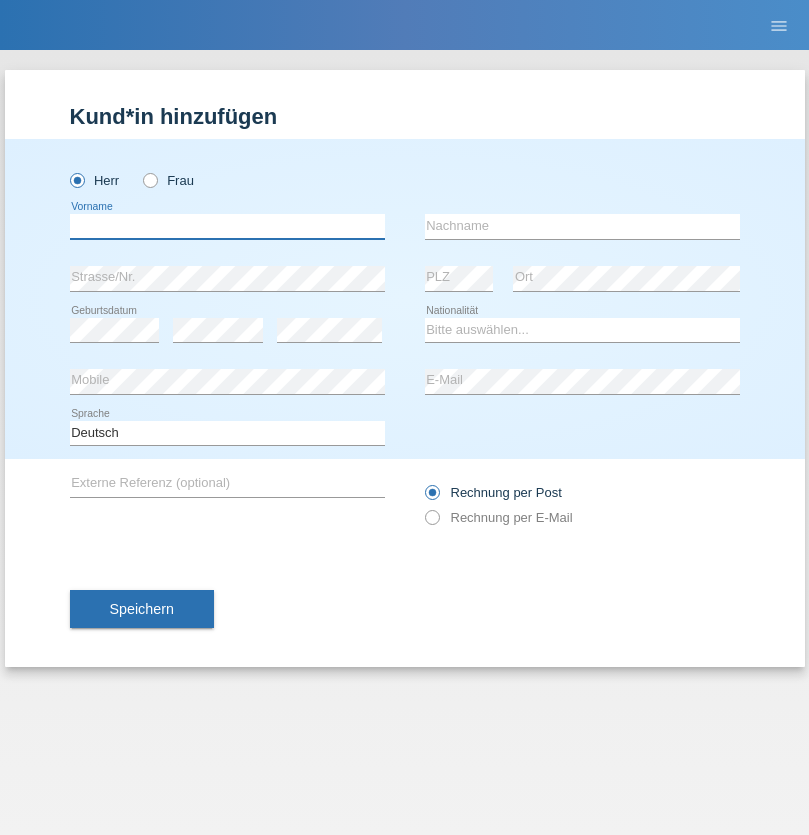 click at bounding box center (227, 226) 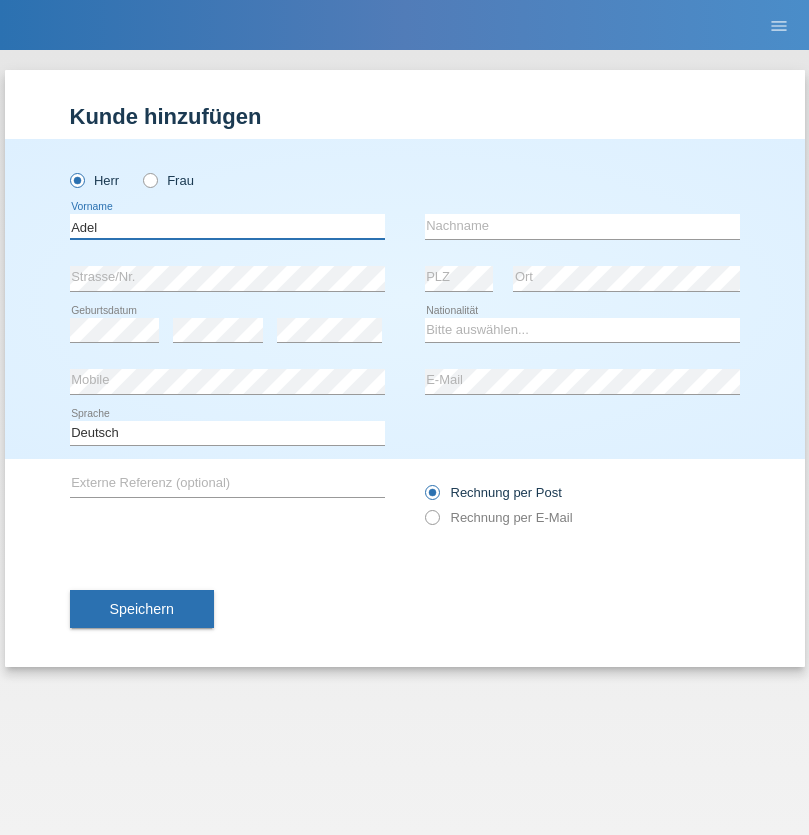 type on "Adel" 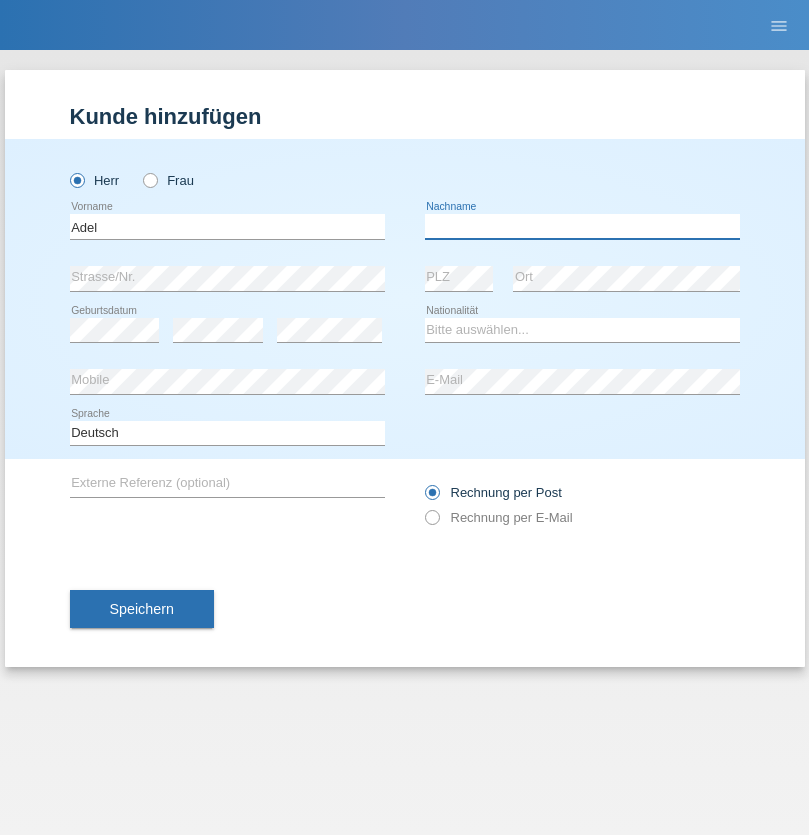 click at bounding box center [582, 226] 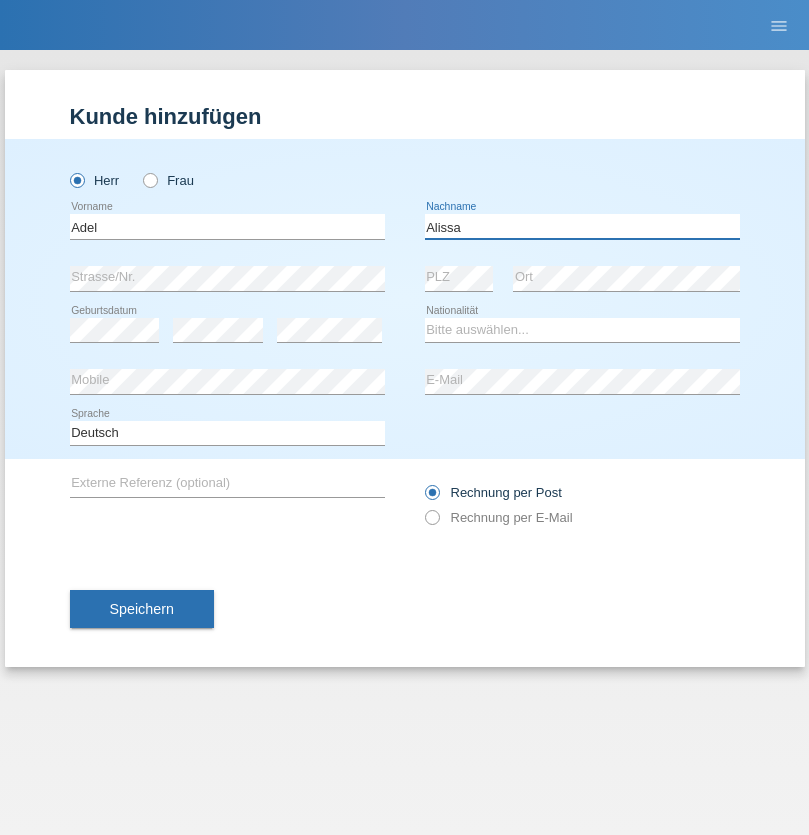 type on "Alissa" 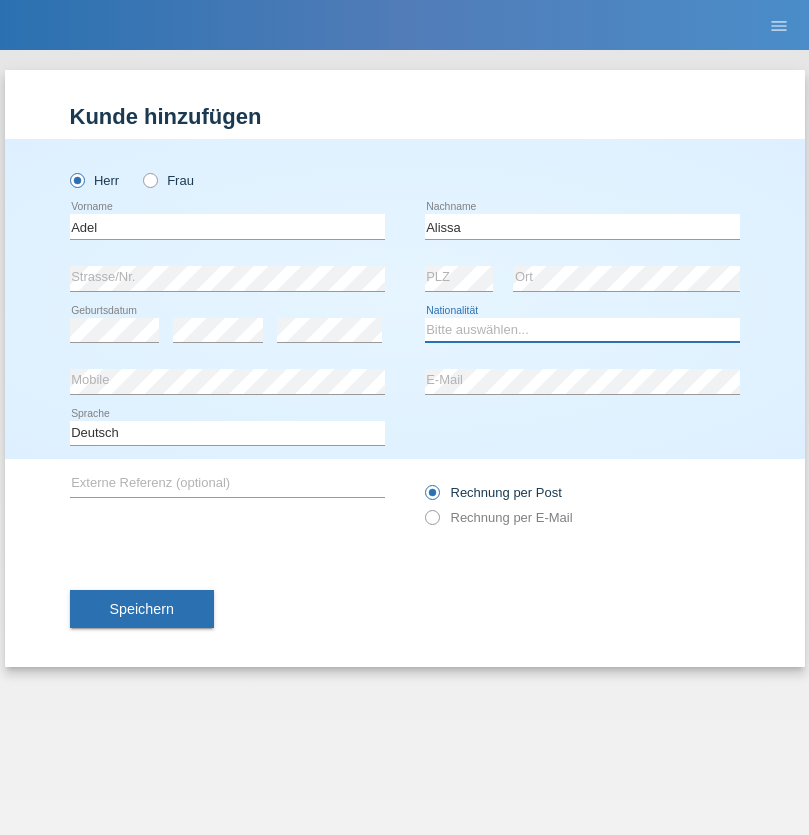 select on "SY" 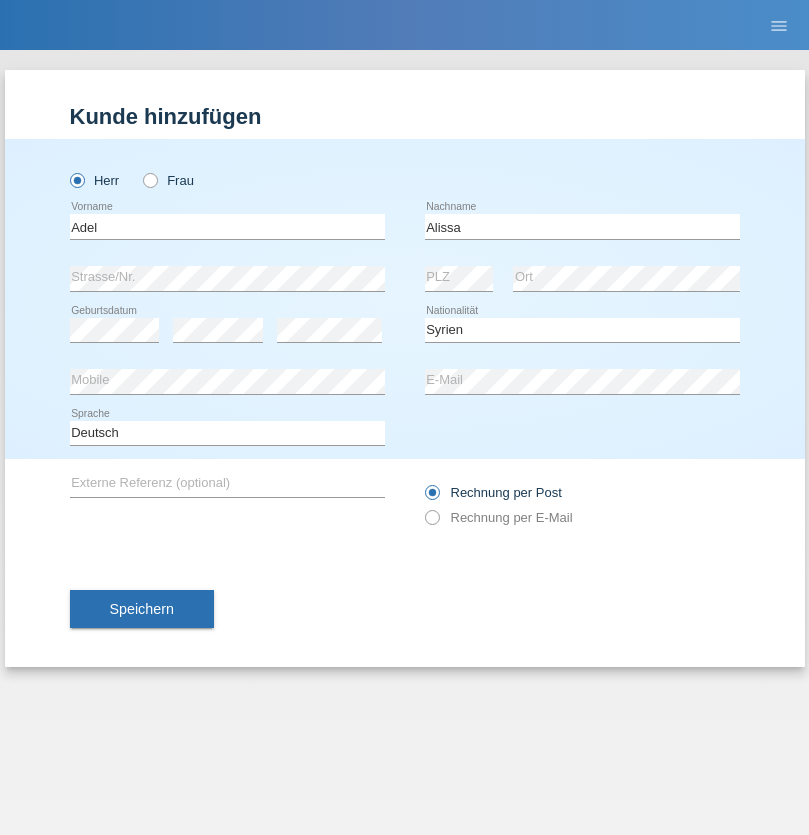 select on "C" 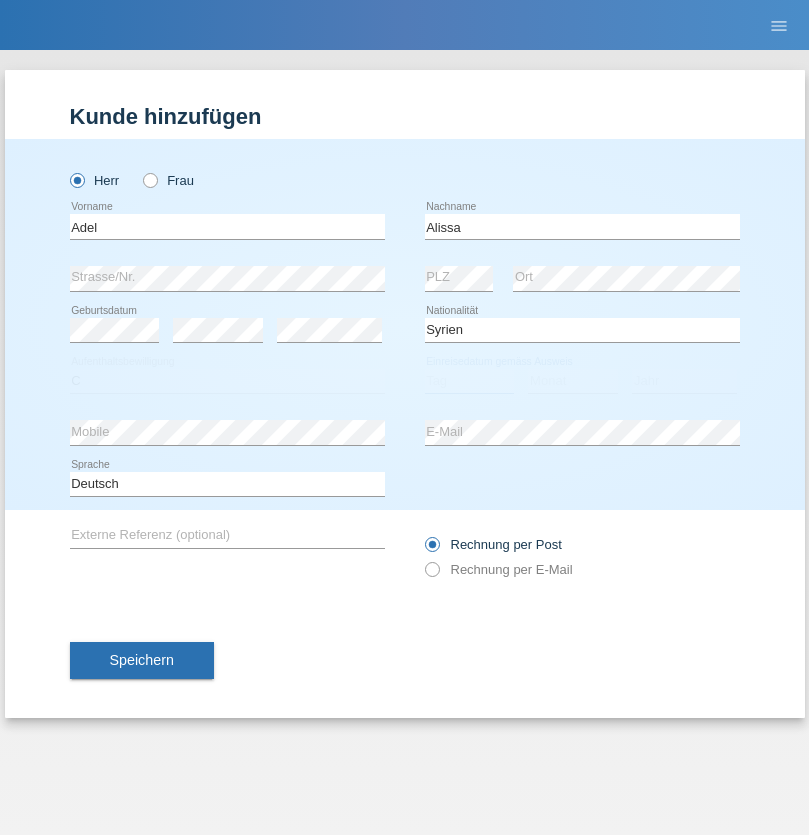 select on "20" 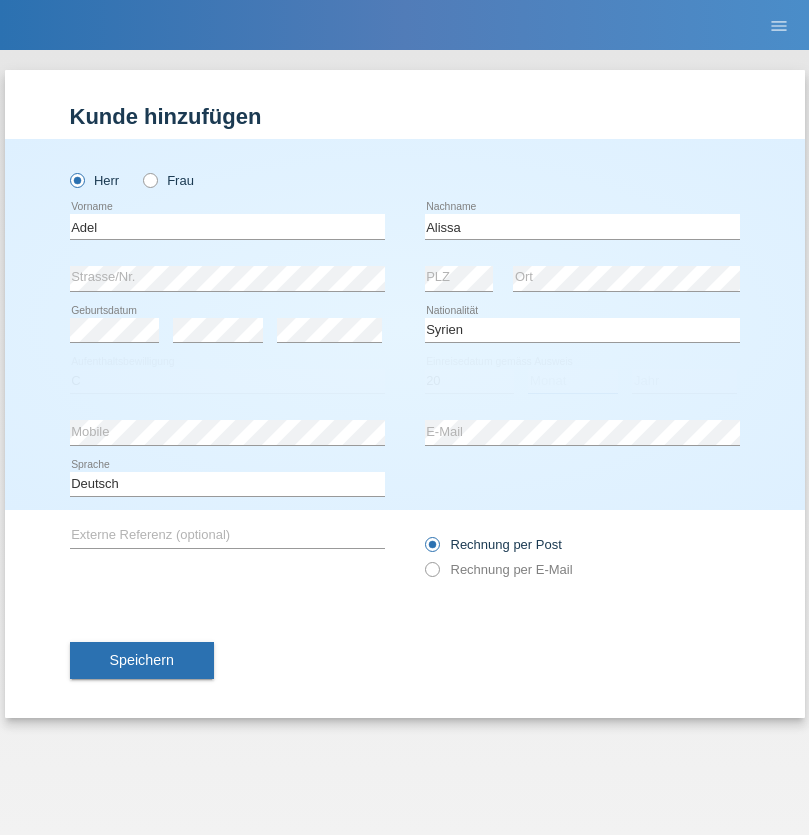 select on "09" 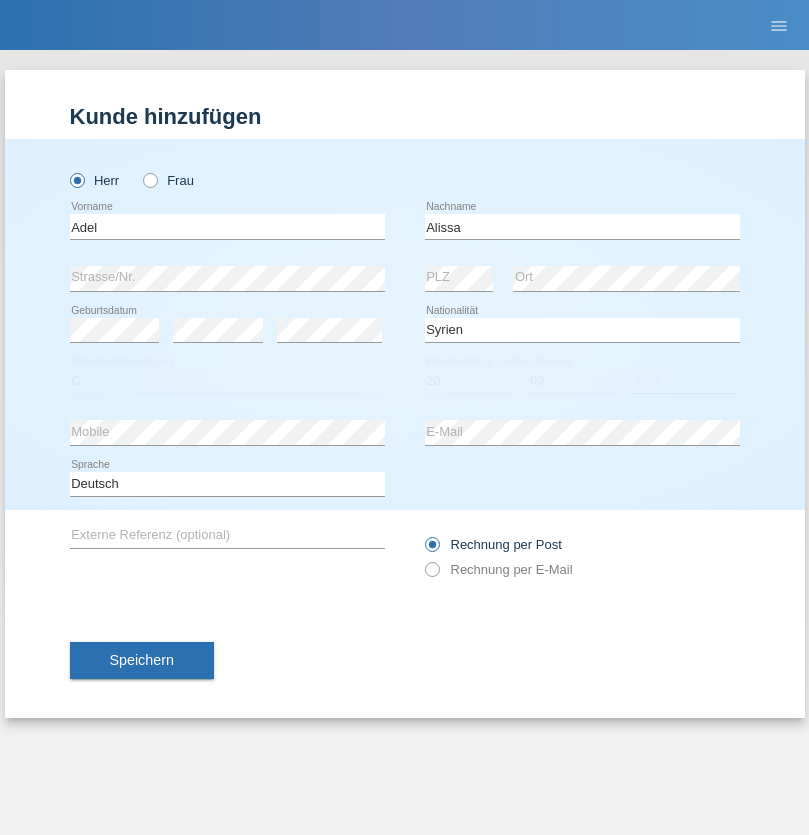 select on "2018" 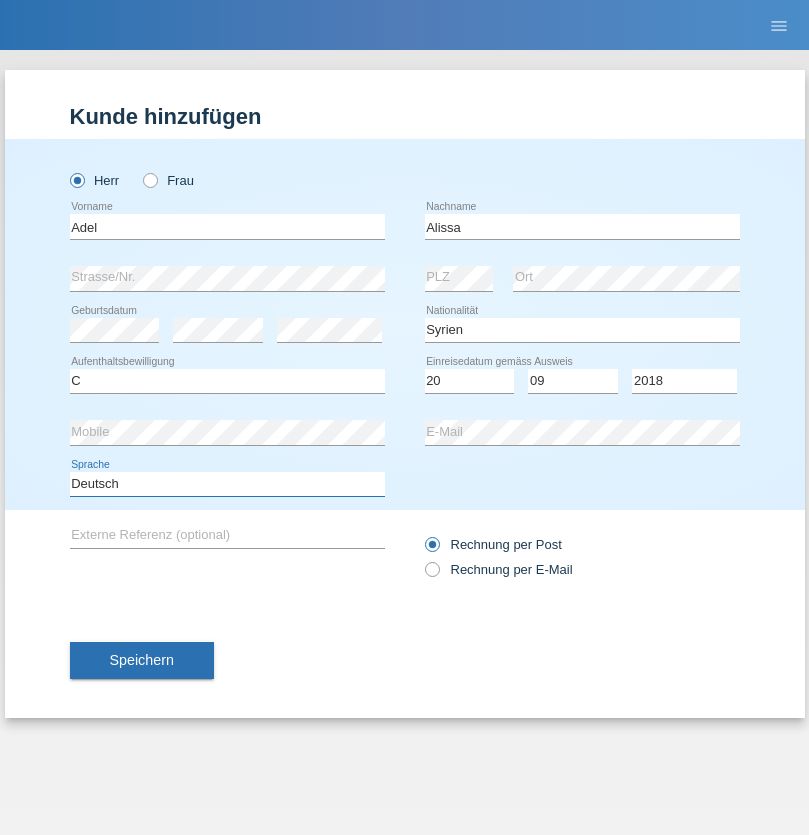 select on "en" 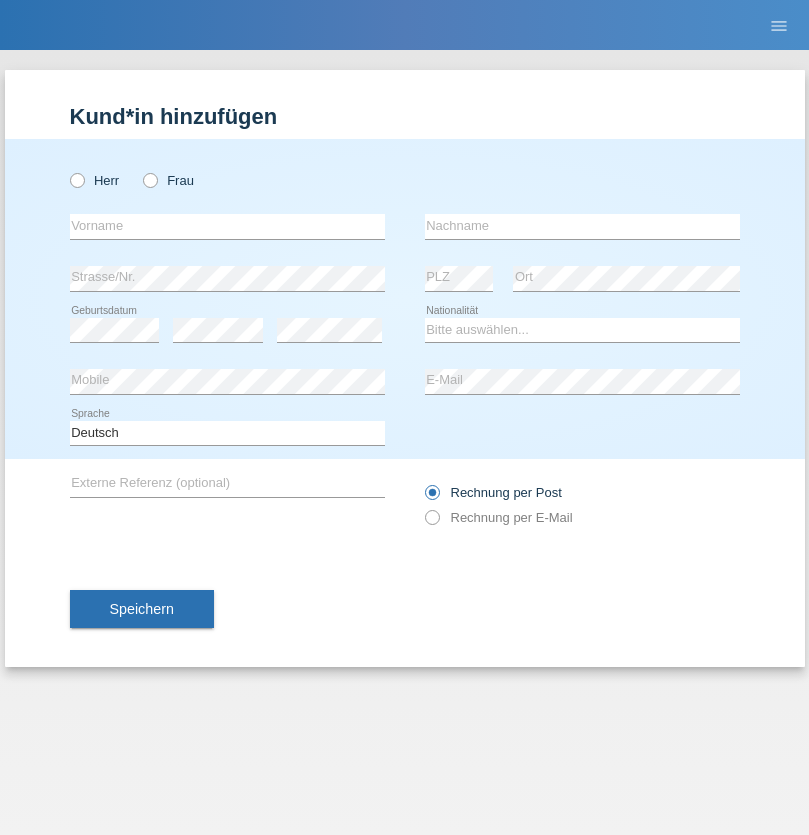 scroll, scrollTop: 0, scrollLeft: 0, axis: both 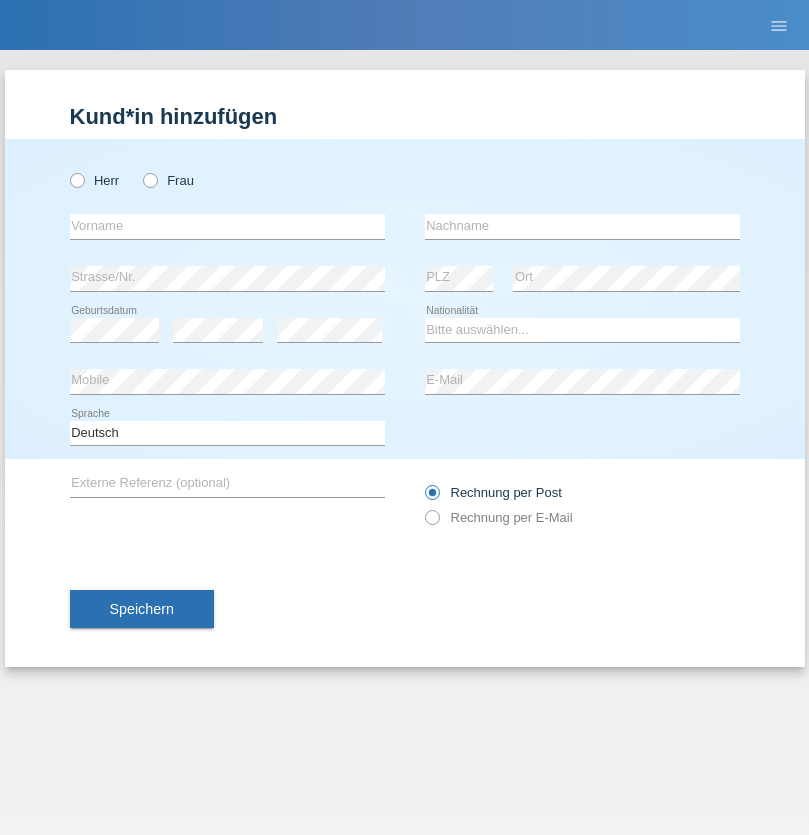 radio on "true" 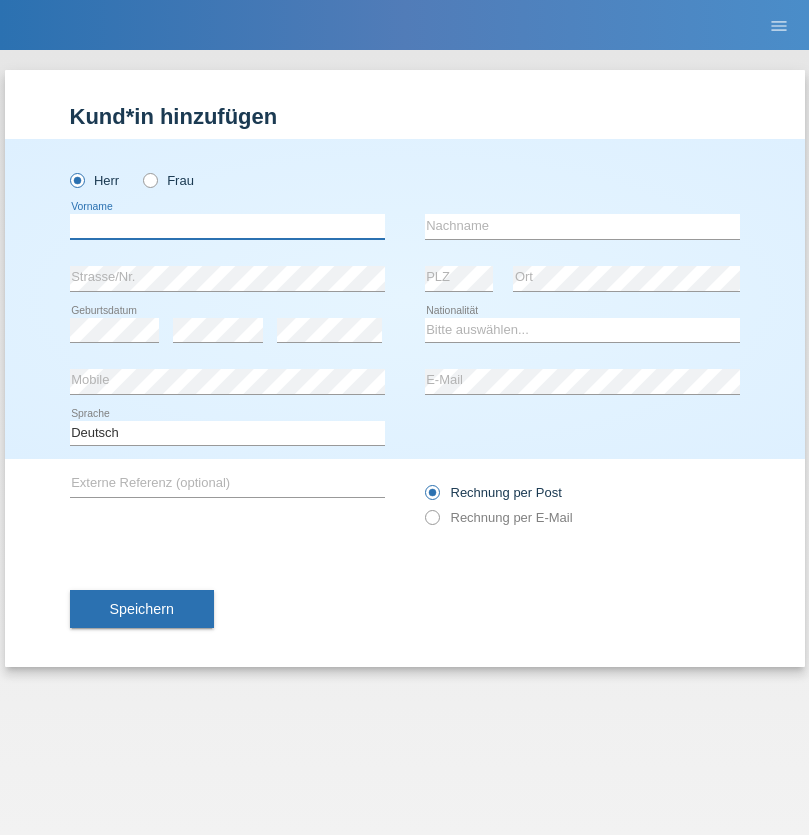 click at bounding box center (227, 226) 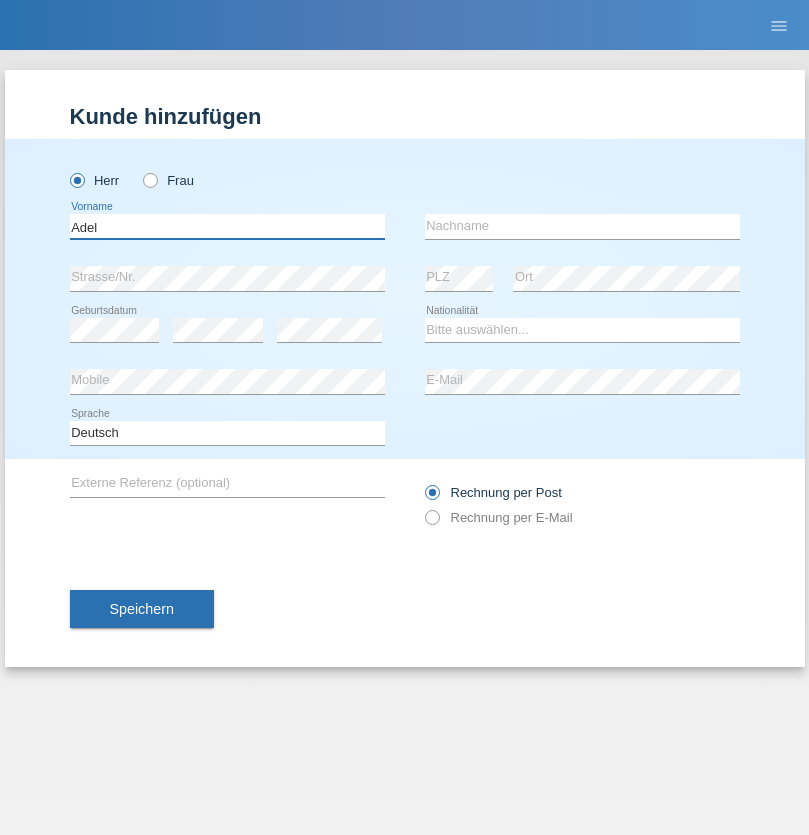 type on "Adel" 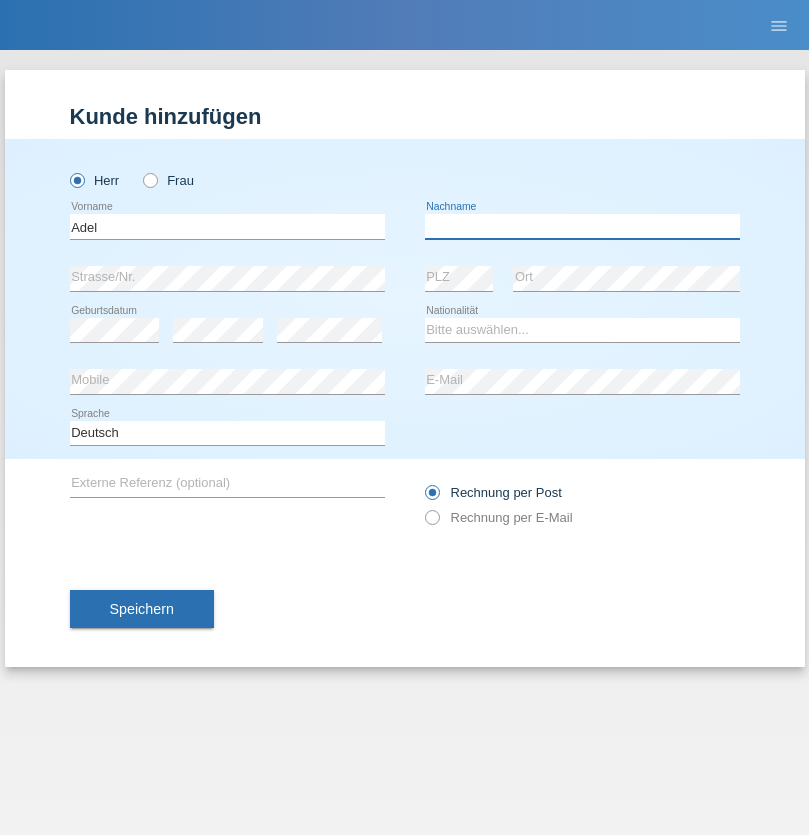 click at bounding box center (582, 226) 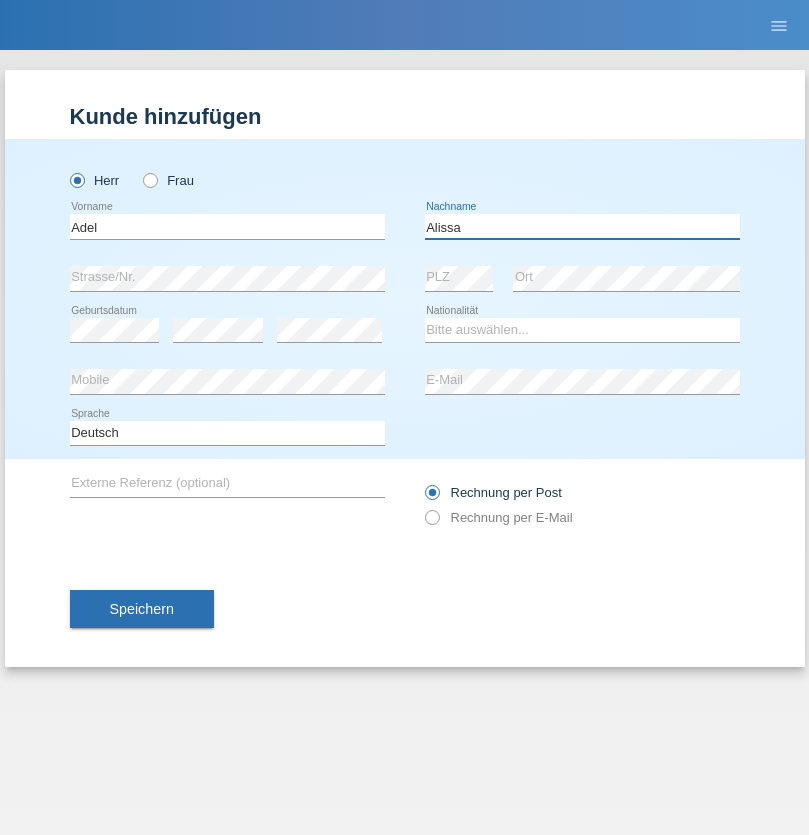 type on "Alissa" 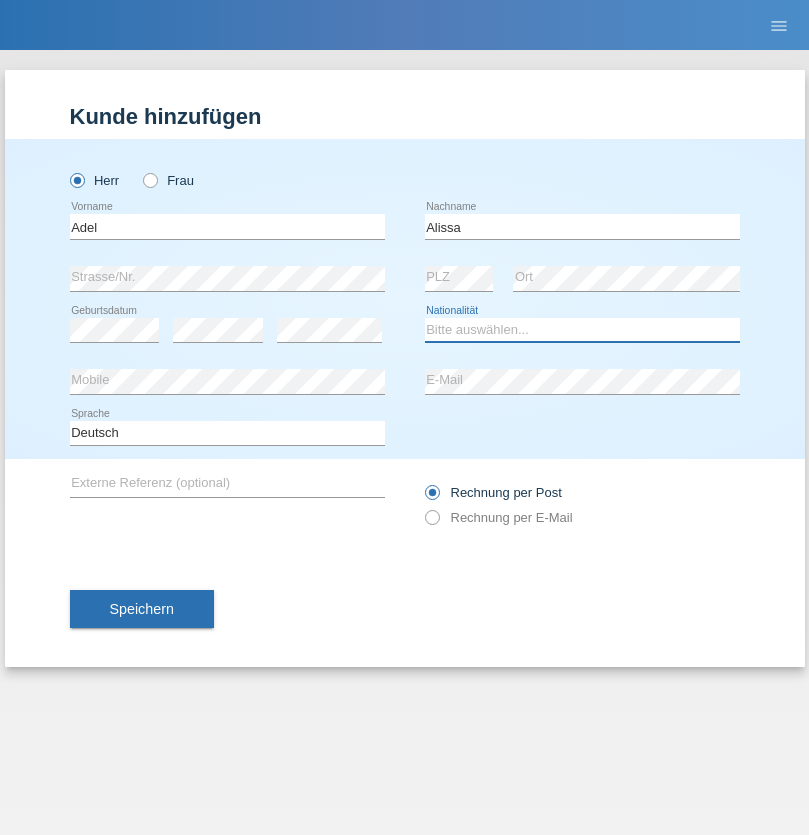 select on "SY" 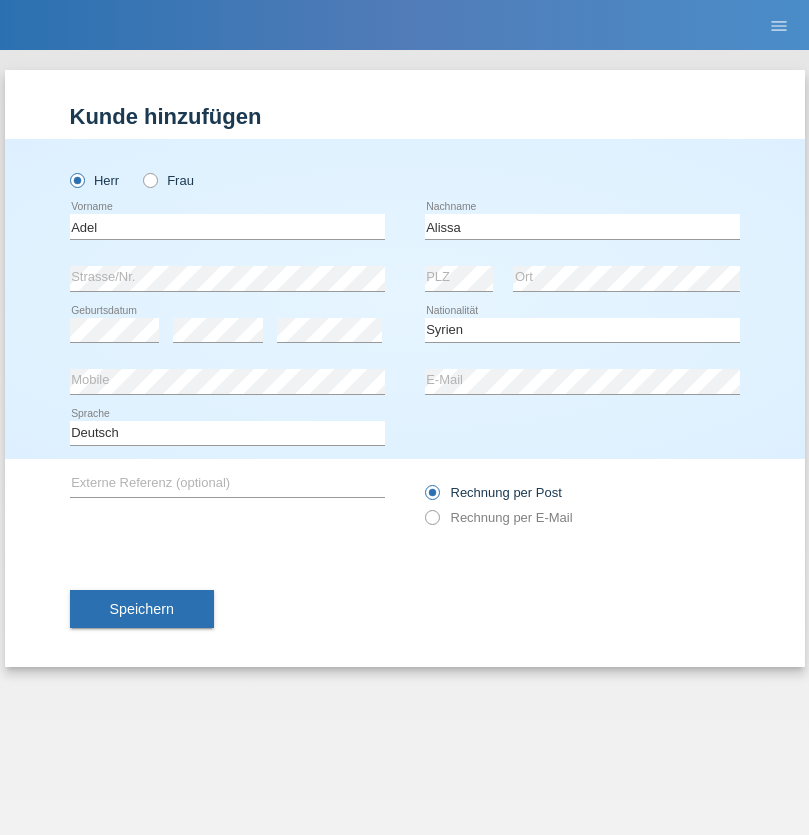 select on "C" 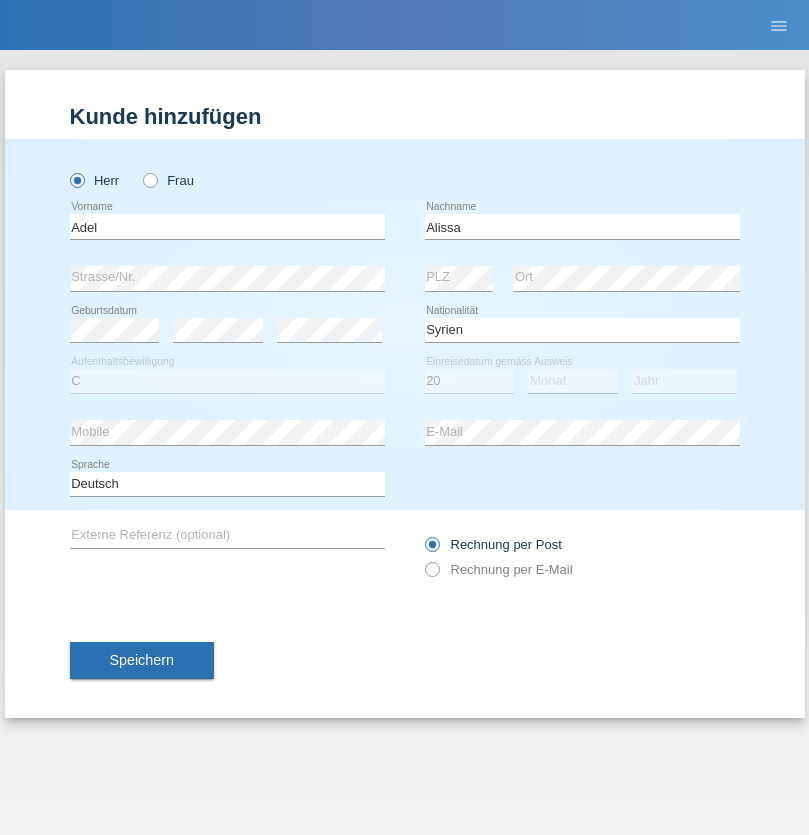 select on "09" 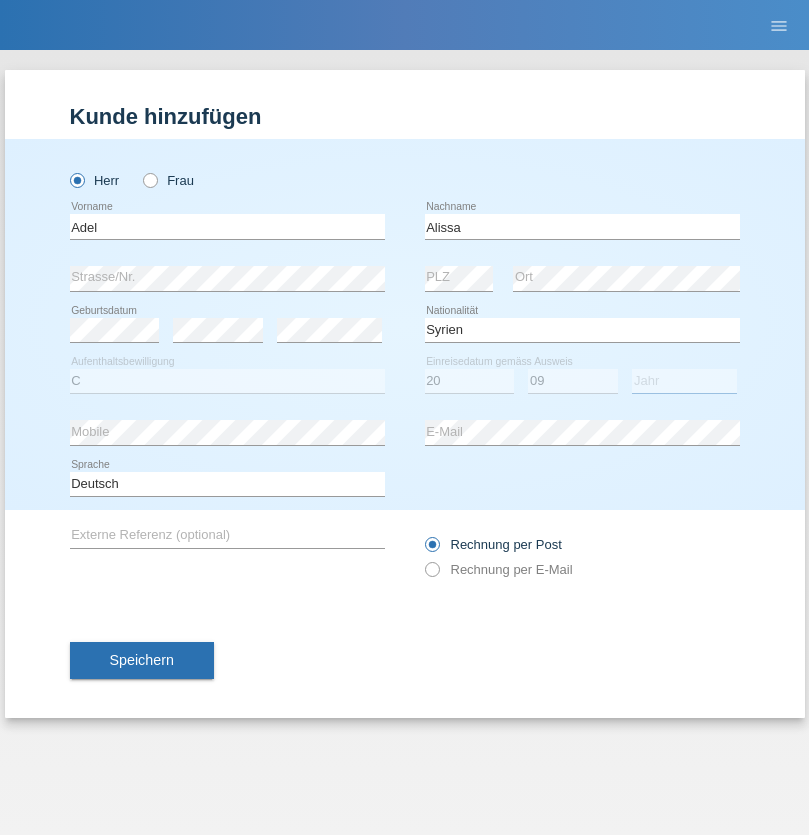 select on "2018" 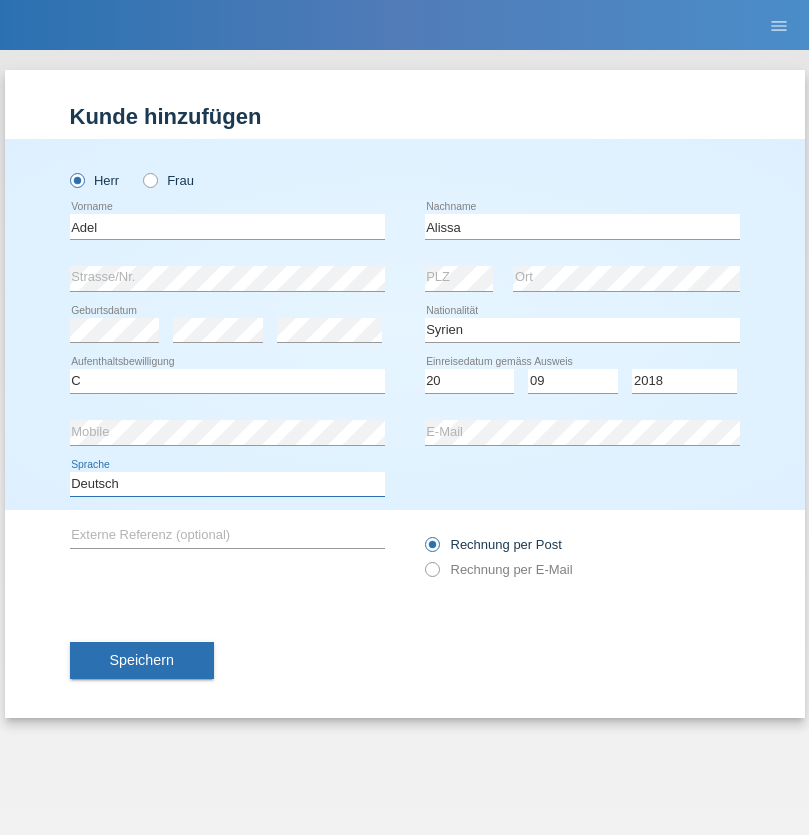 select on "en" 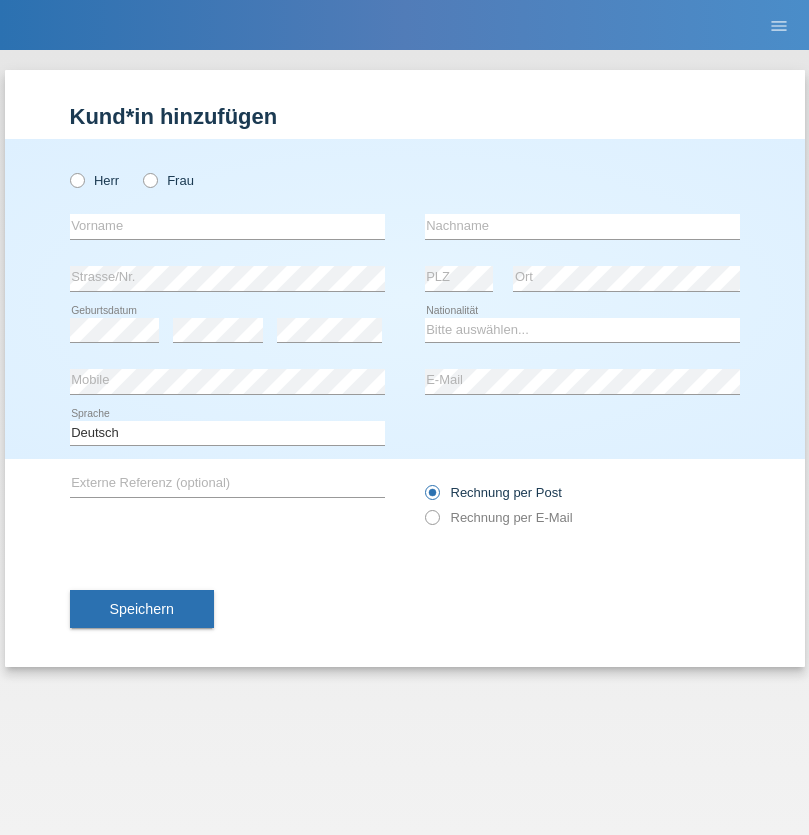 scroll, scrollTop: 0, scrollLeft: 0, axis: both 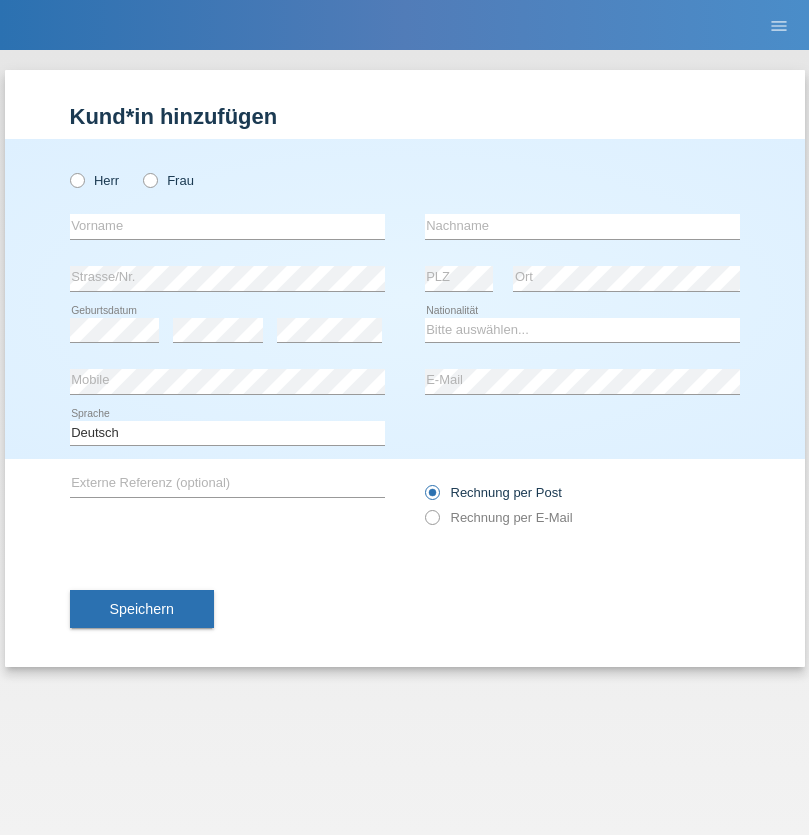 radio on "true" 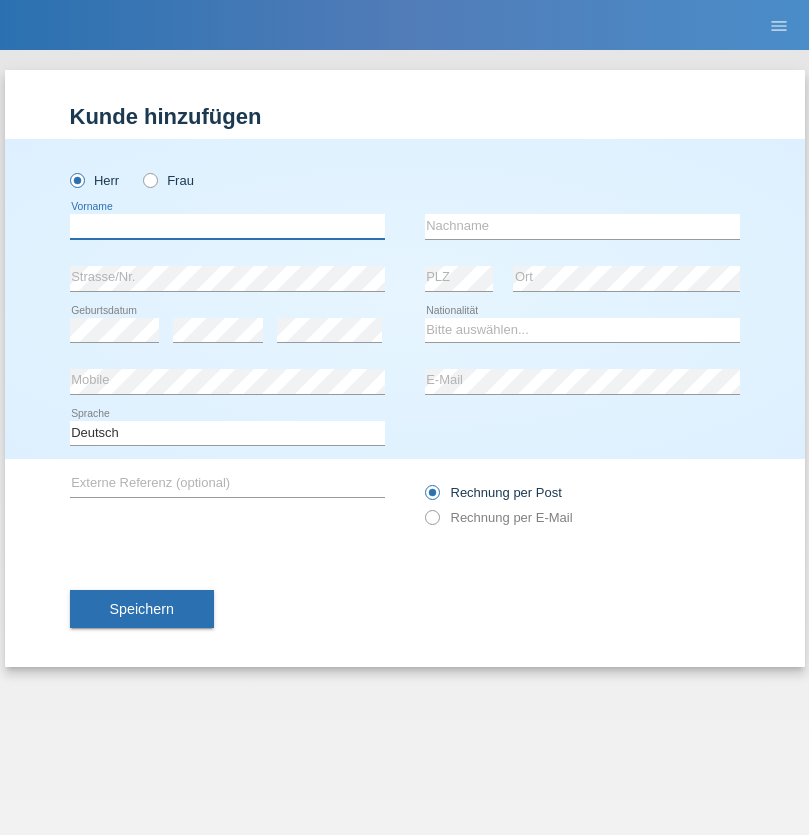 click at bounding box center (227, 226) 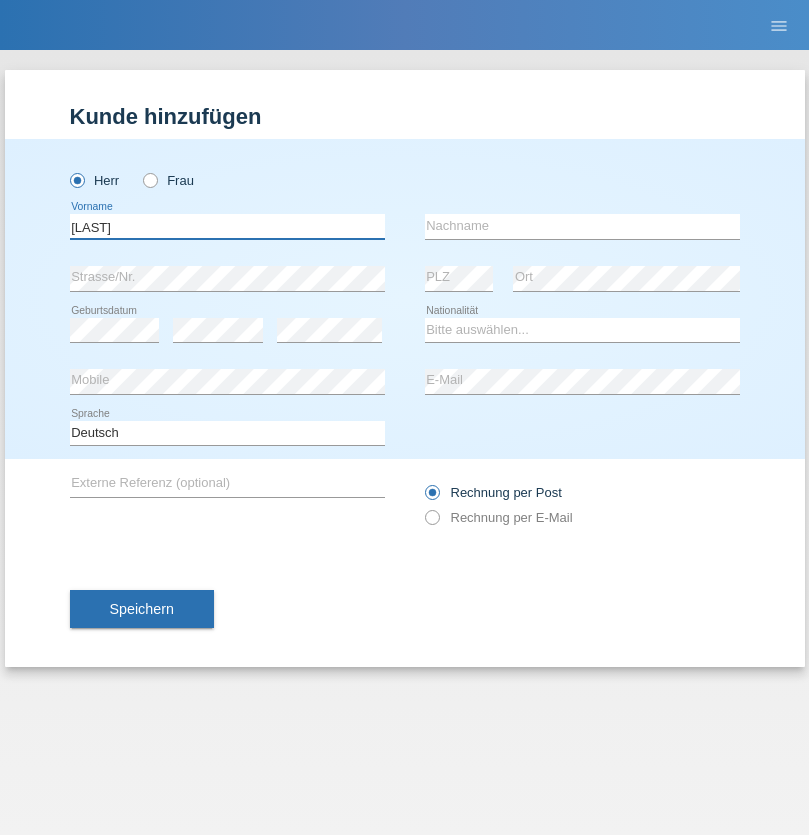type on "[LAST]" 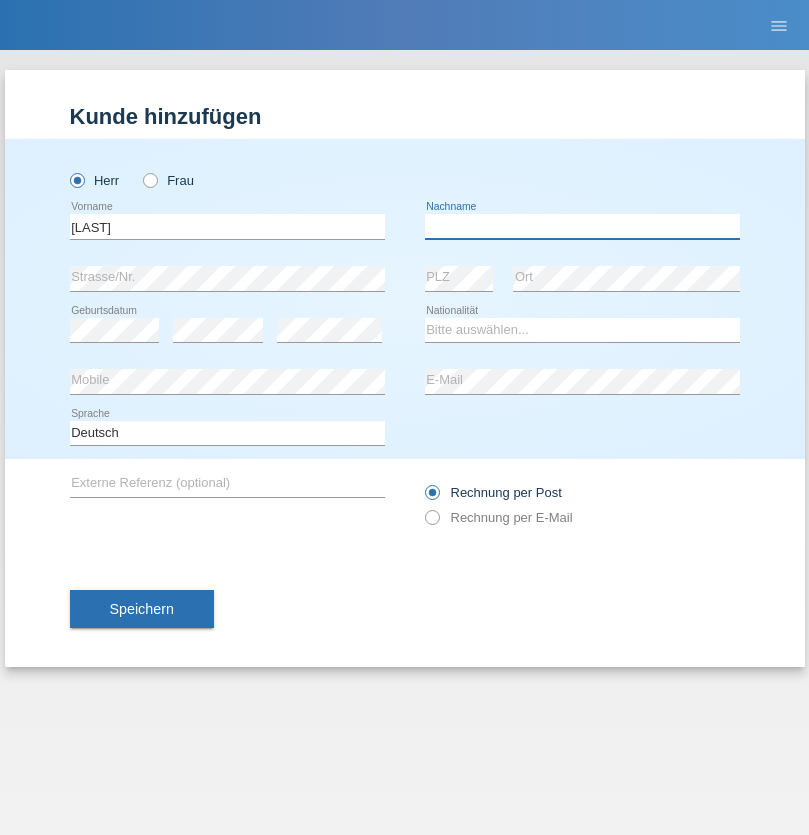 click at bounding box center (582, 226) 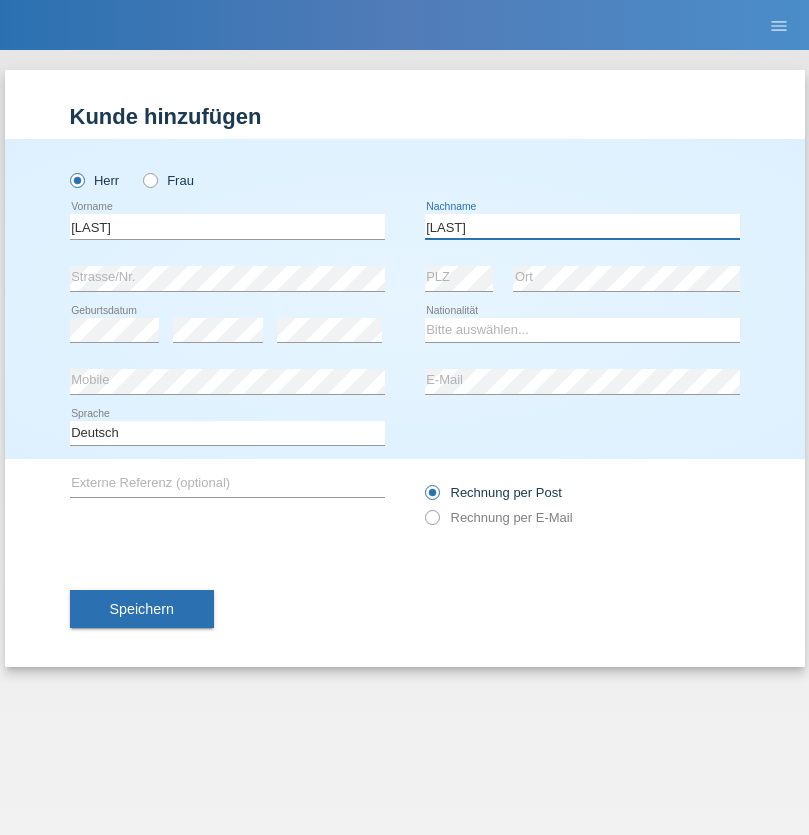 type on "[LAST]" 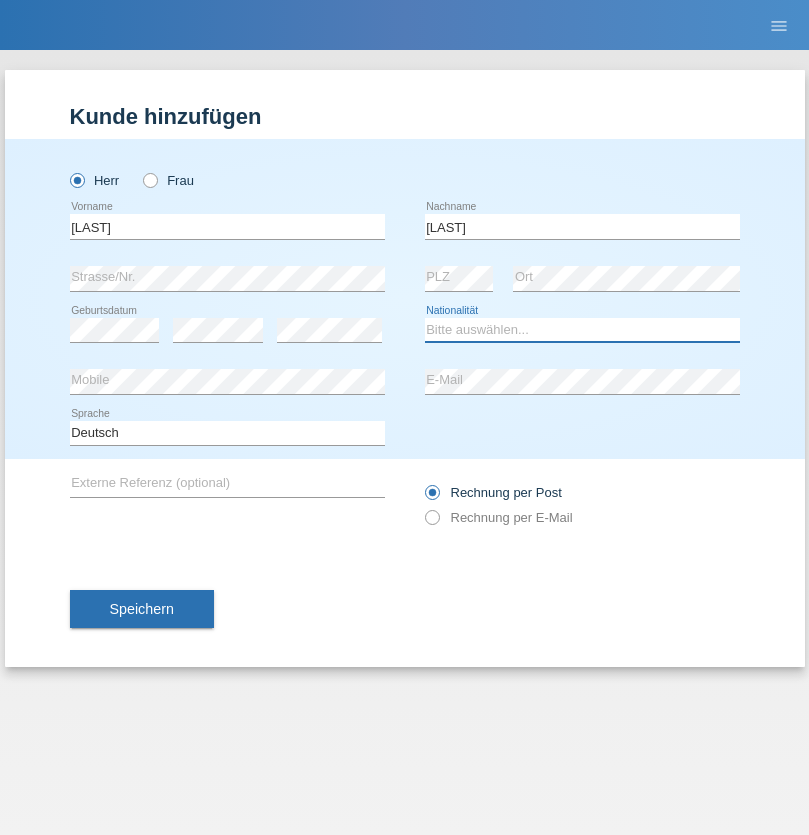 select on "CH" 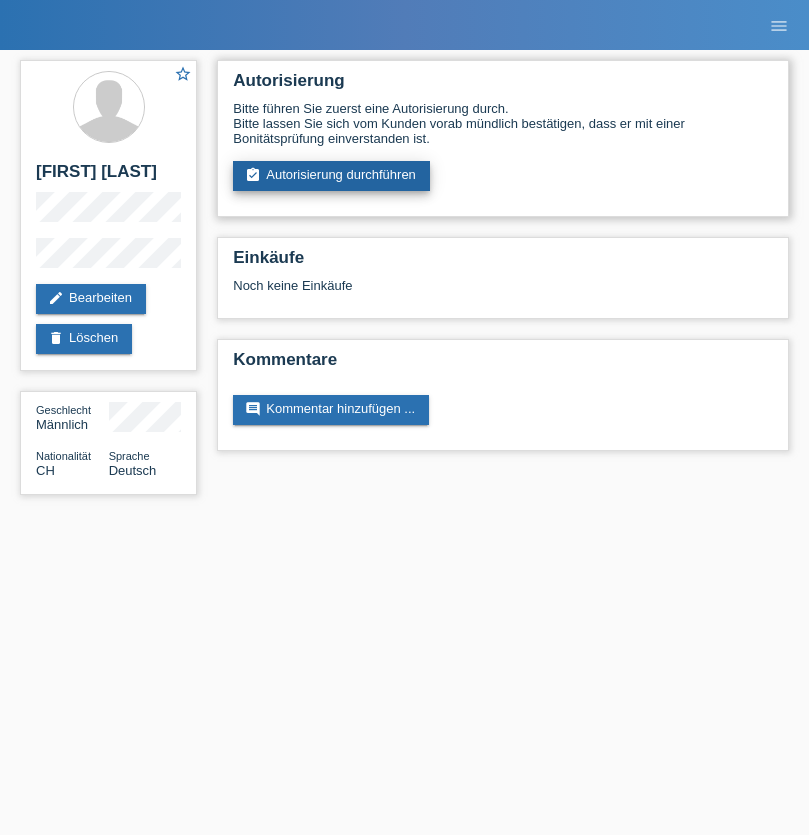 click on "assignment_turned_in  Autorisierung durchführen" at bounding box center (331, 176) 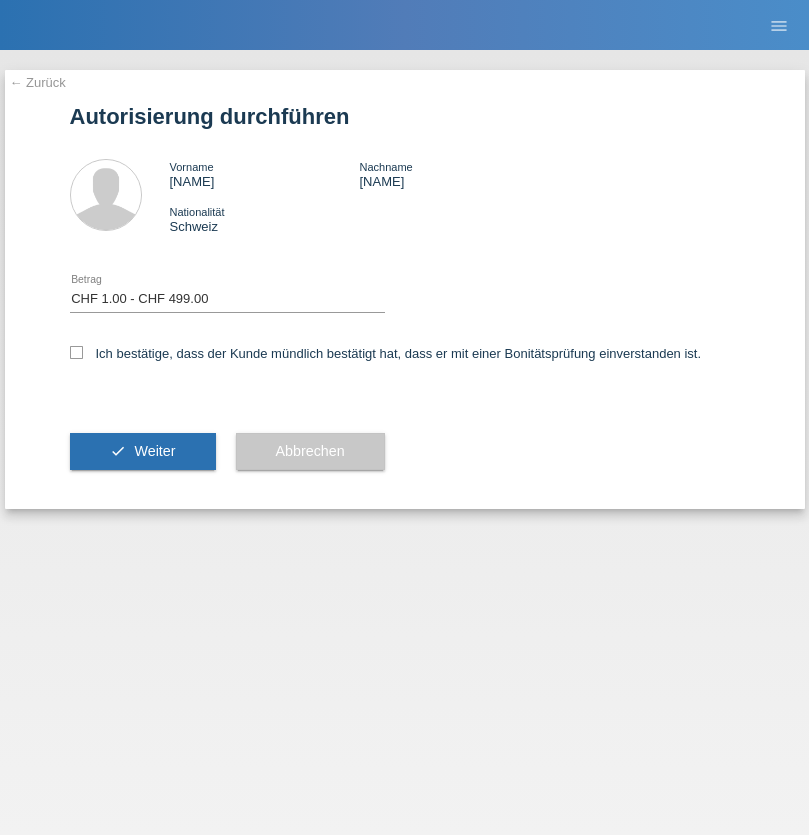 select on "1" 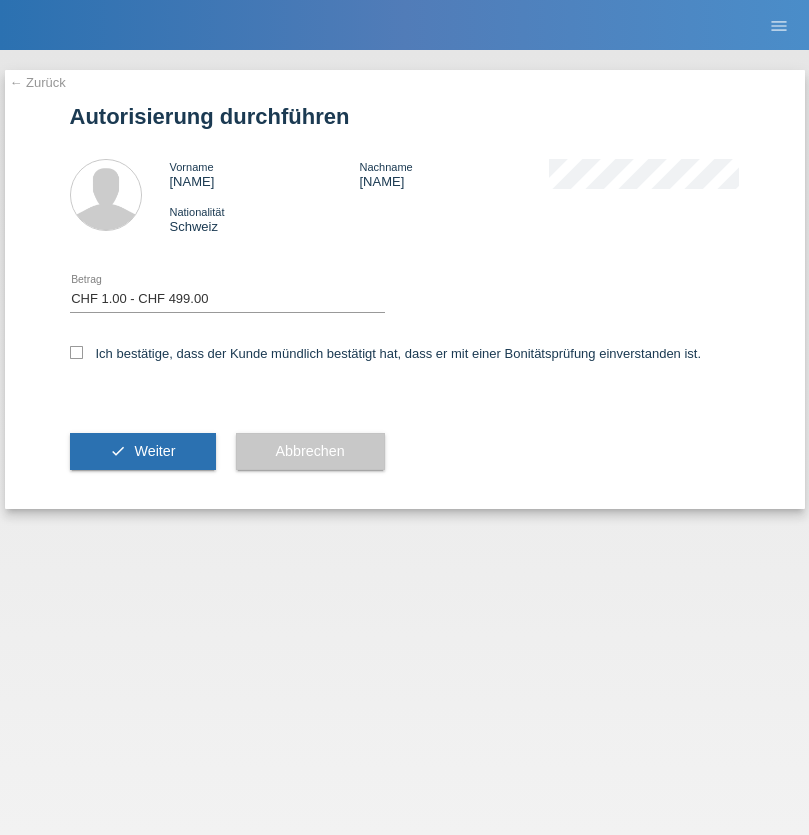 checkbox on "true" 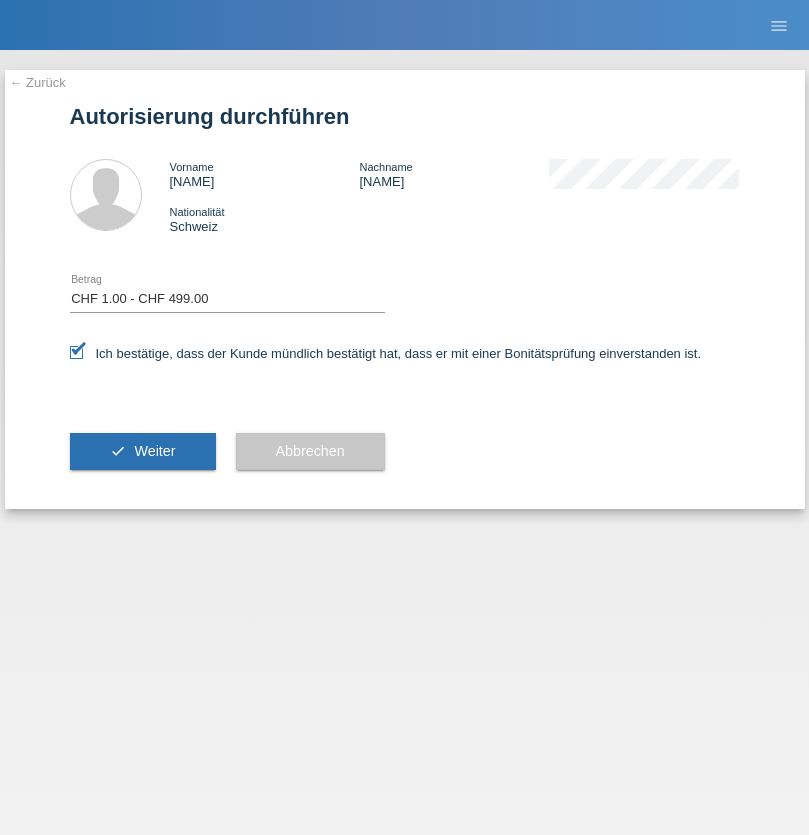 scroll, scrollTop: 0, scrollLeft: 0, axis: both 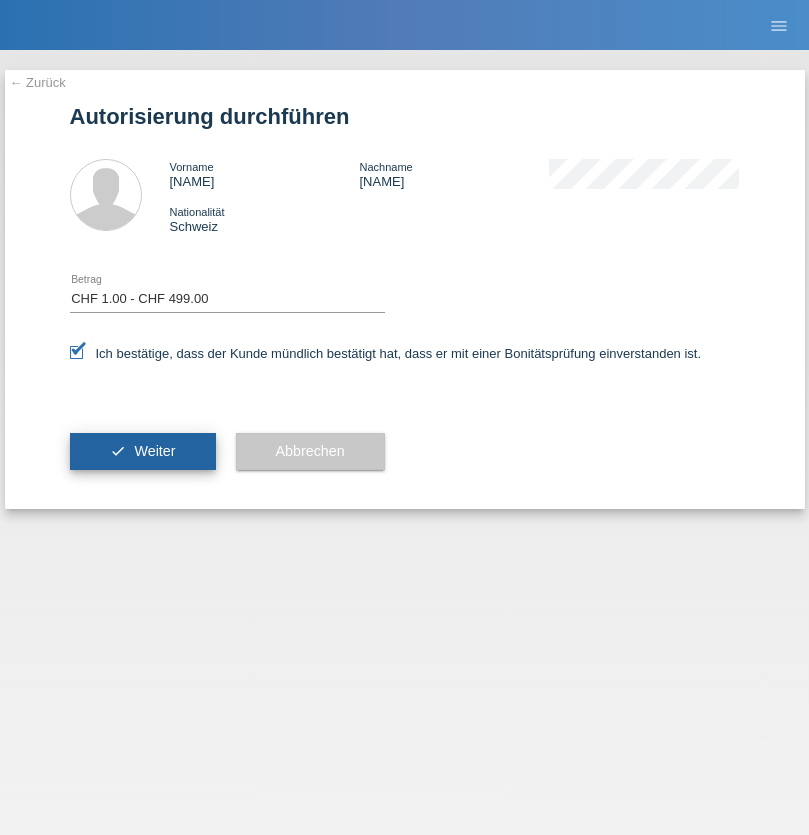 click on "Weiter" at bounding box center (154, 451) 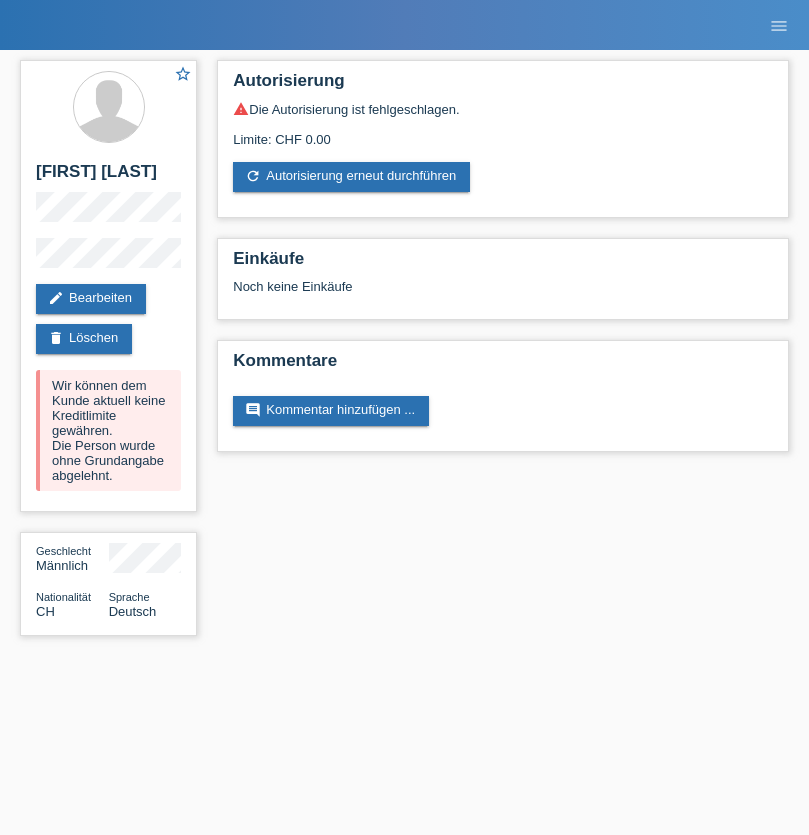 scroll, scrollTop: 0, scrollLeft: 0, axis: both 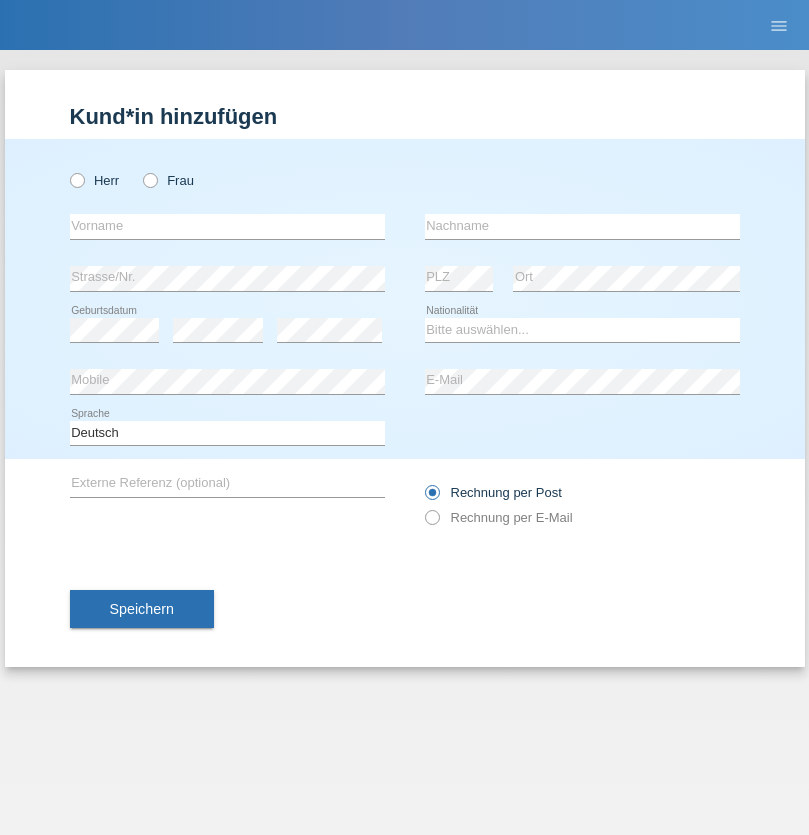 radio on "true" 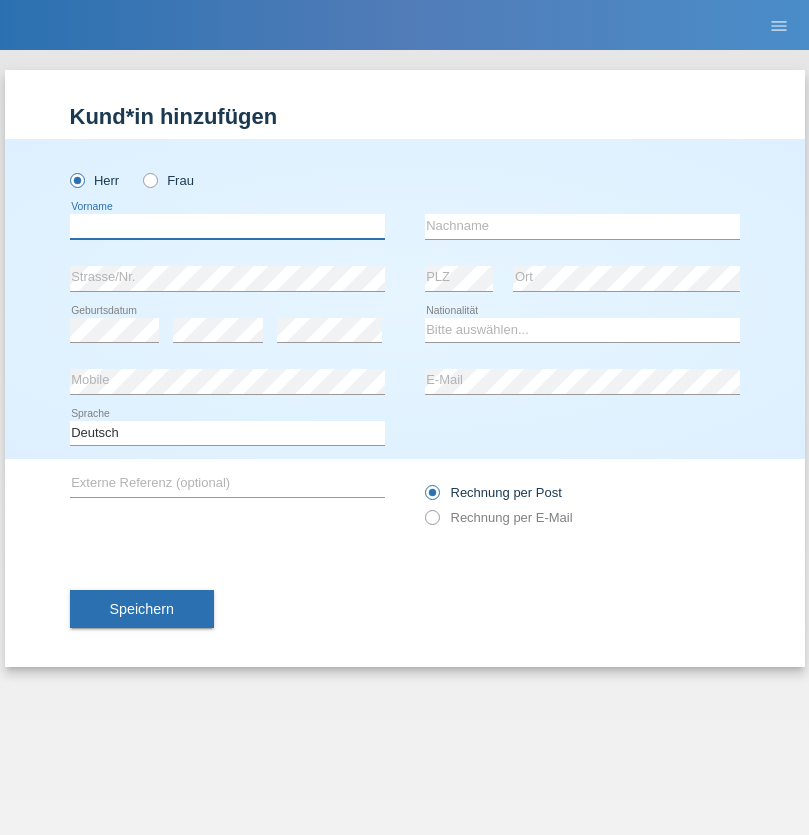 click at bounding box center (227, 226) 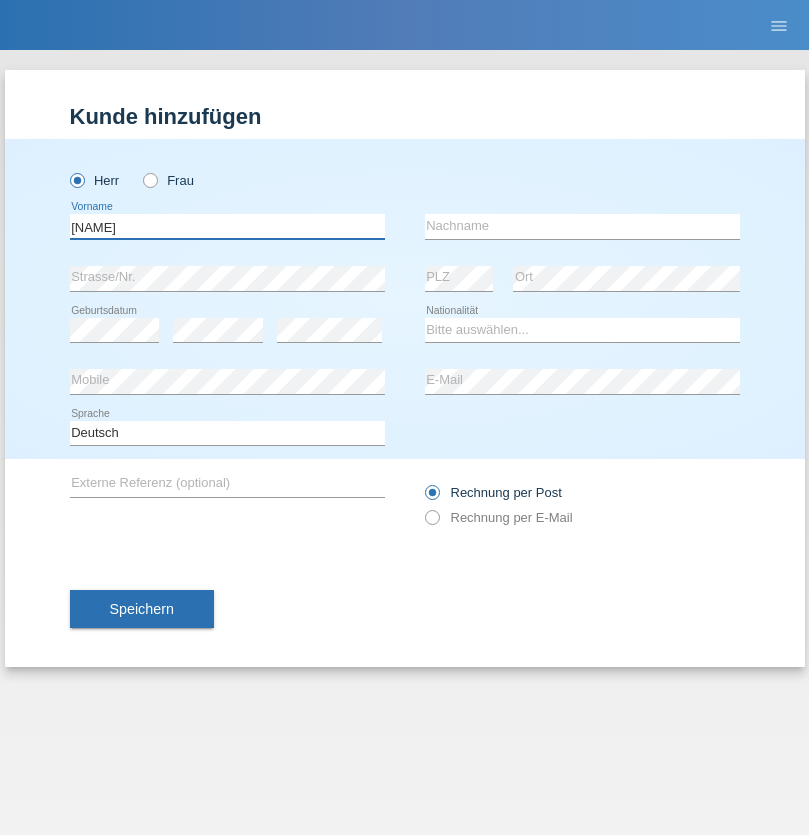 type on "Gregory" 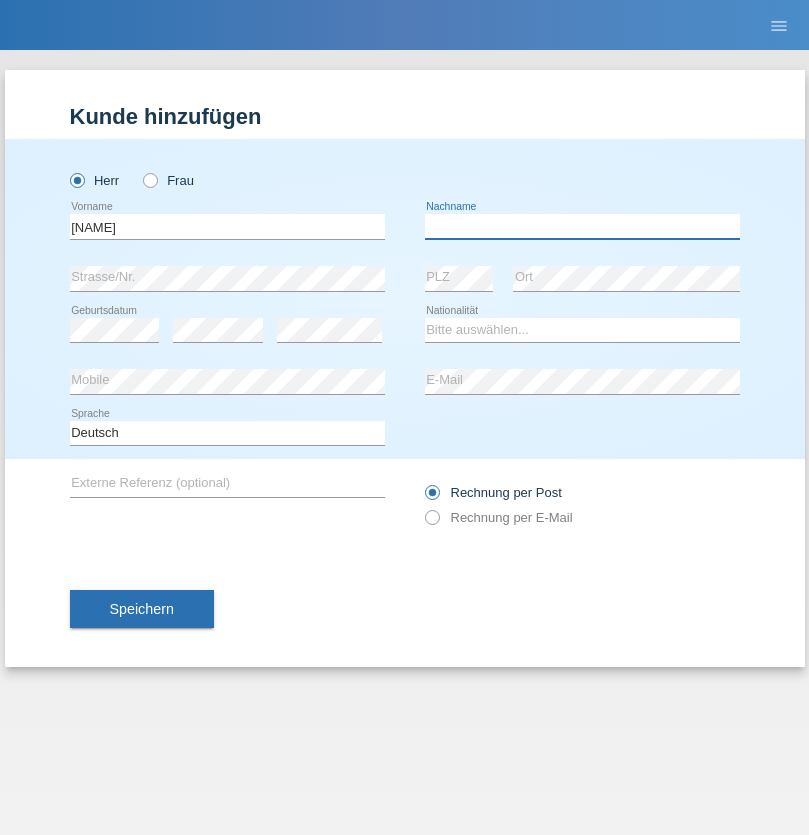click at bounding box center [582, 226] 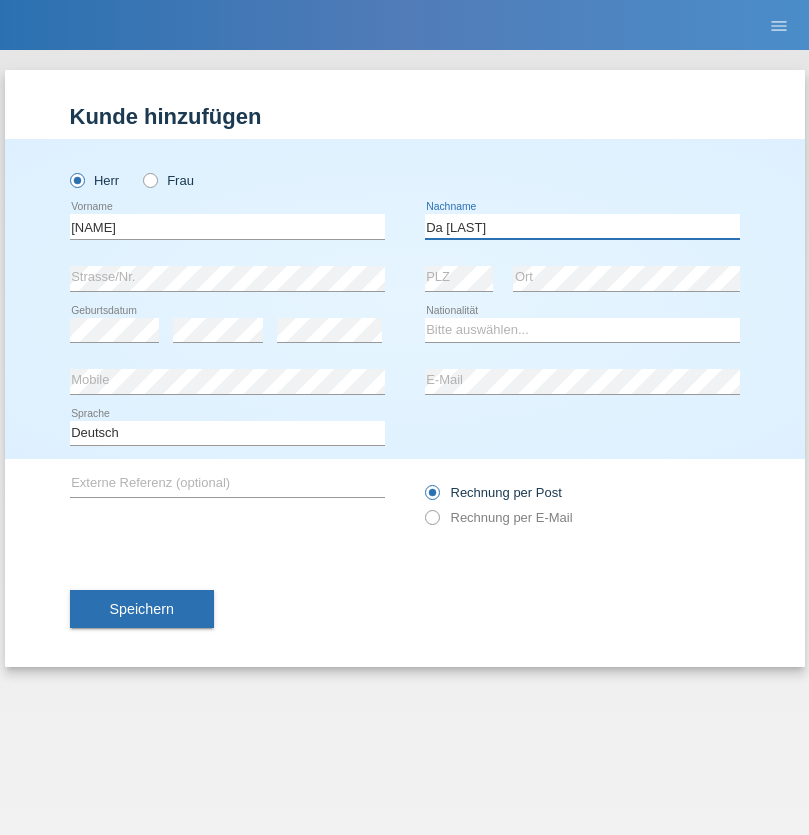 type on "Da Rocha" 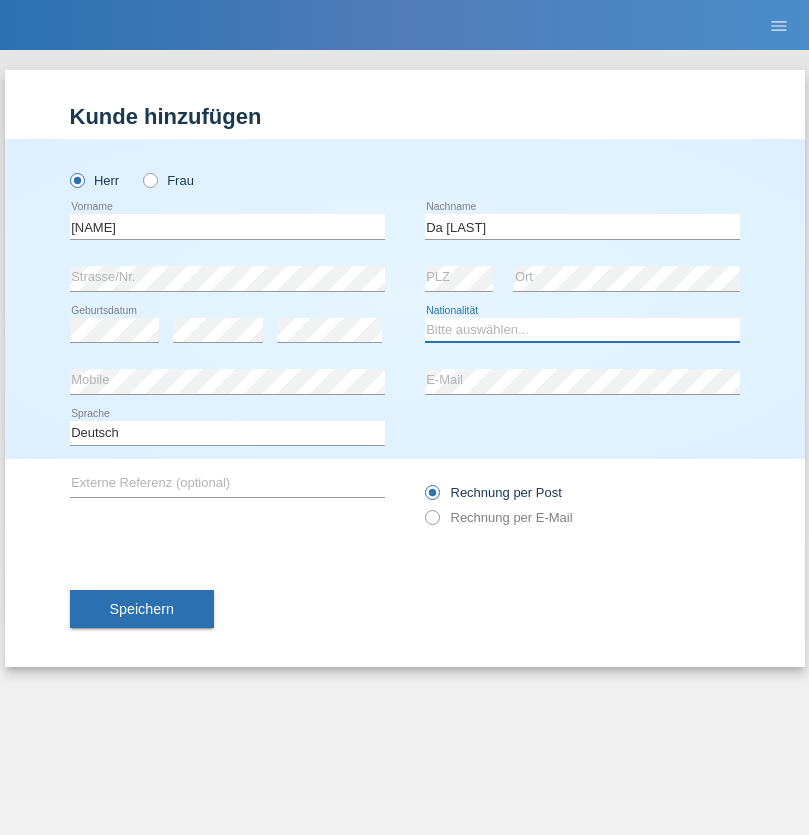 select on "BN" 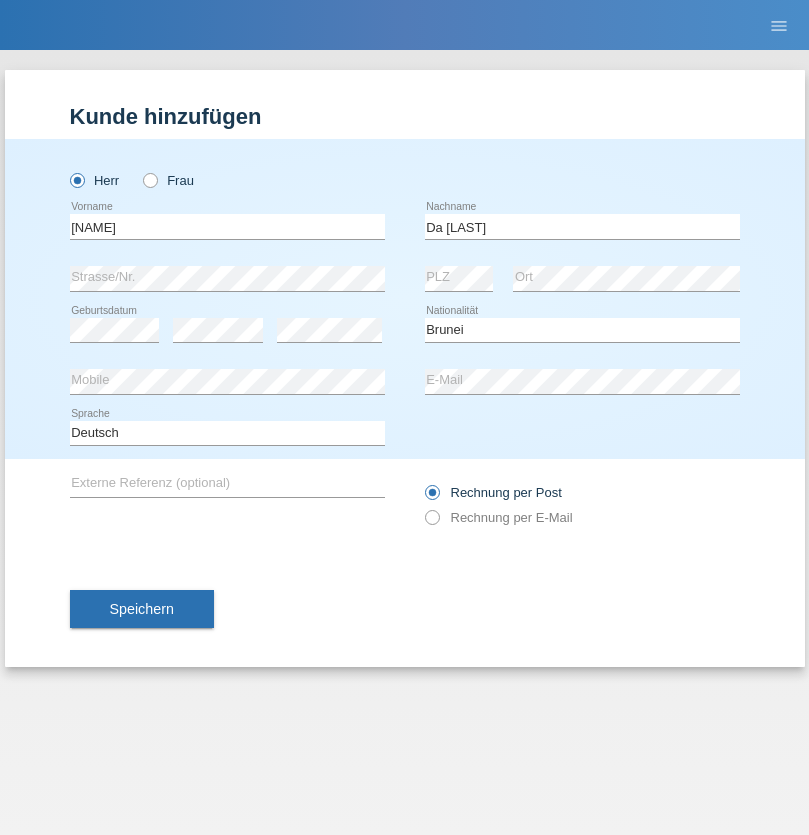 select on "C" 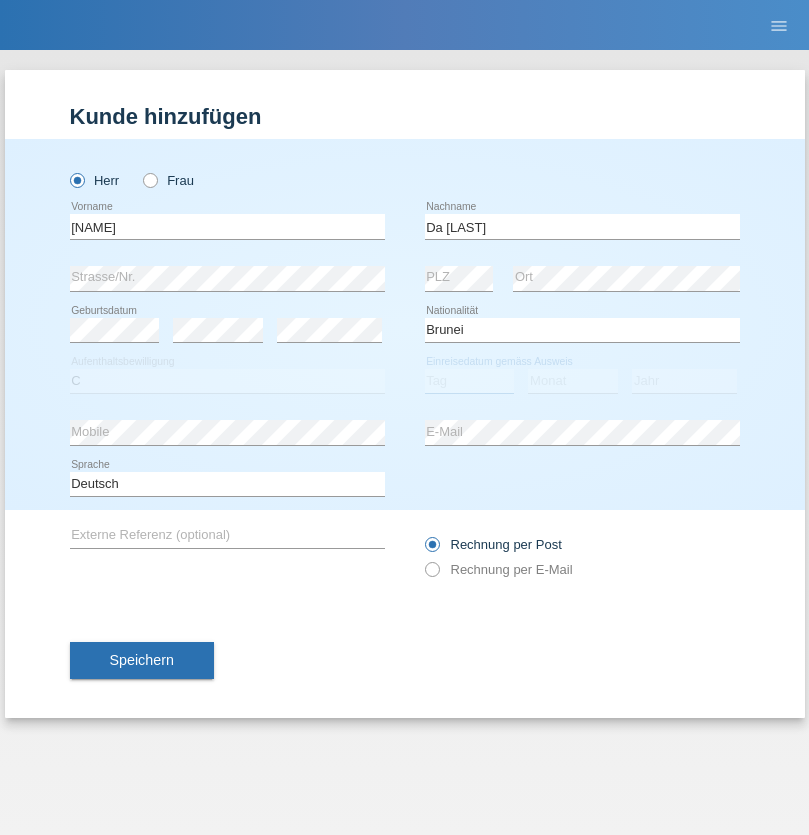 select on "23" 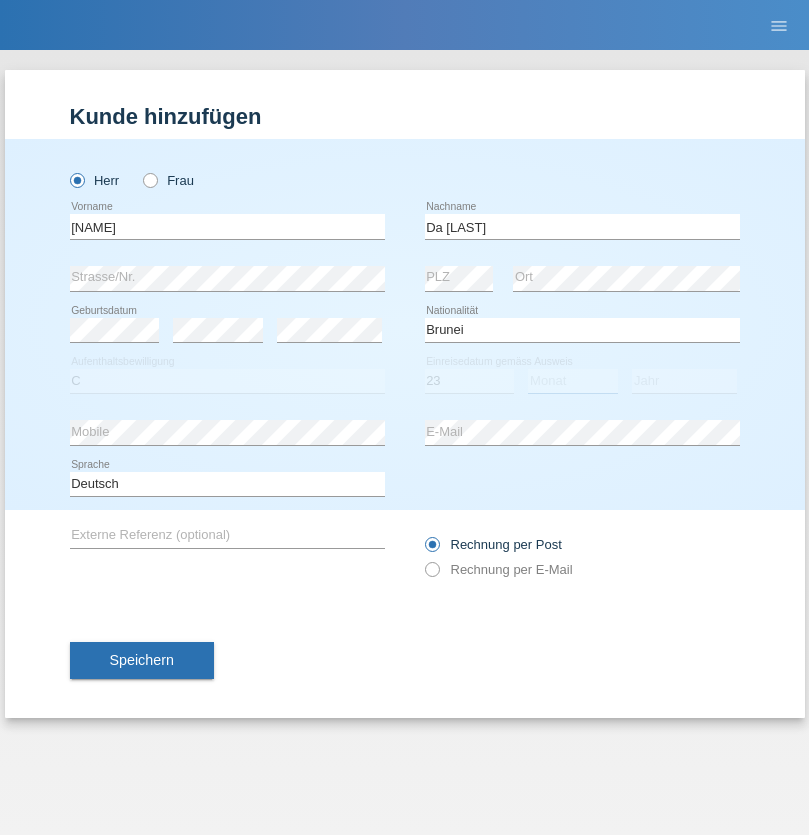 select on "07" 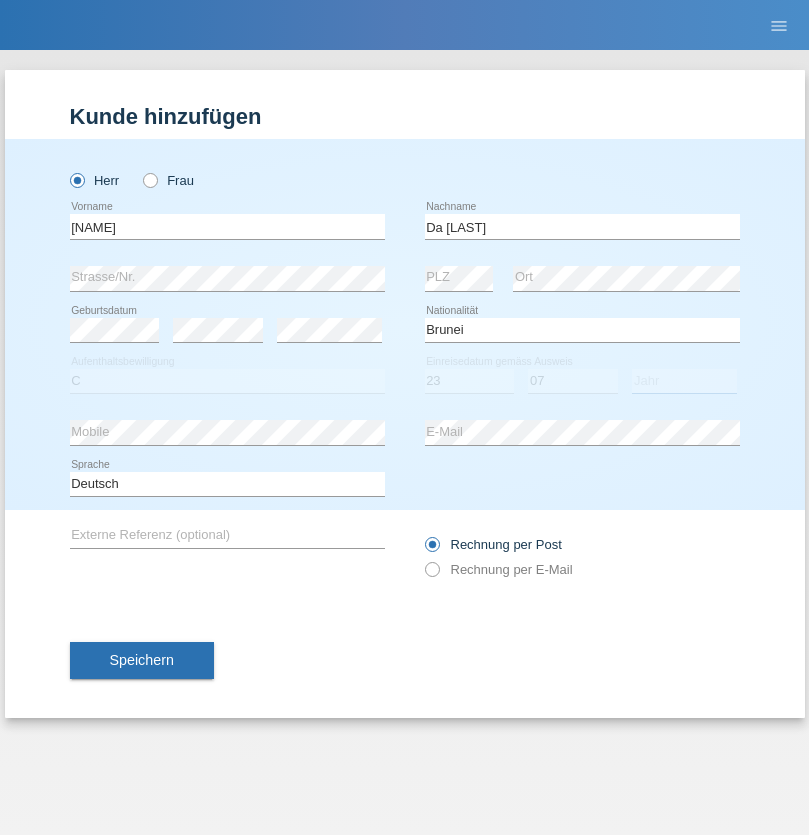 select on "1999" 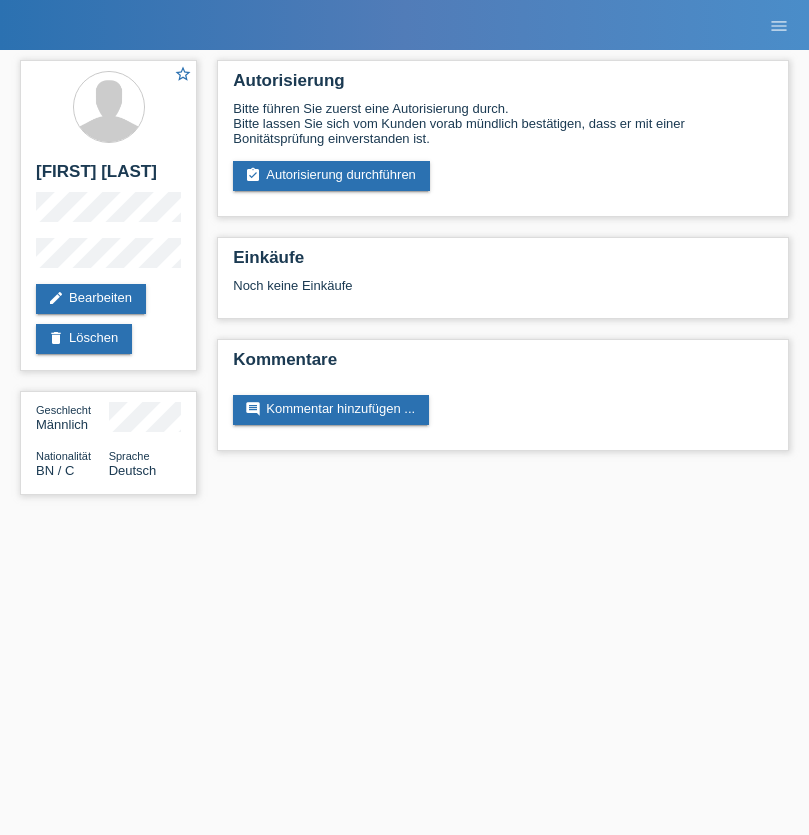 scroll, scrollTop: 0, scrollLeft: 0, axis: both 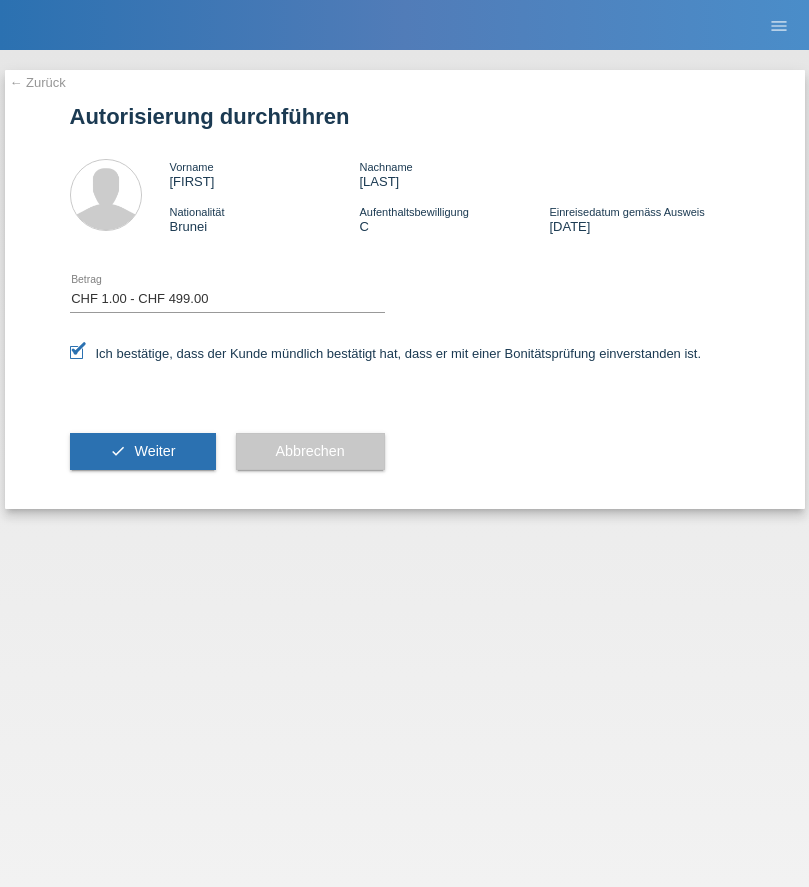 select on "1" 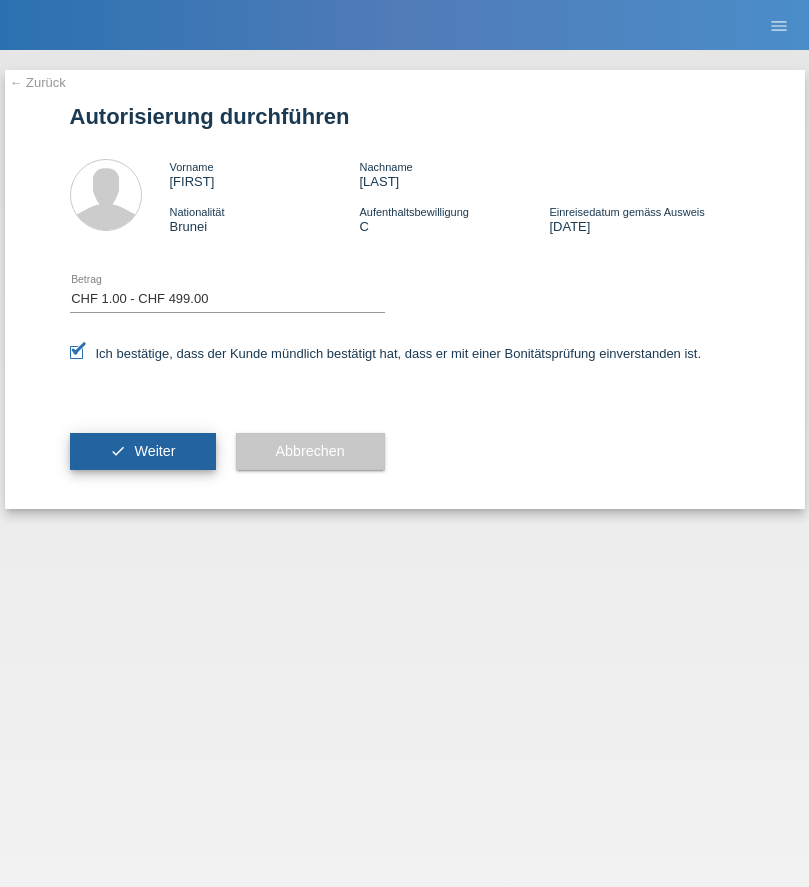 click on "Weiter" at bounding box center [154, 451] 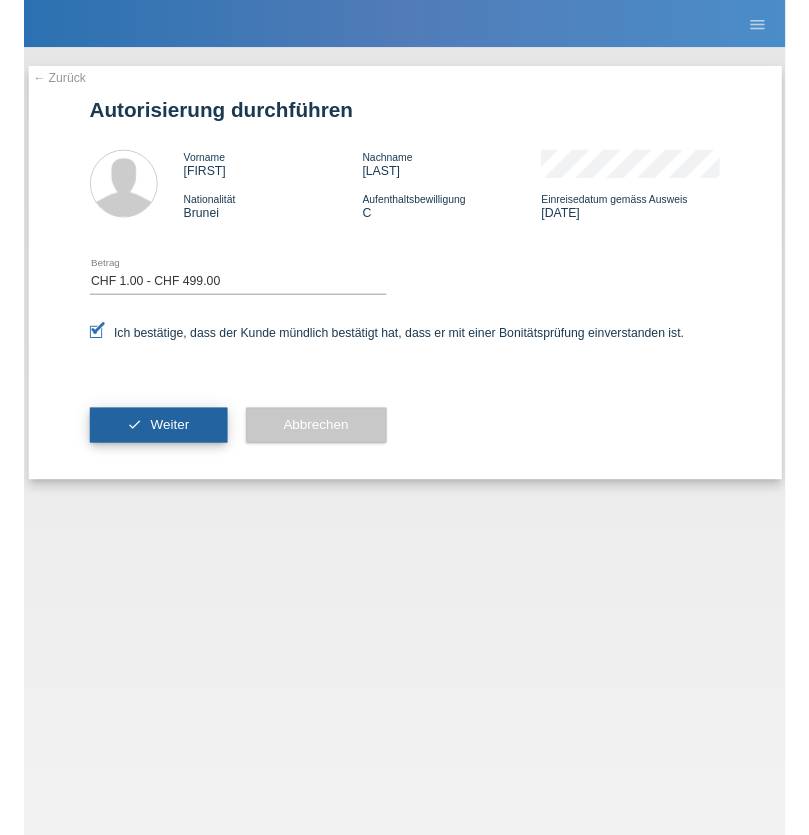 scroll, scrollTop: 0, scrollLeft: 0, axis: both 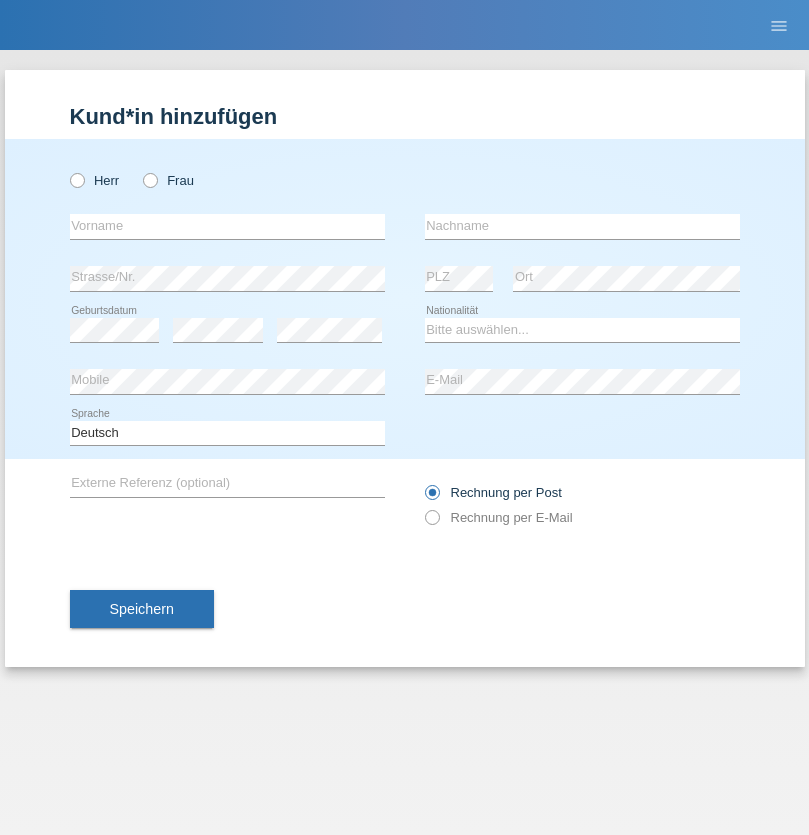 radio on "true" 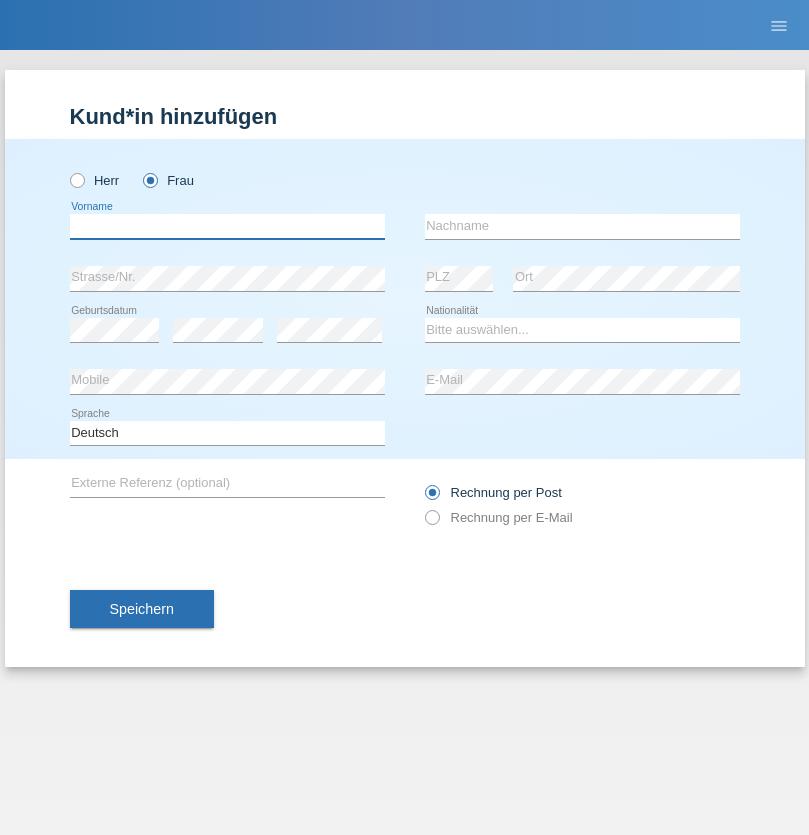 click at bounding box center (227, 226) 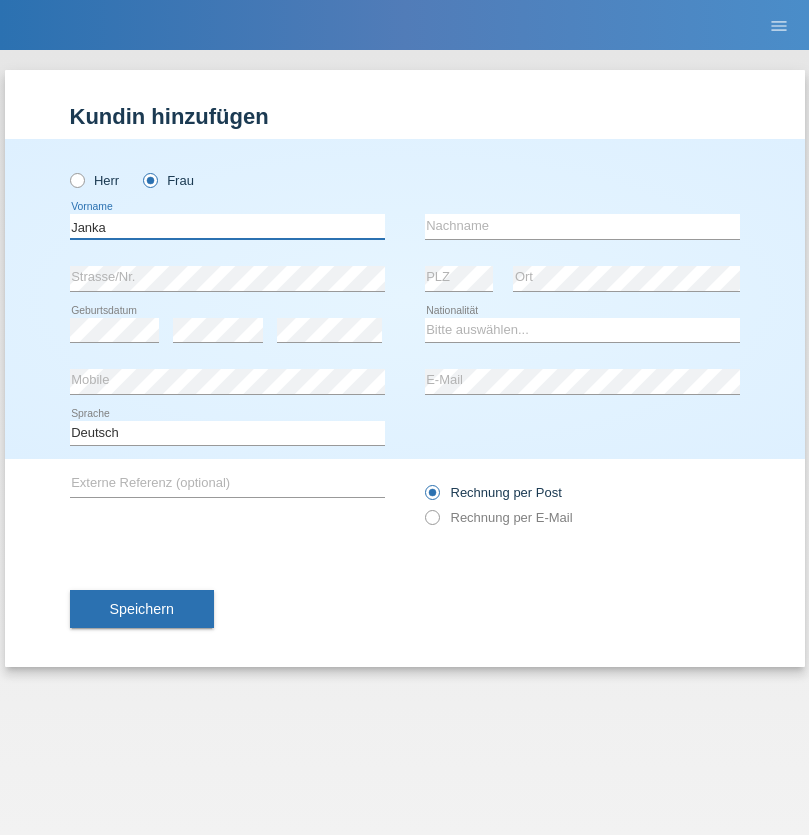 type on "Janka" 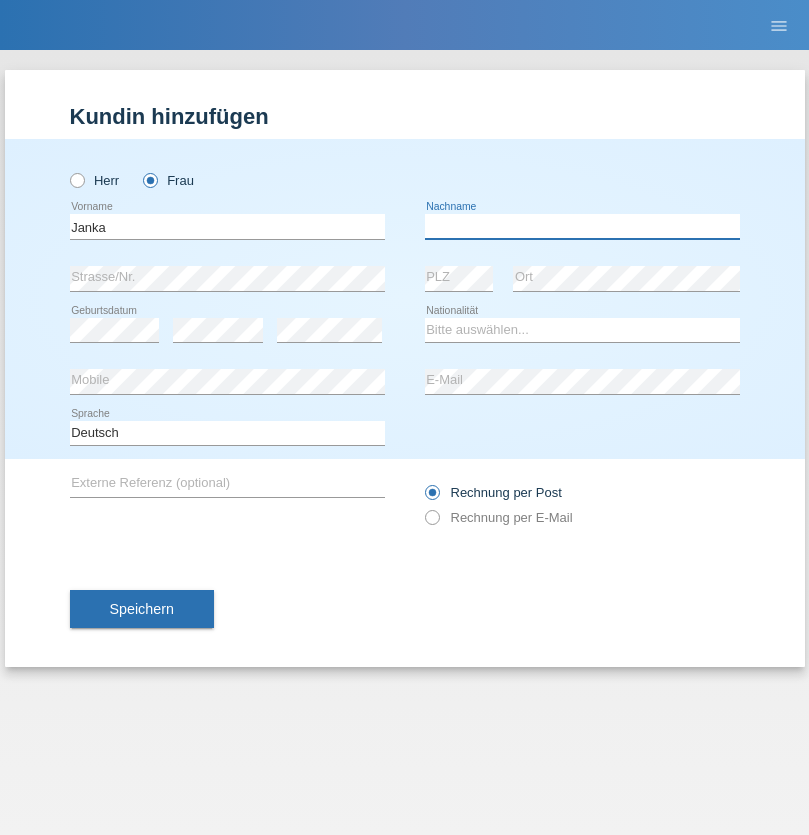 click at bounding box center [582, 226] 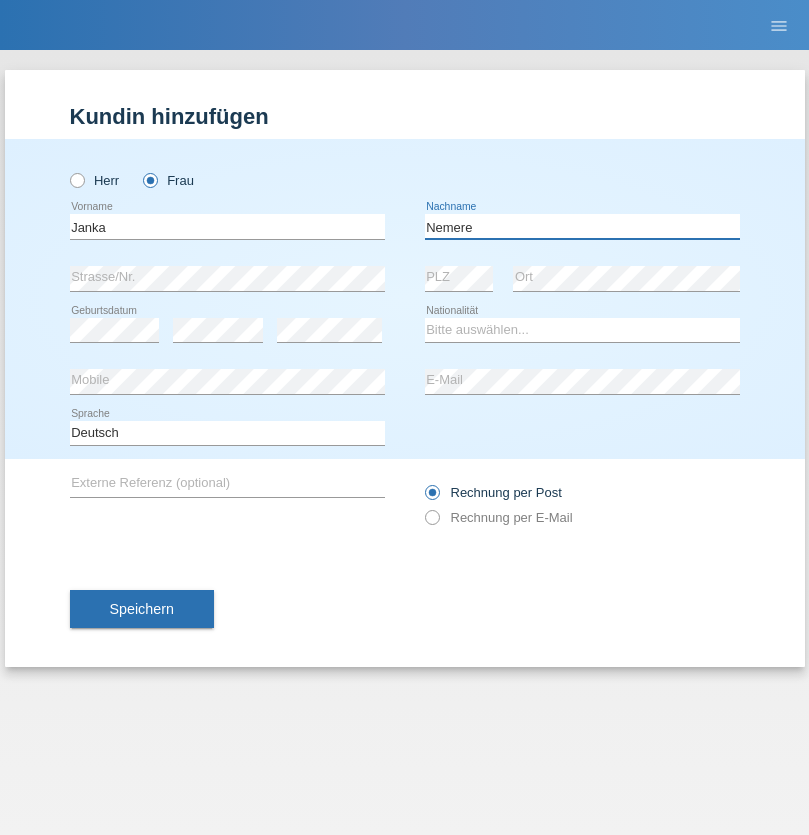 type on "Nemere" 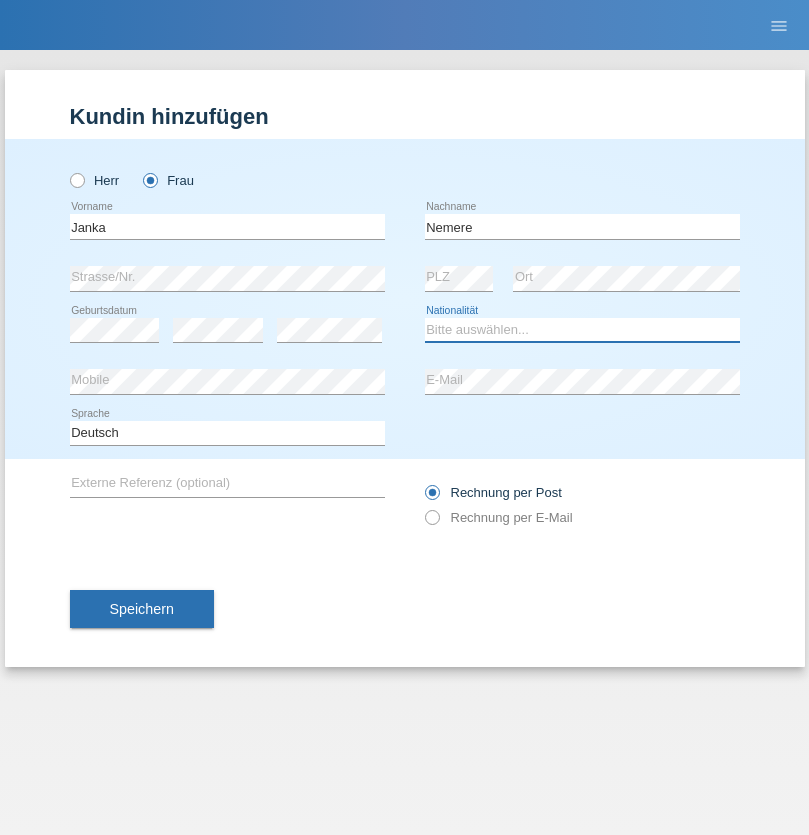 select on "HU" 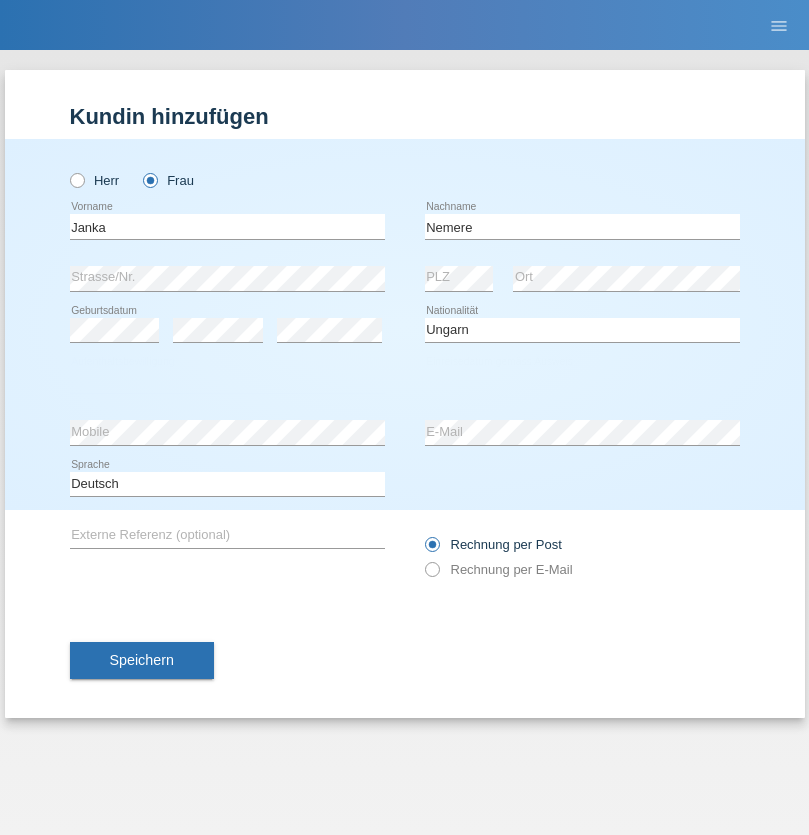 select on "C" 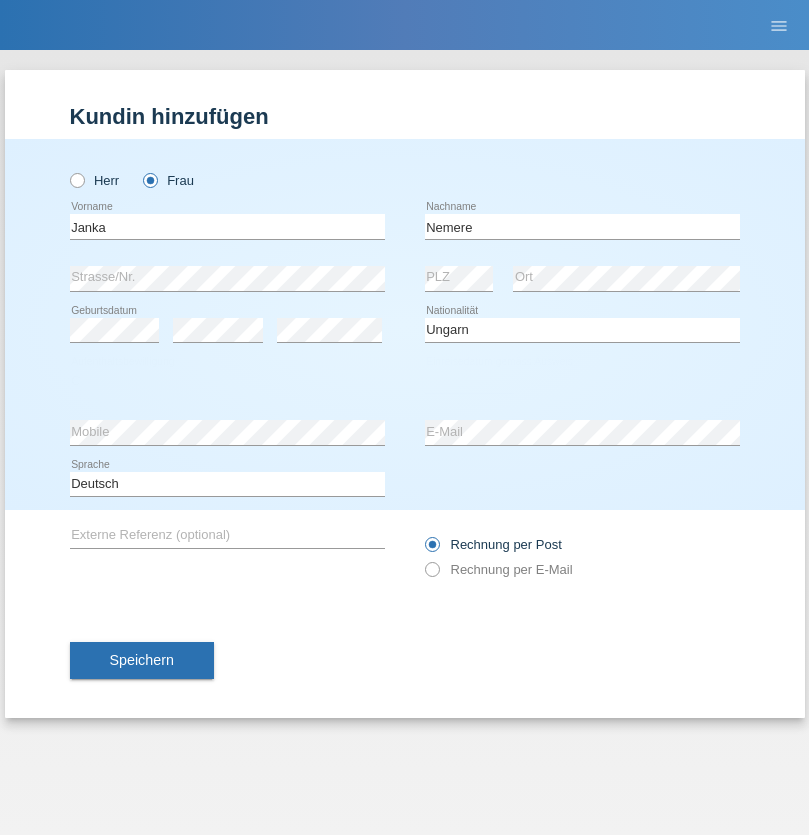 select on "13" 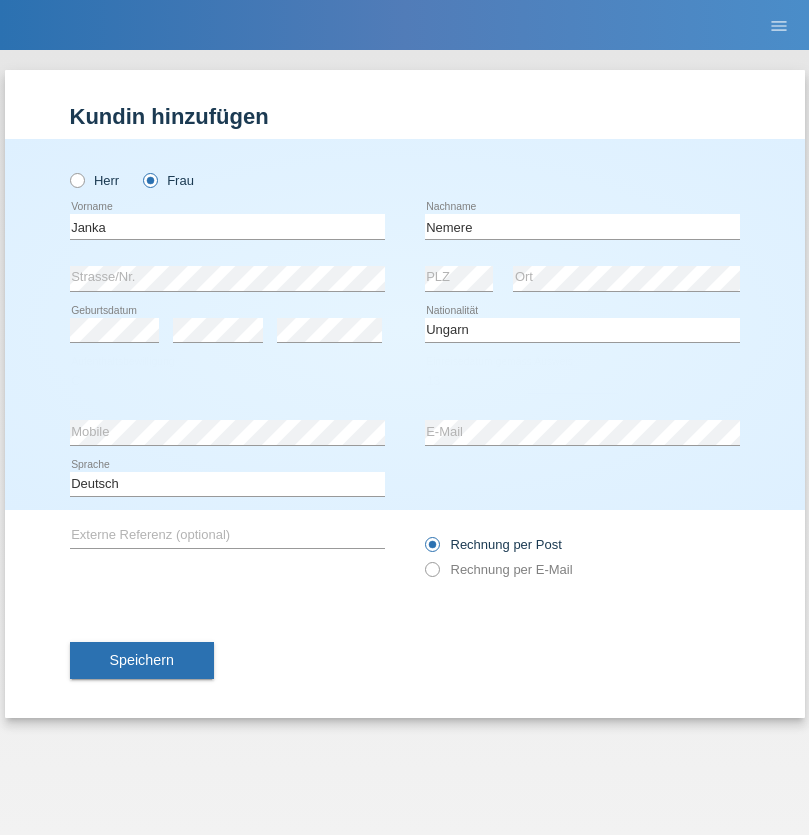 select on "12" 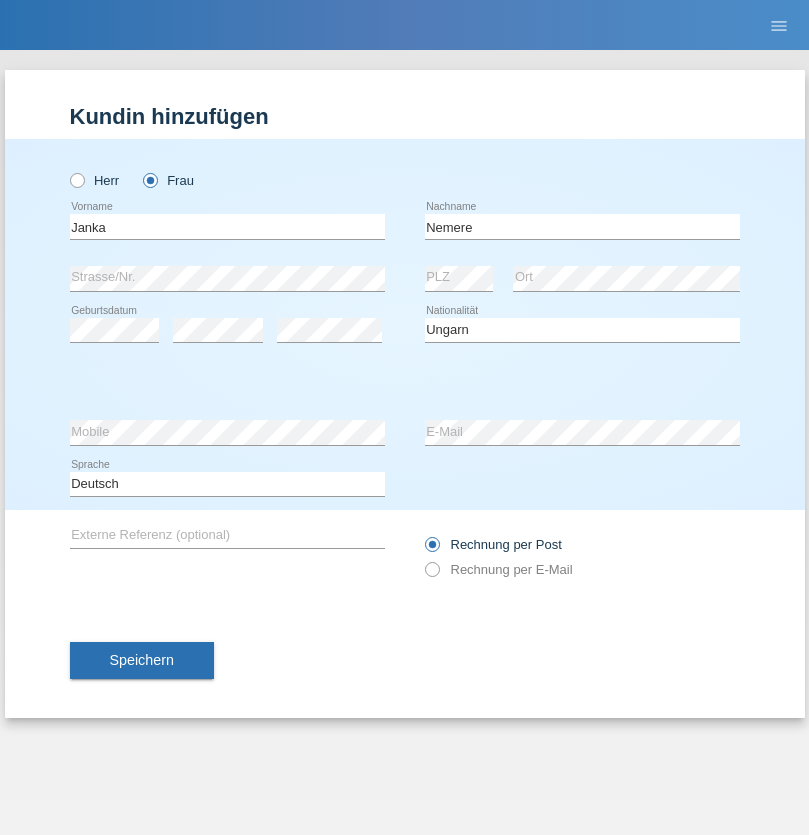 select on "2021" 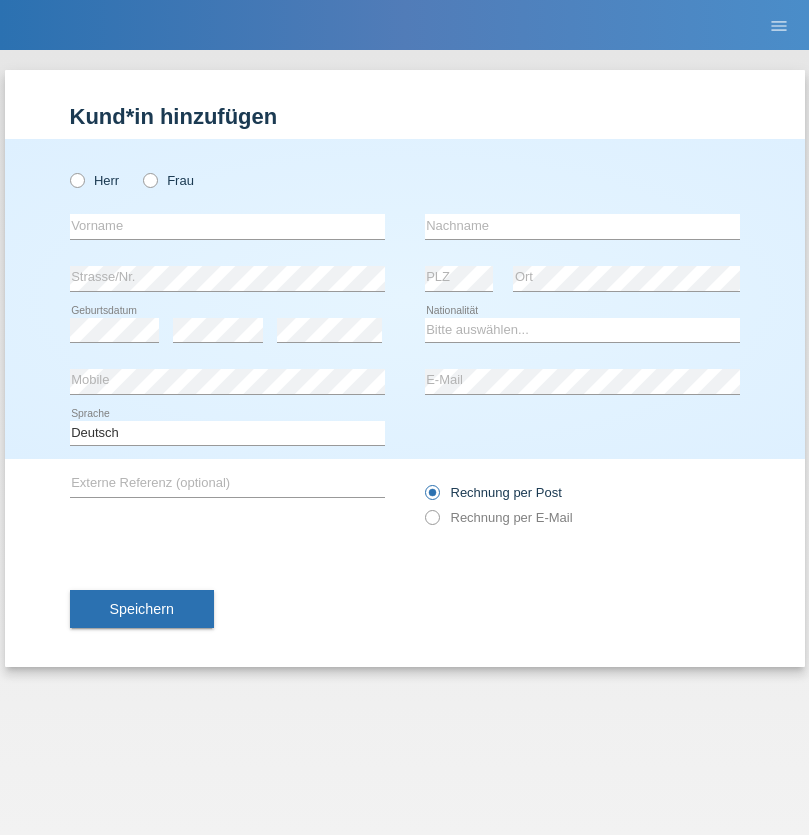 scroll, scrollTop: 0, scrollLeft: 0, axis: both 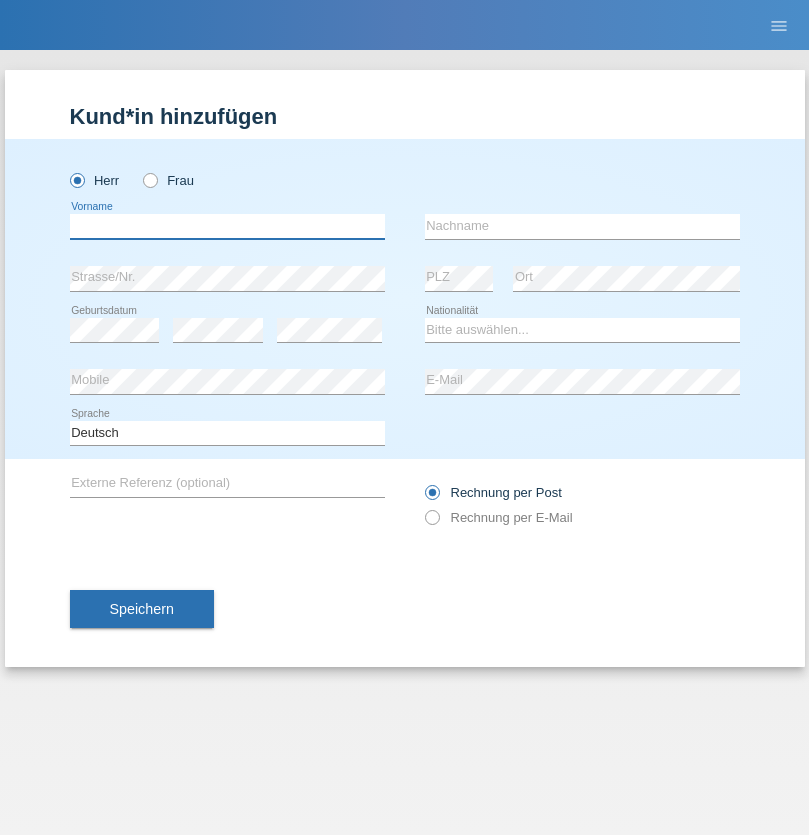 click at bounding box center [227, 226] 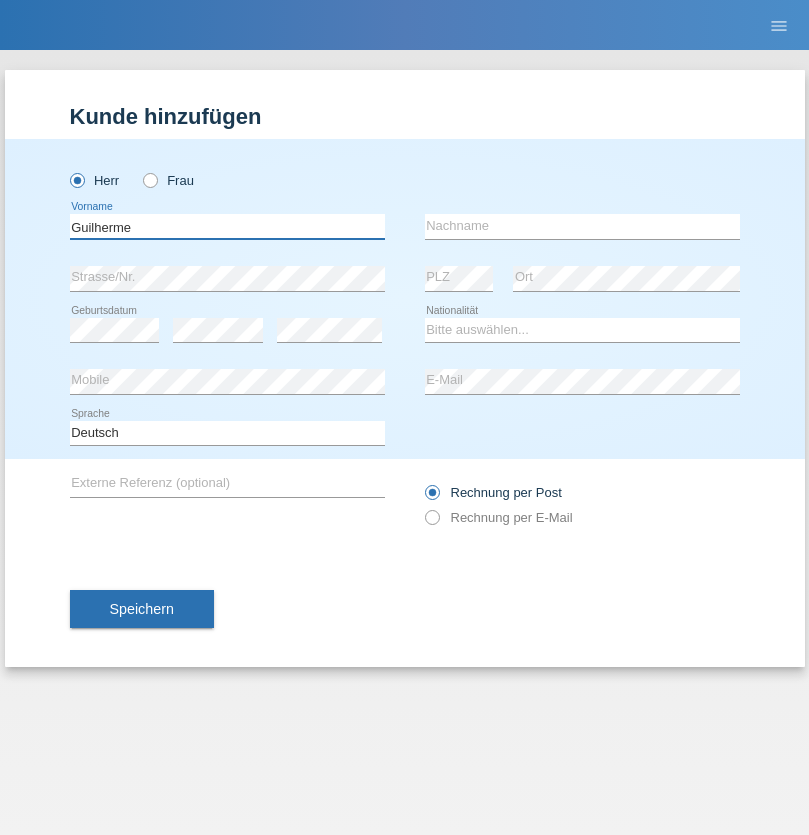 type on "Guilherme" 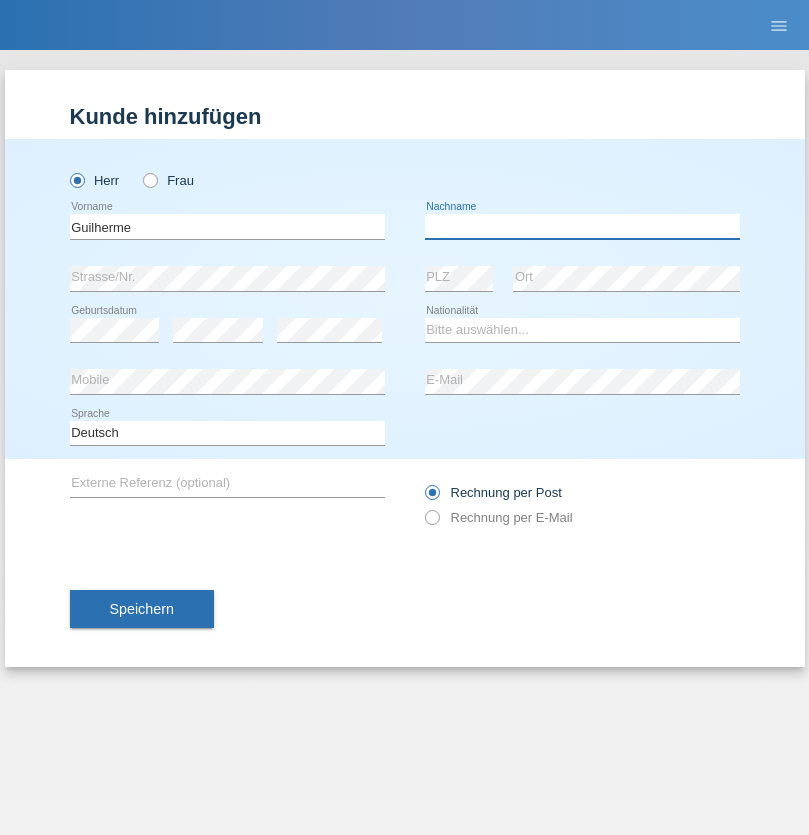 click at bounding box center (582, 226) 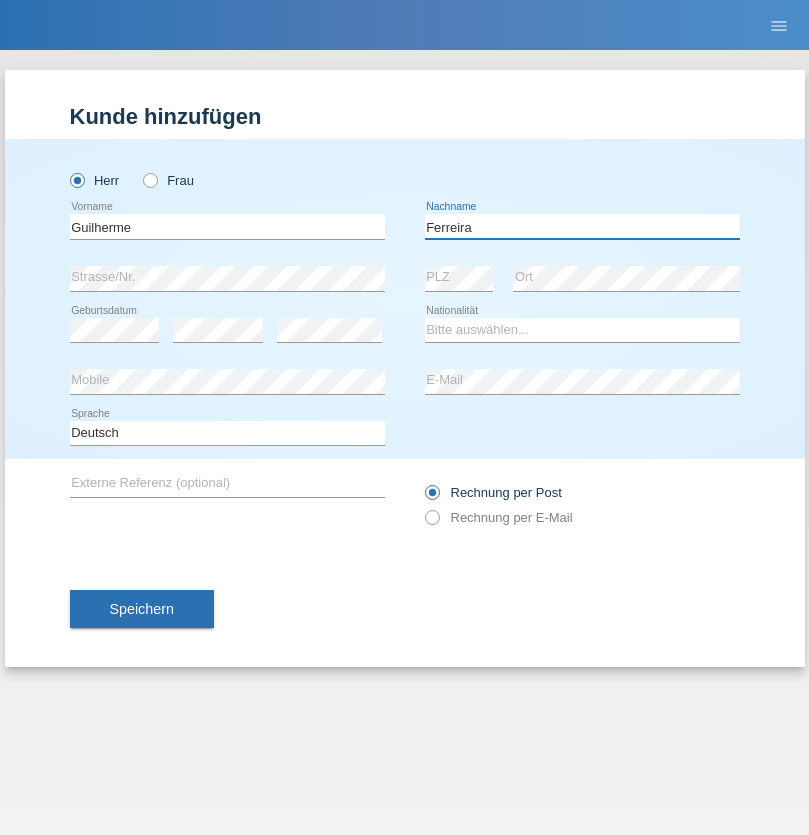 type on "Ferreira" 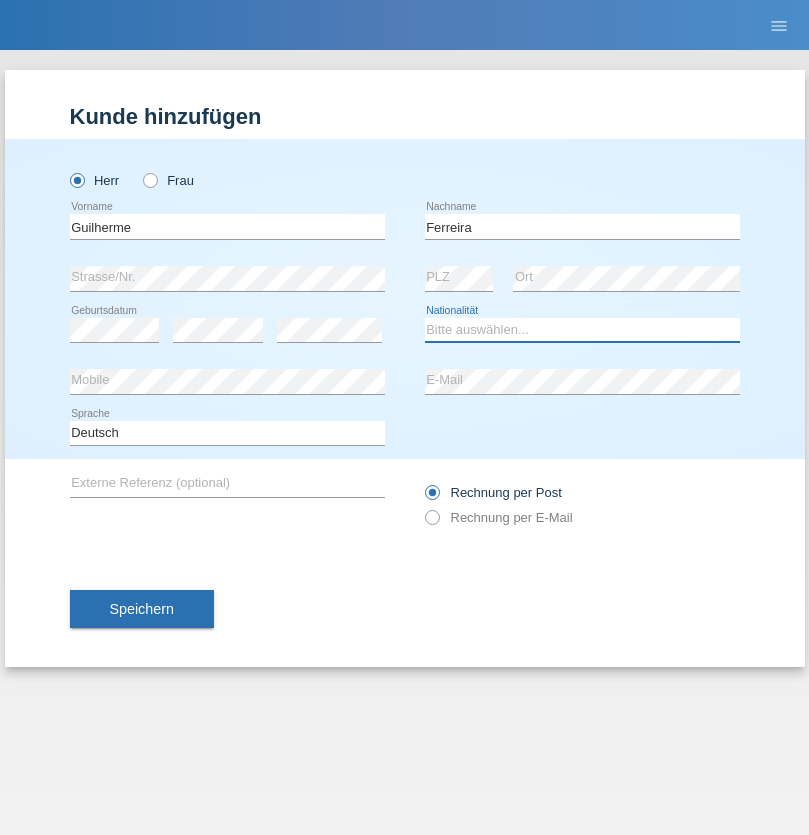 select on "PT" 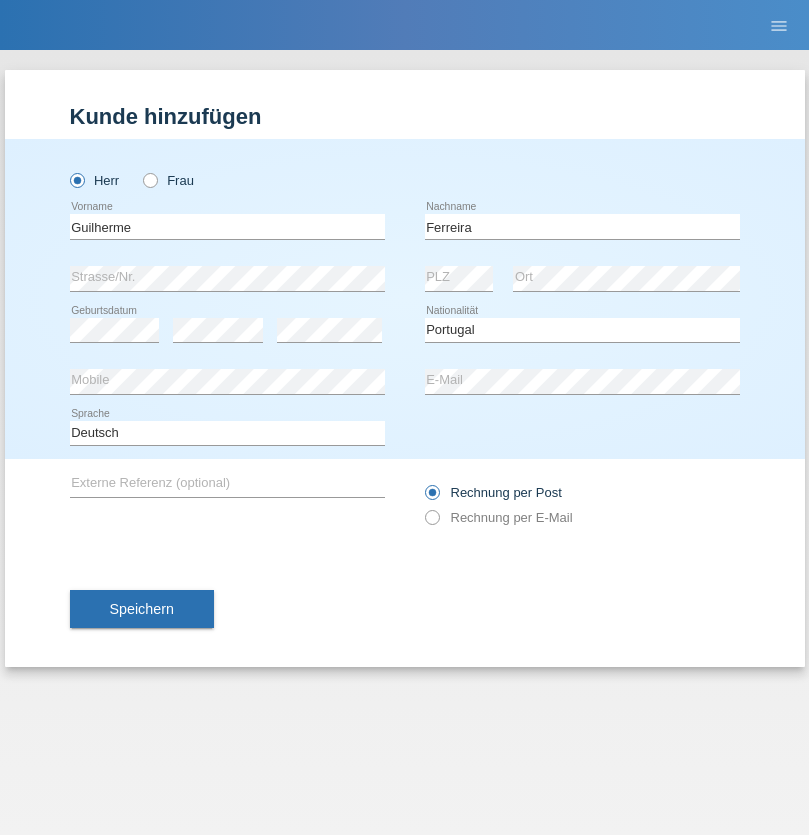 select on "C" 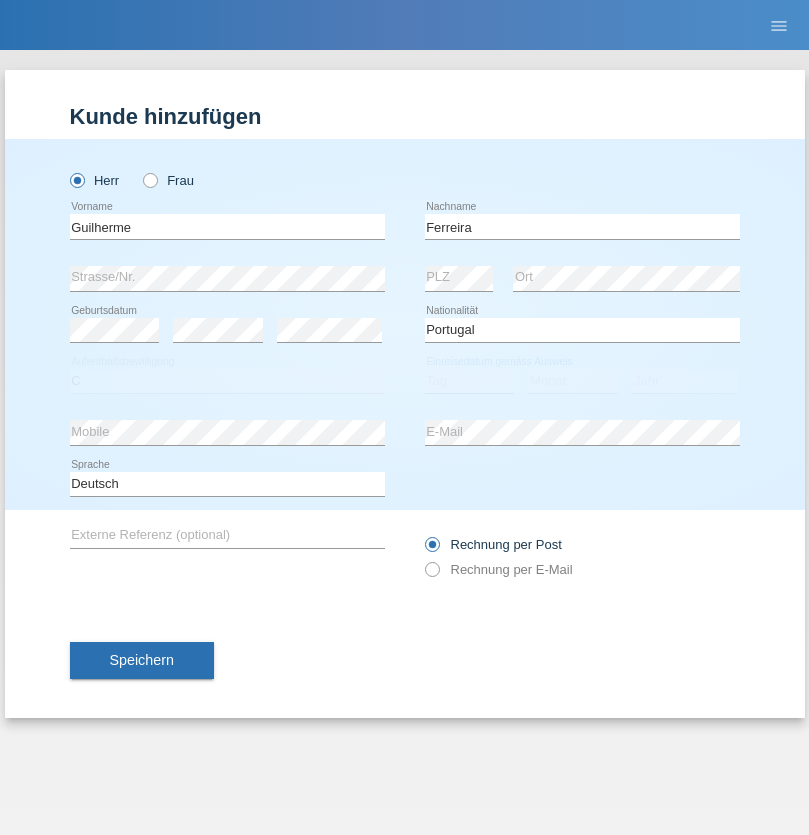 select on "04" 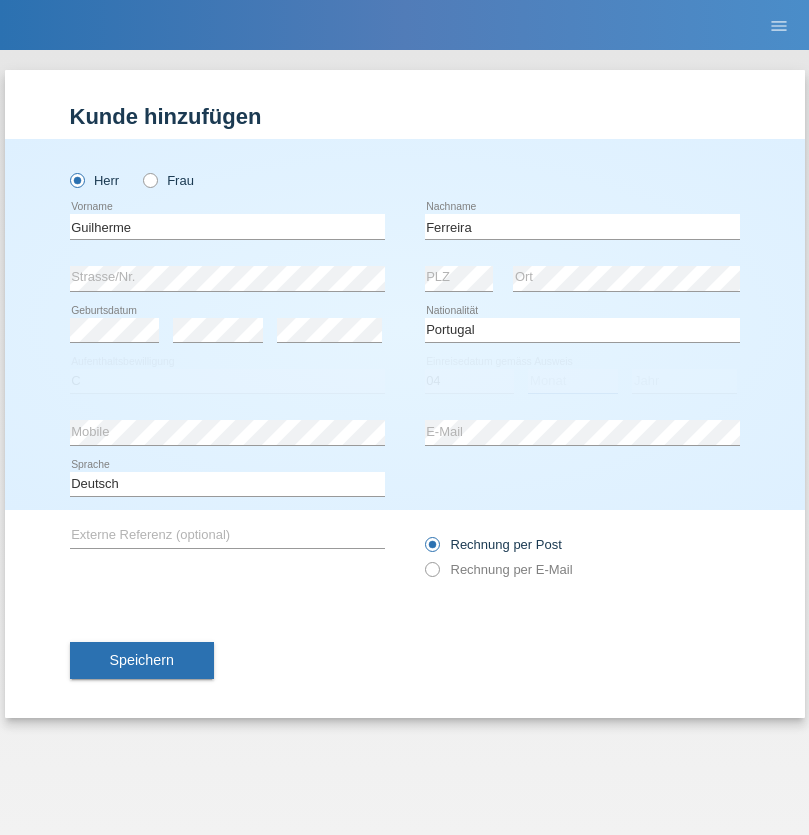 select on "09" 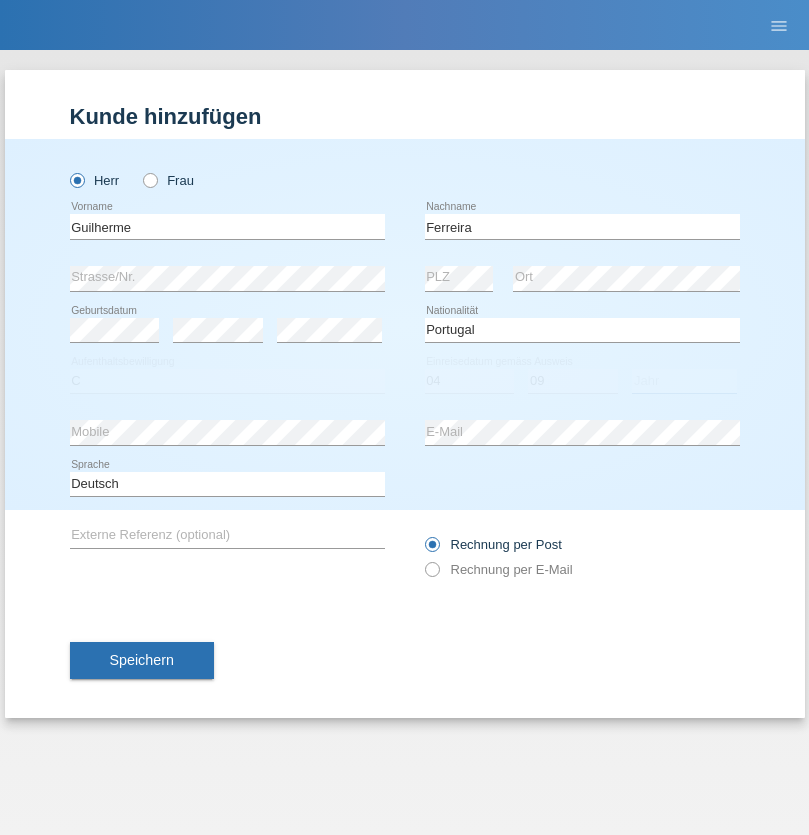 select on "2021" 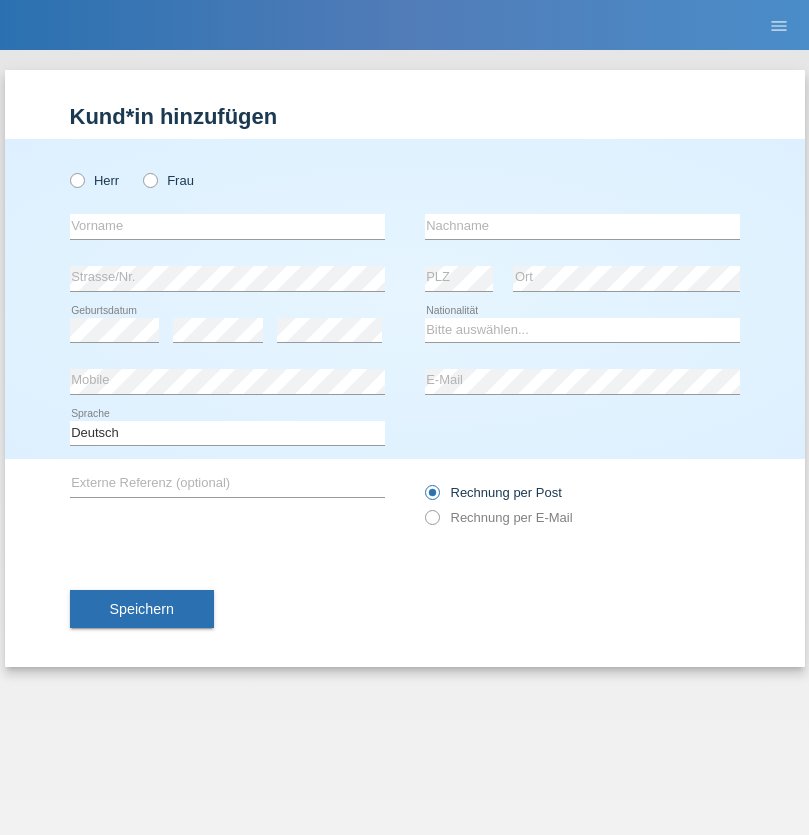 scroll, scrollTop: 0, scrollLeft: 0, axis: both 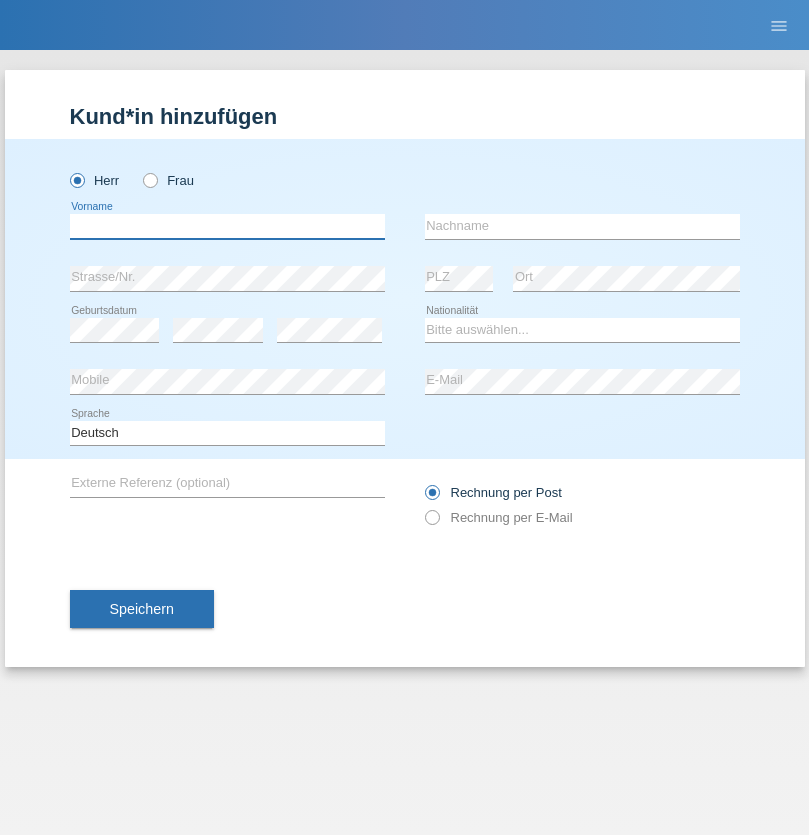 click at bounding box center (227, 226) 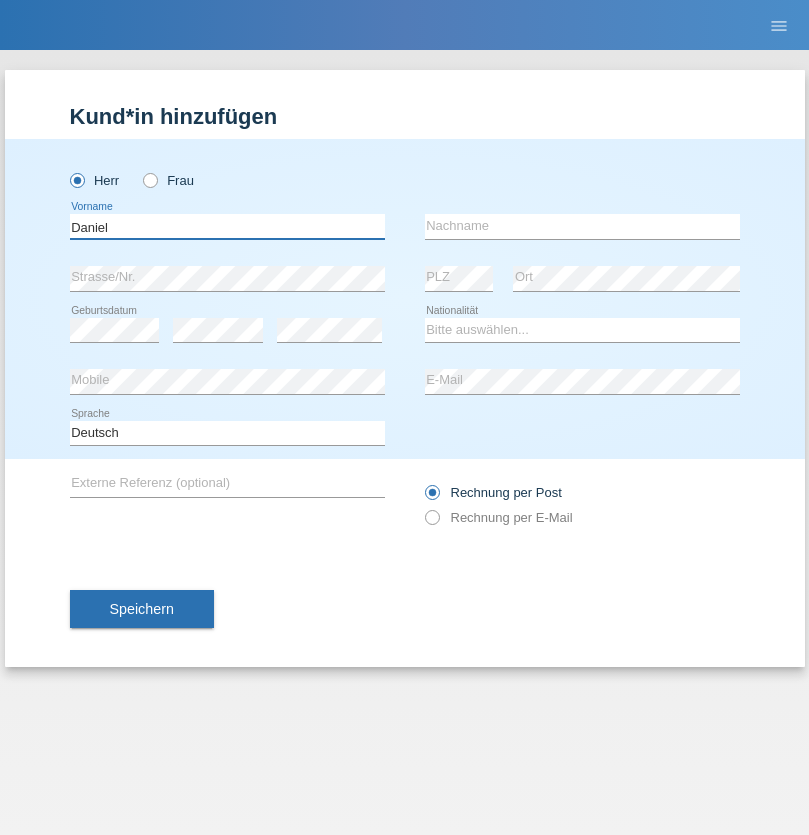 type on "Daniel" 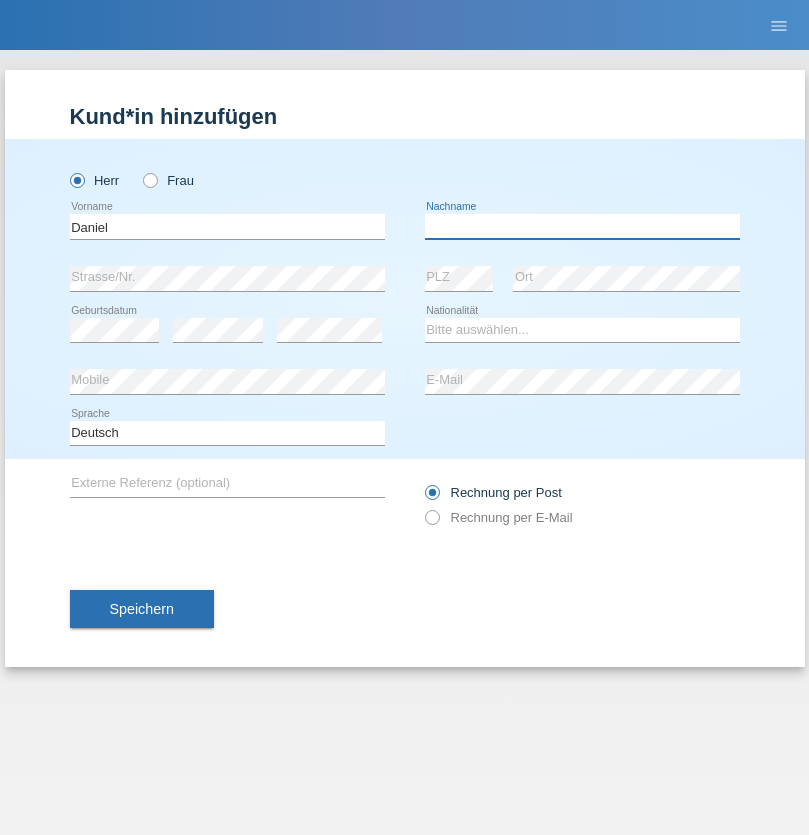 click at bounding box center [582, 226] 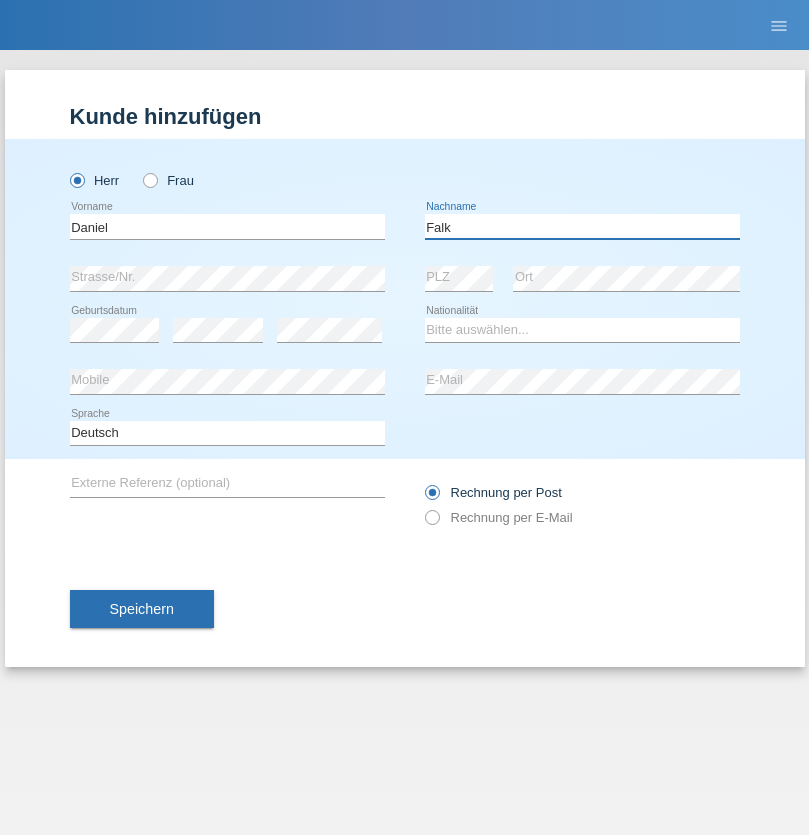 type on "Falk" 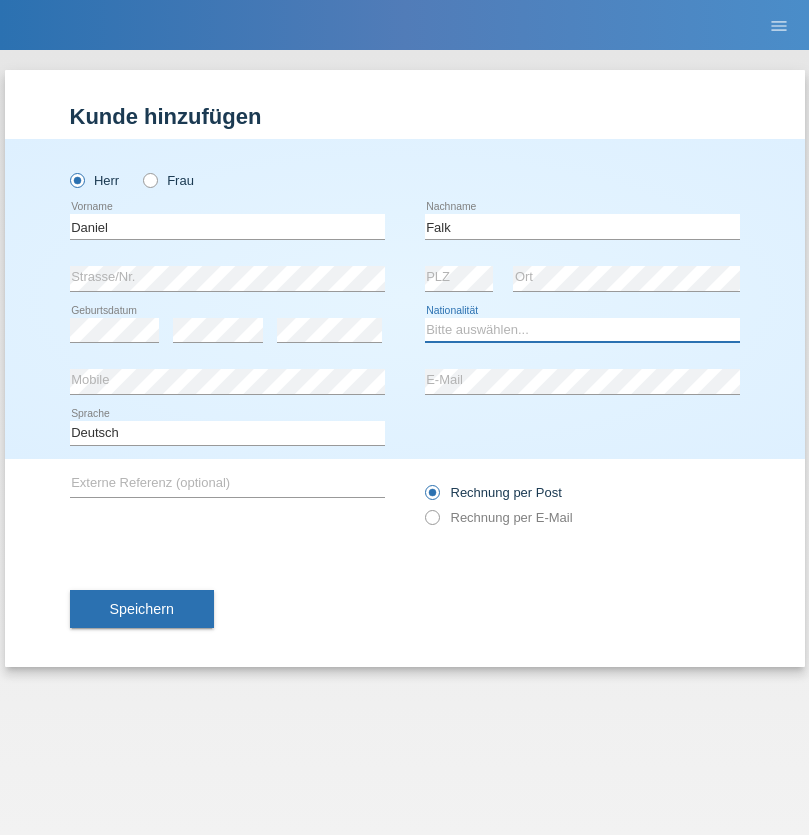 select on "CH" 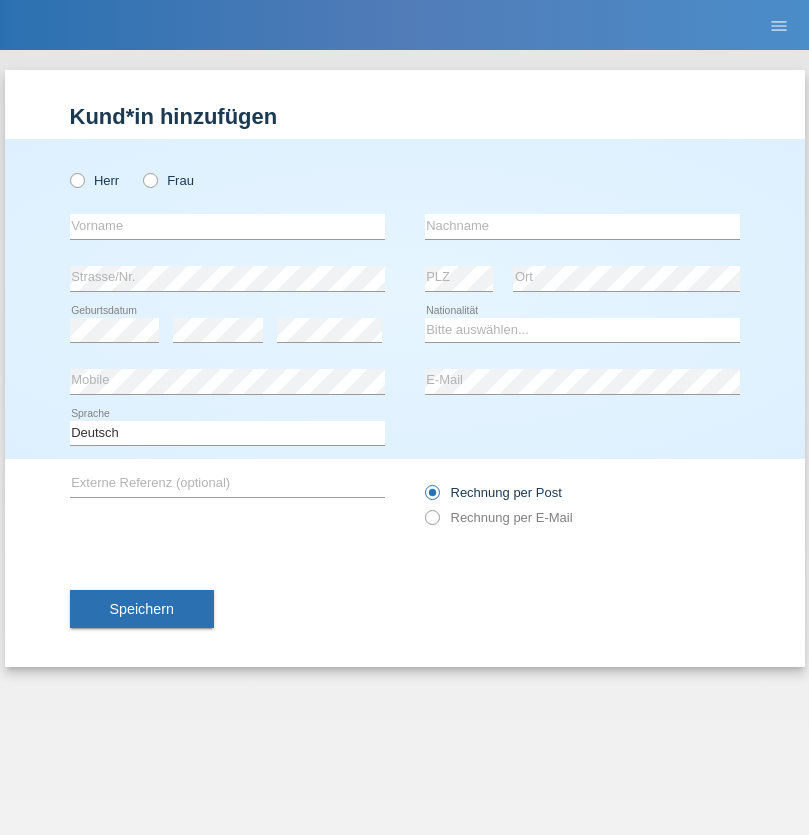 scroll, scrollTop: 0, scrollLeft: 0, axis: both 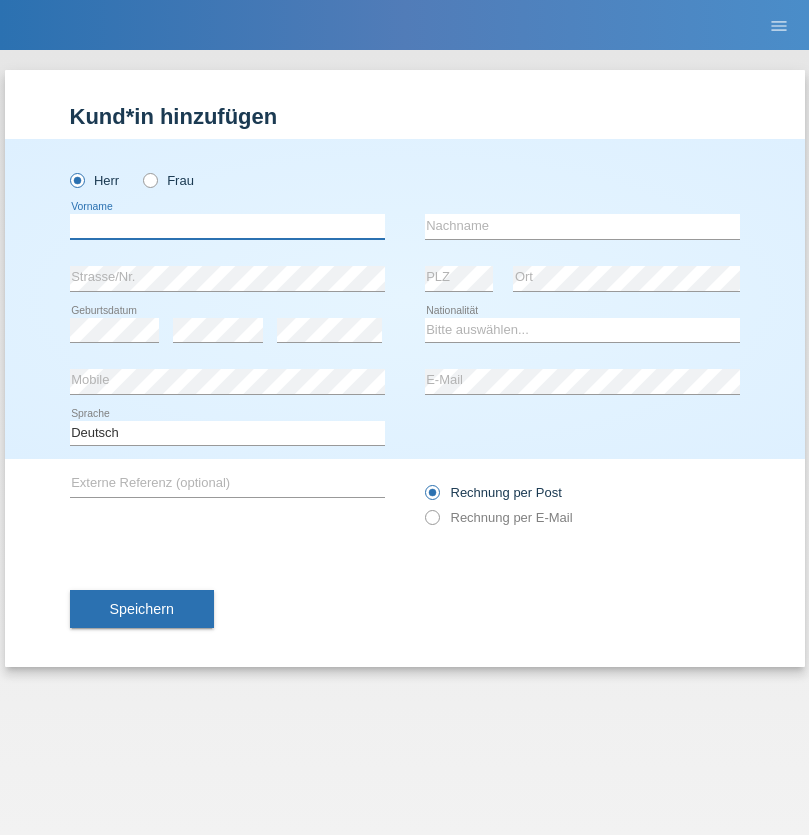 click at bounding box center (227, 226) 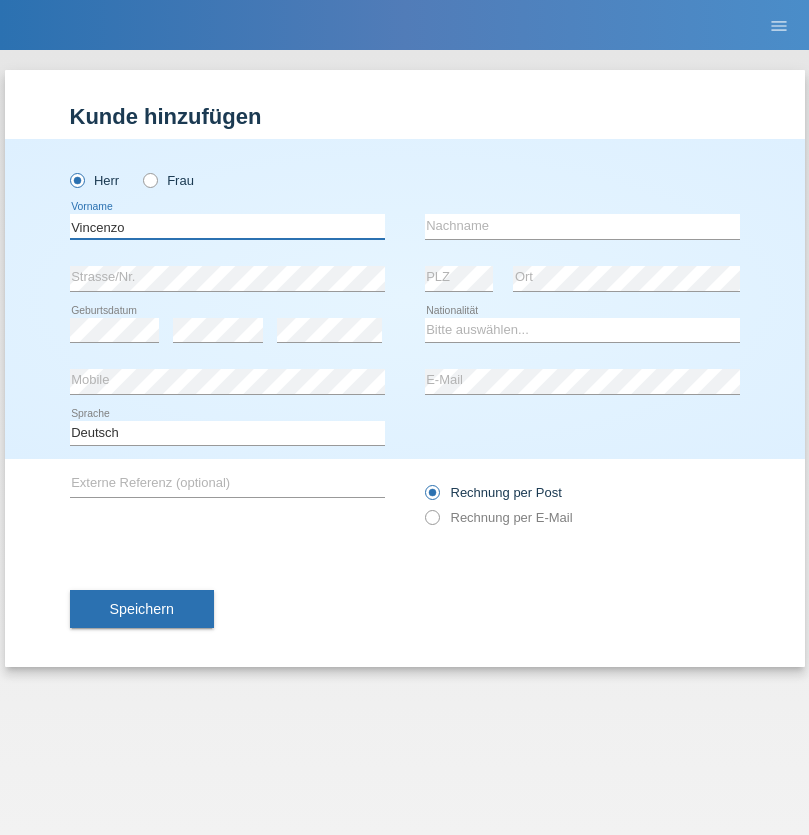 type on "Vincenzo" 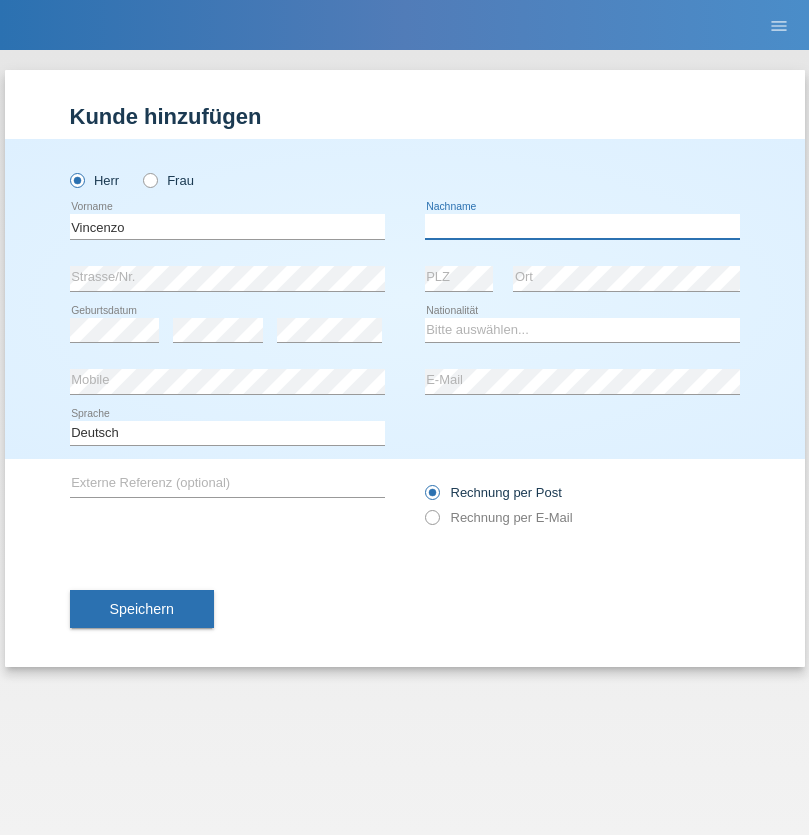 click at bounding box center [582, 226] 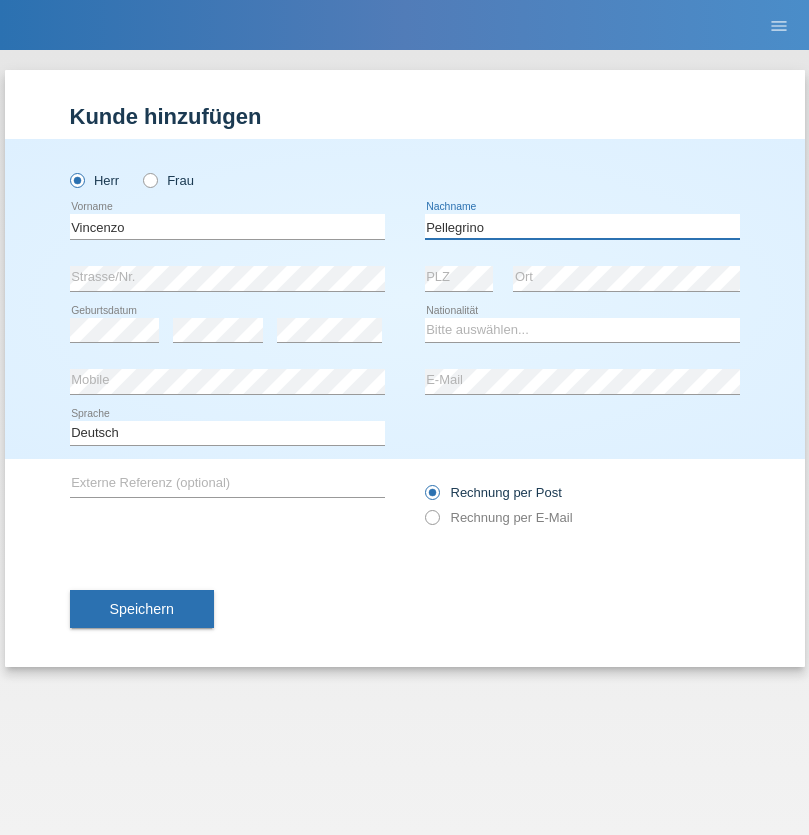 type on "Pellegrino" 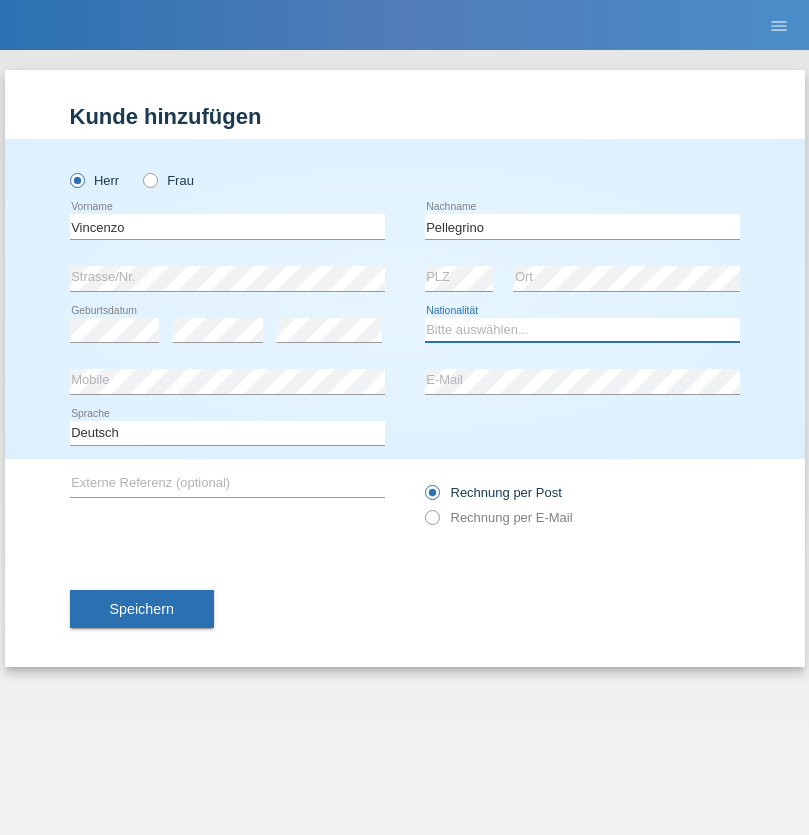 select on "IT" 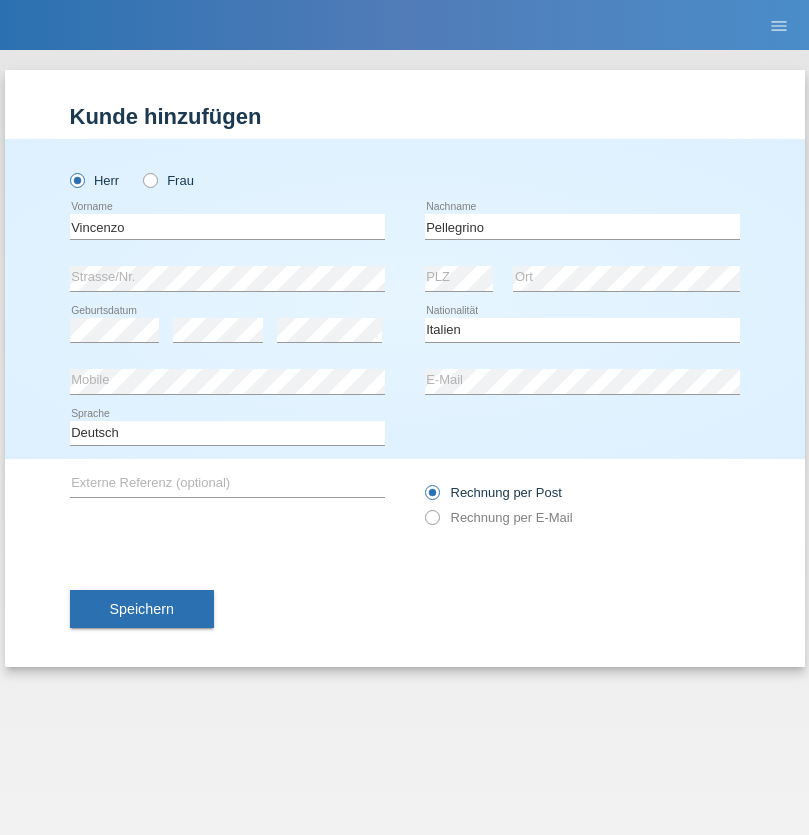 select on "C" 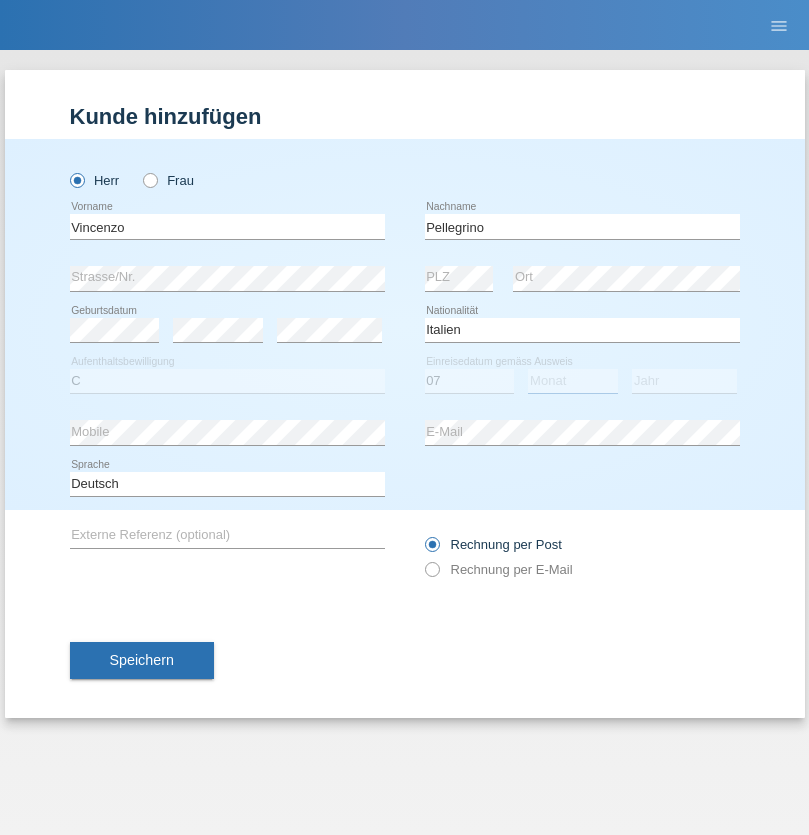 select on "07" 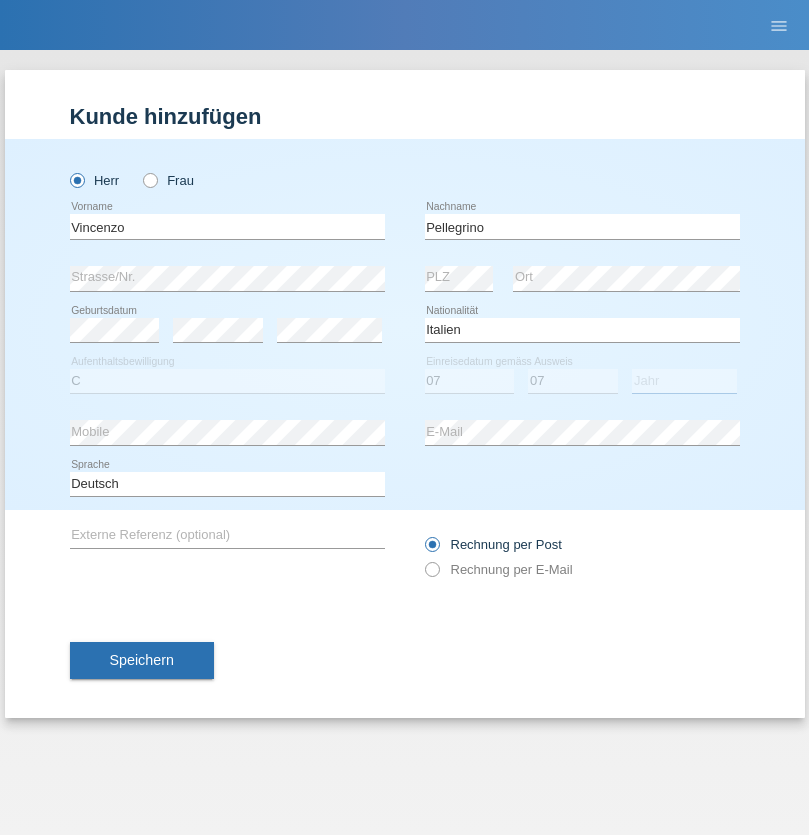 select on "2021" 